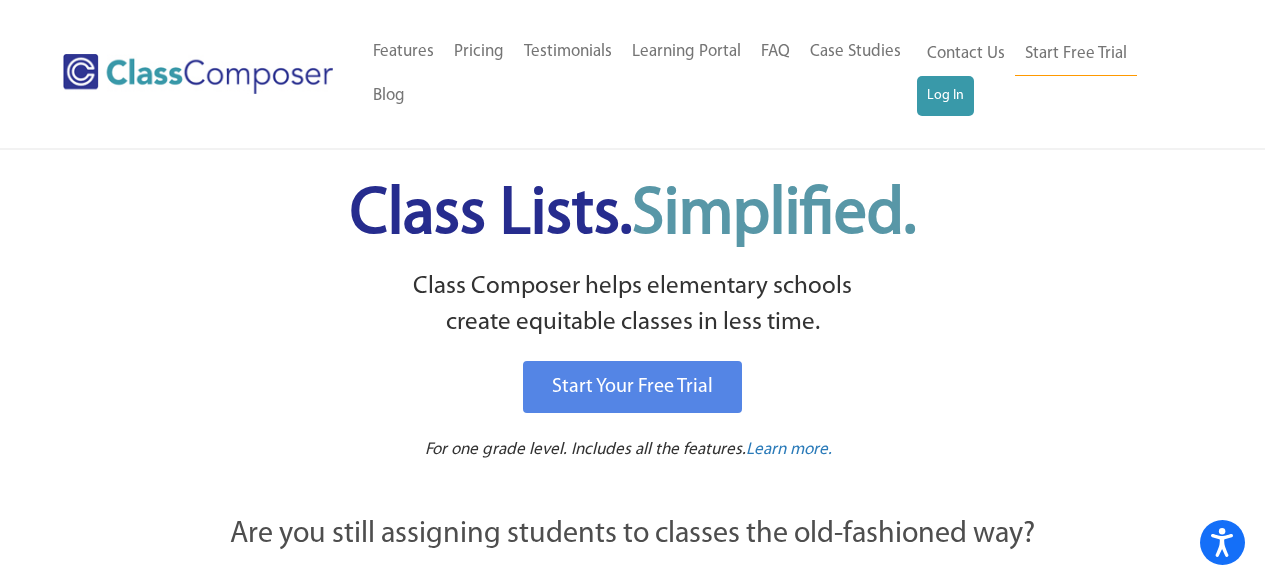 scroll, scrollTop: 0, scrollLeft: 0, axis: both 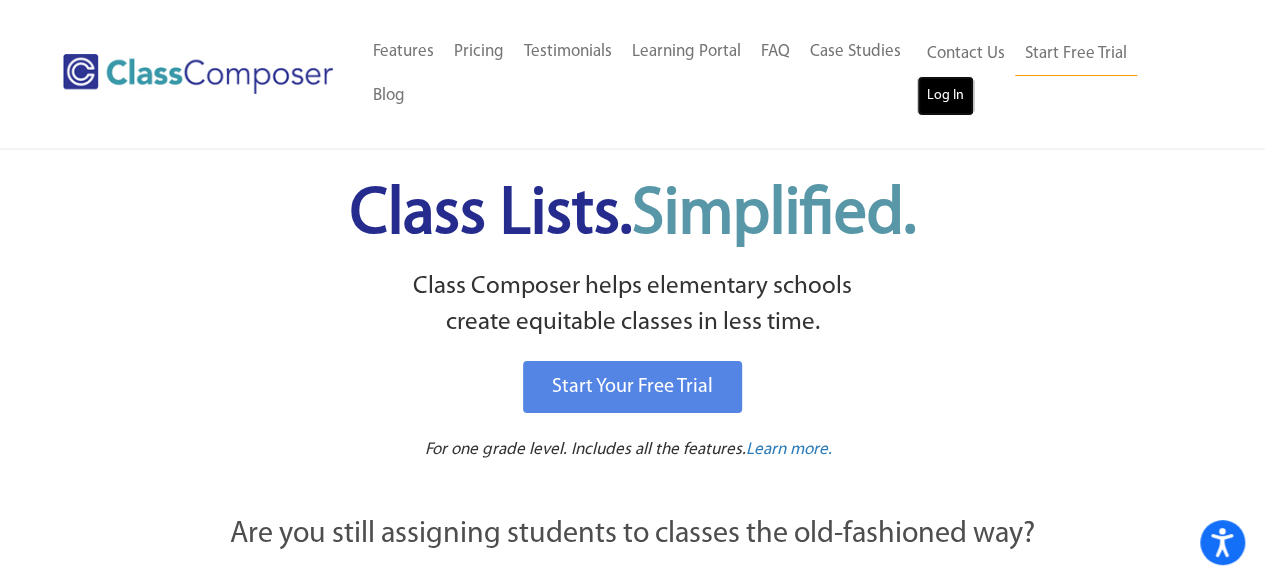 click on "Log In" at bounding box center (945, 96) 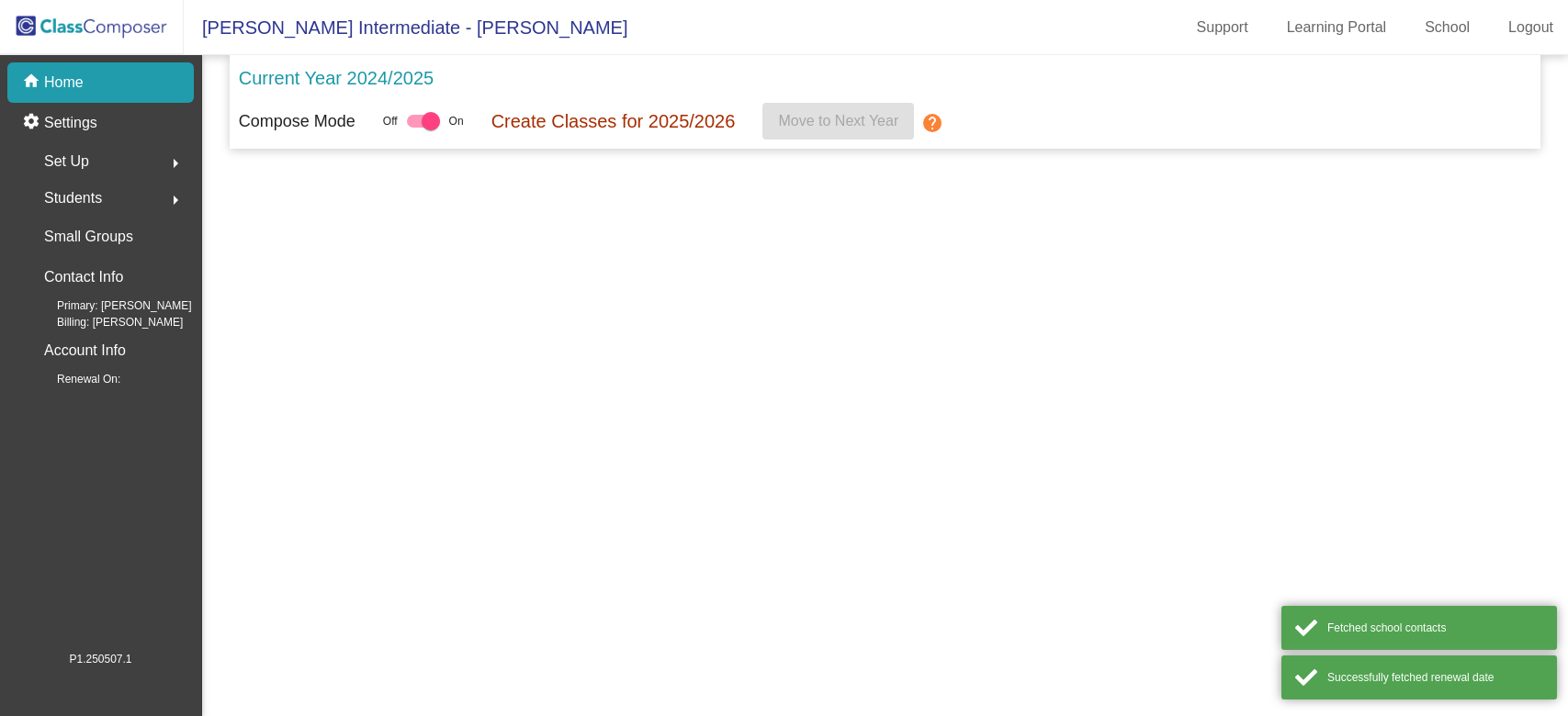 scroll, scrollTop: 0, scrollLeft: 0, axis: both 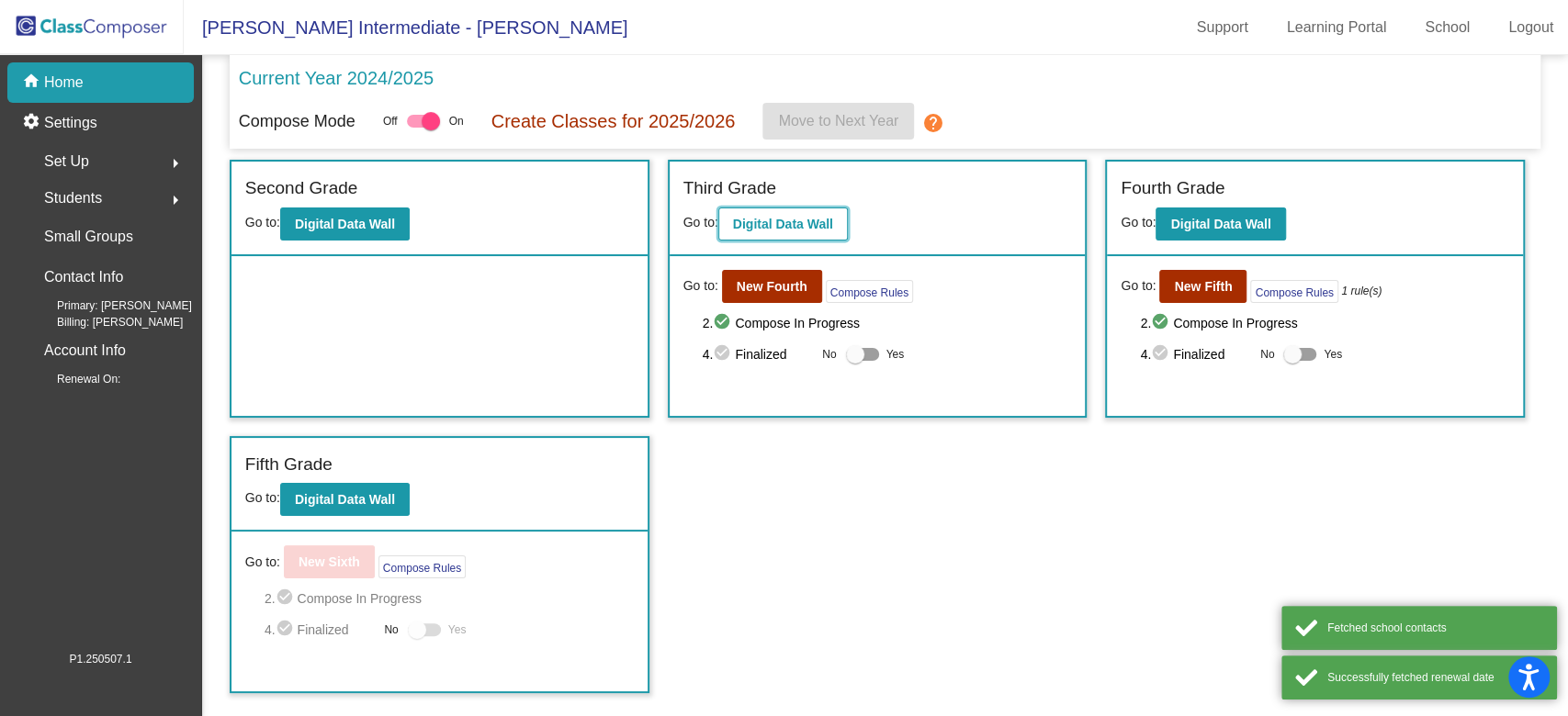 click on "Digital Data Wall" 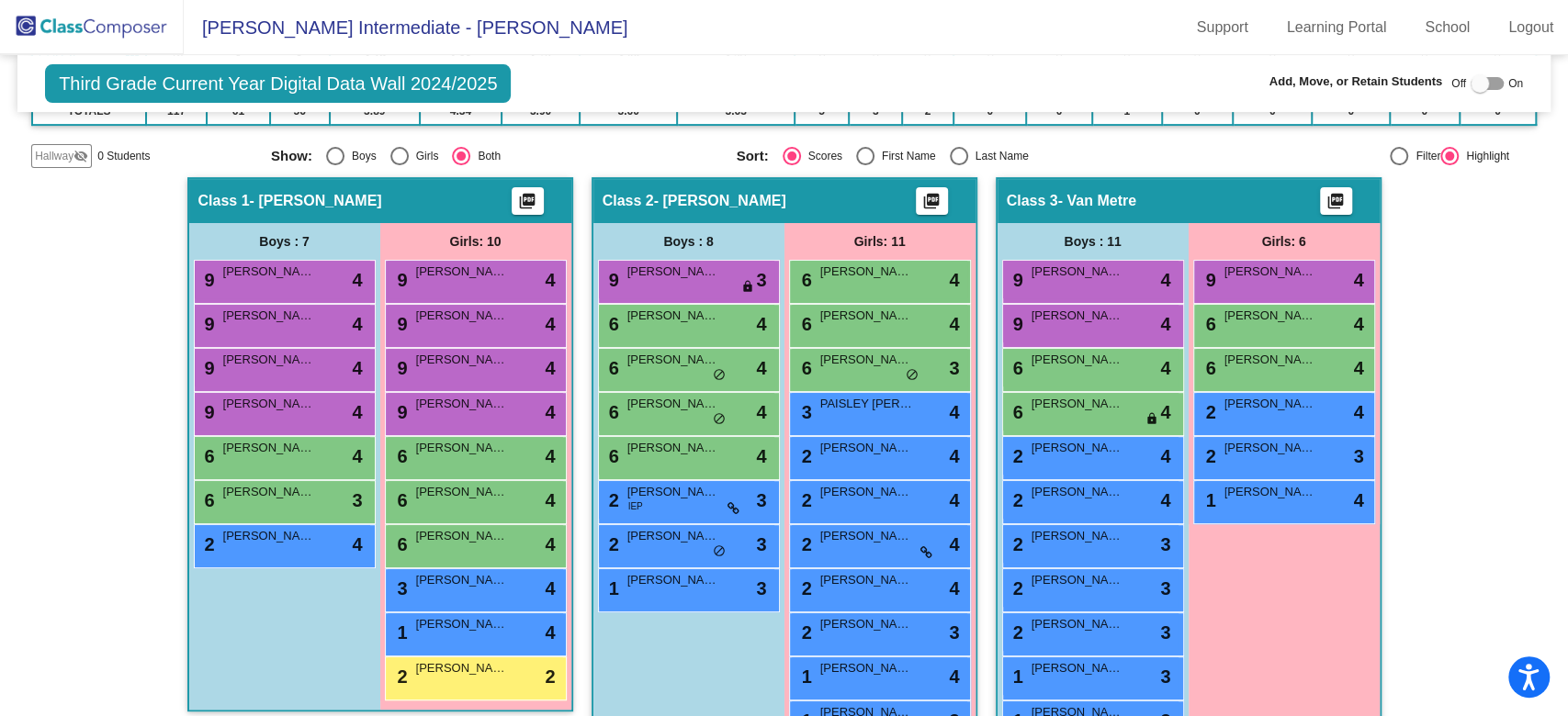 scroll, scrollTop: 422, scrollLeft: 0, axis: vertical 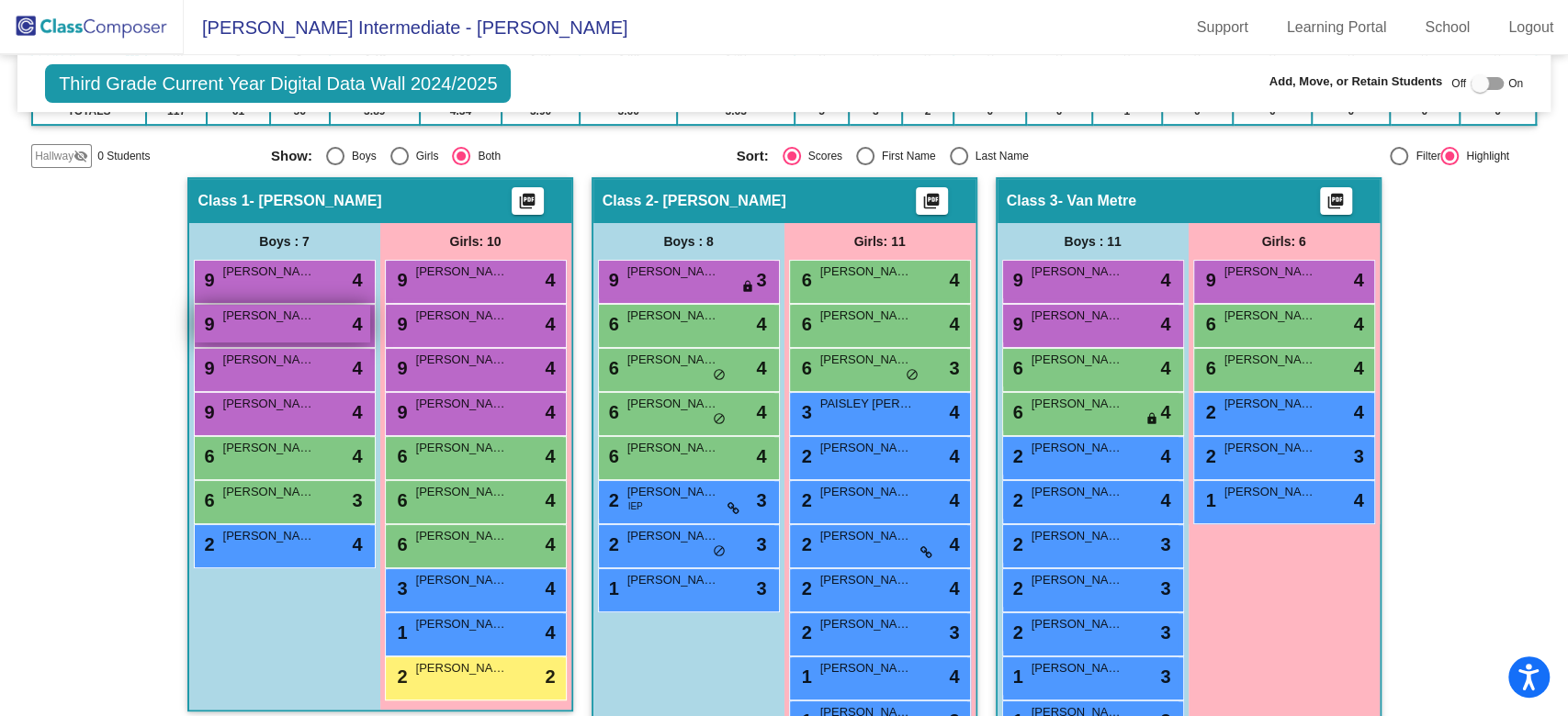 click on "9 JAIME CHAPA lock do_not_disturb_alt 4" at bounding box center [282, 323] 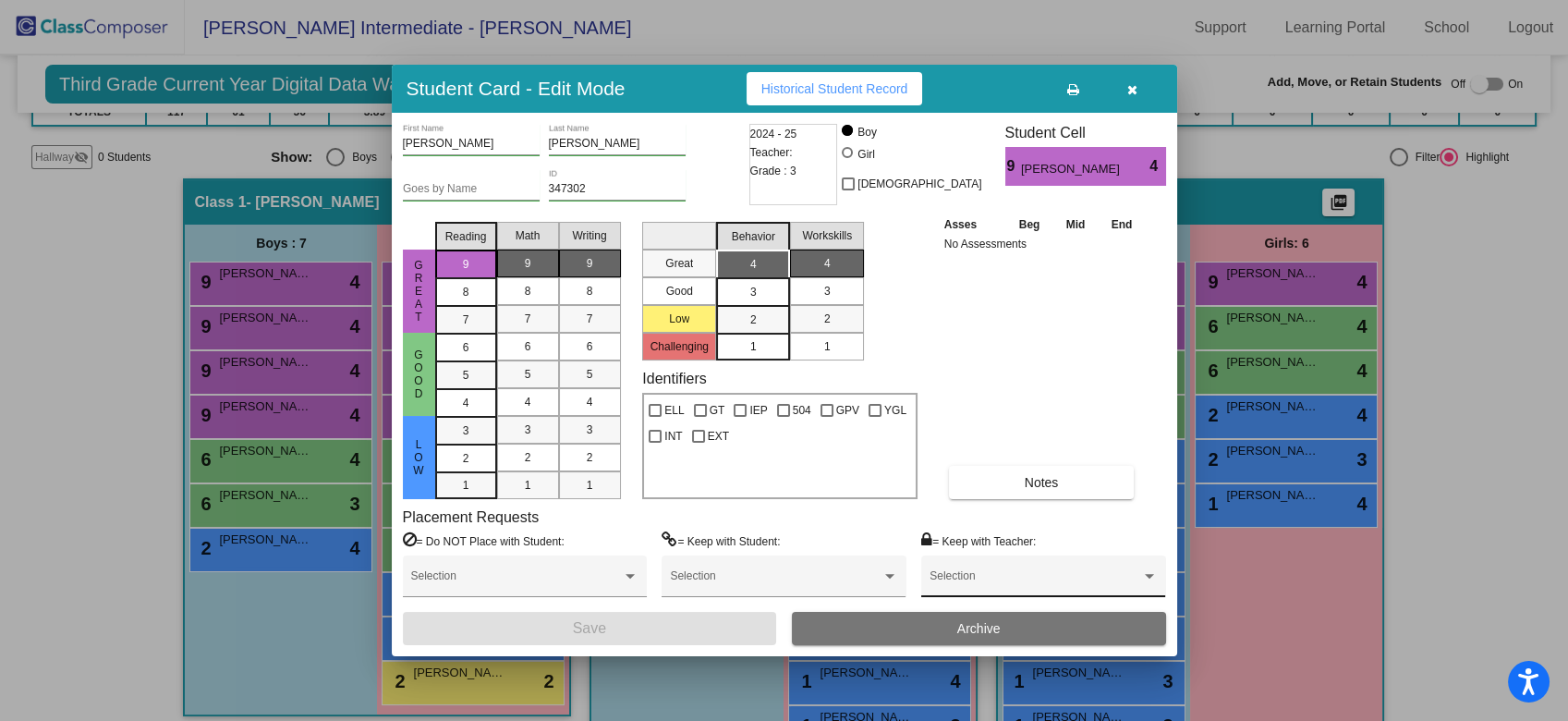click at bounding box center (1035, 582) 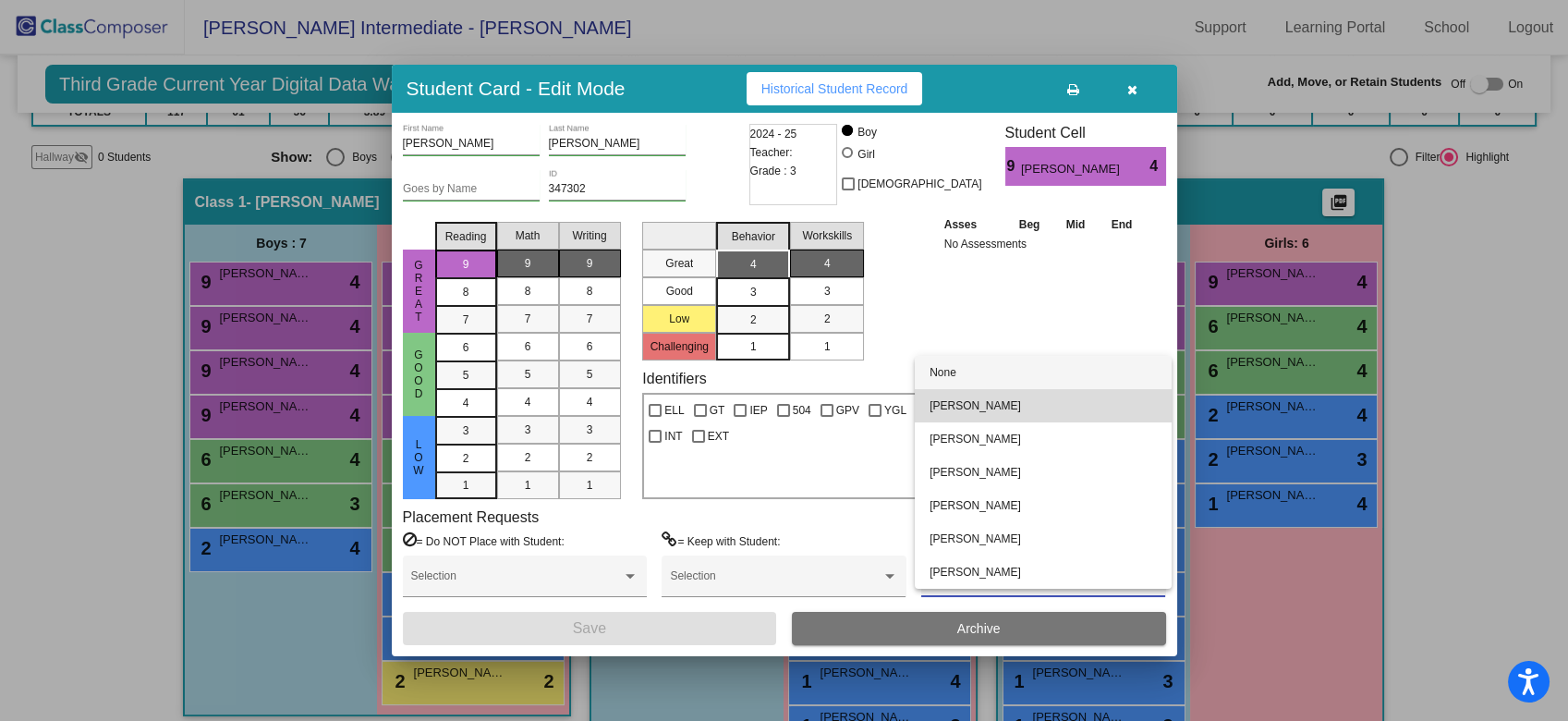 click on "Audra Caldwell" at bounding box center (1043, 406) 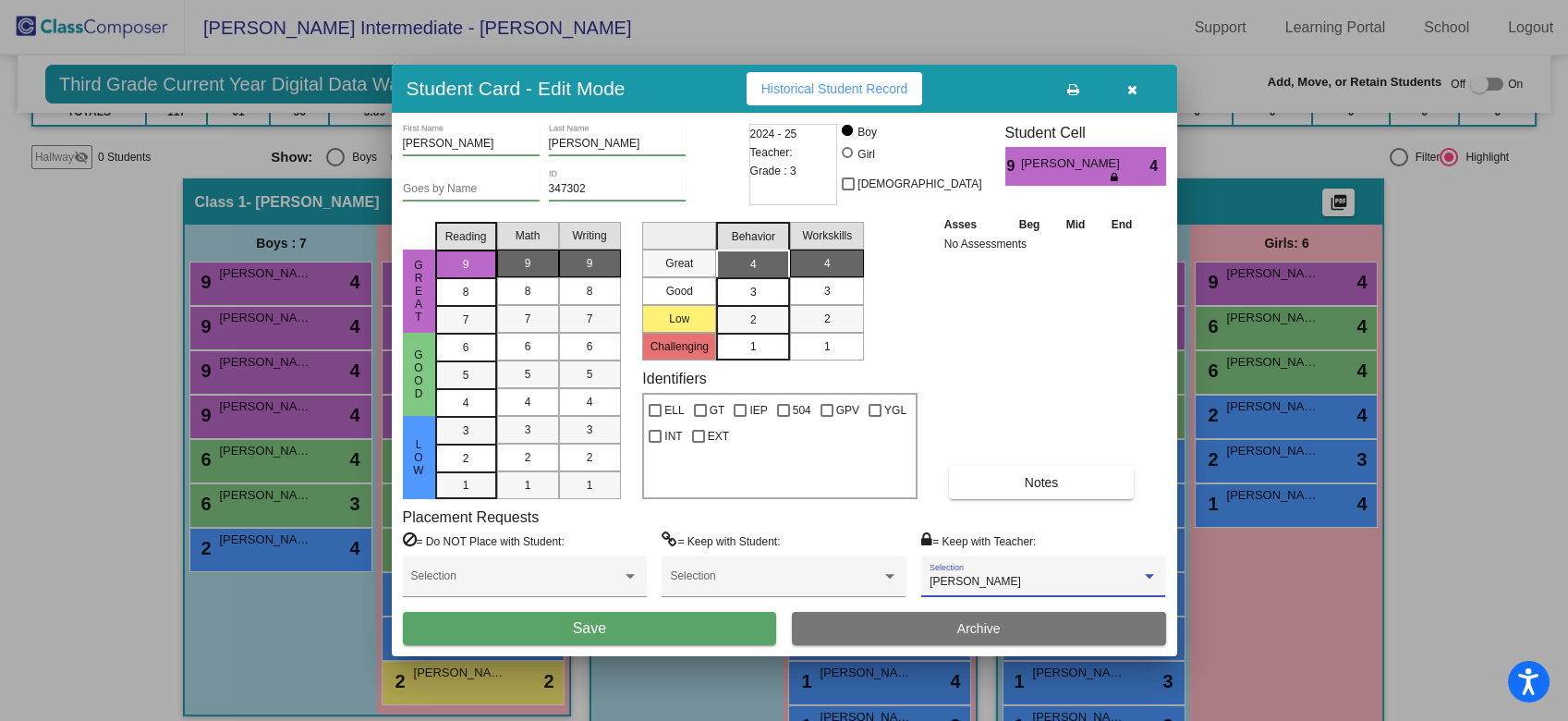 click on "Save" at bounding box center (590, 628) 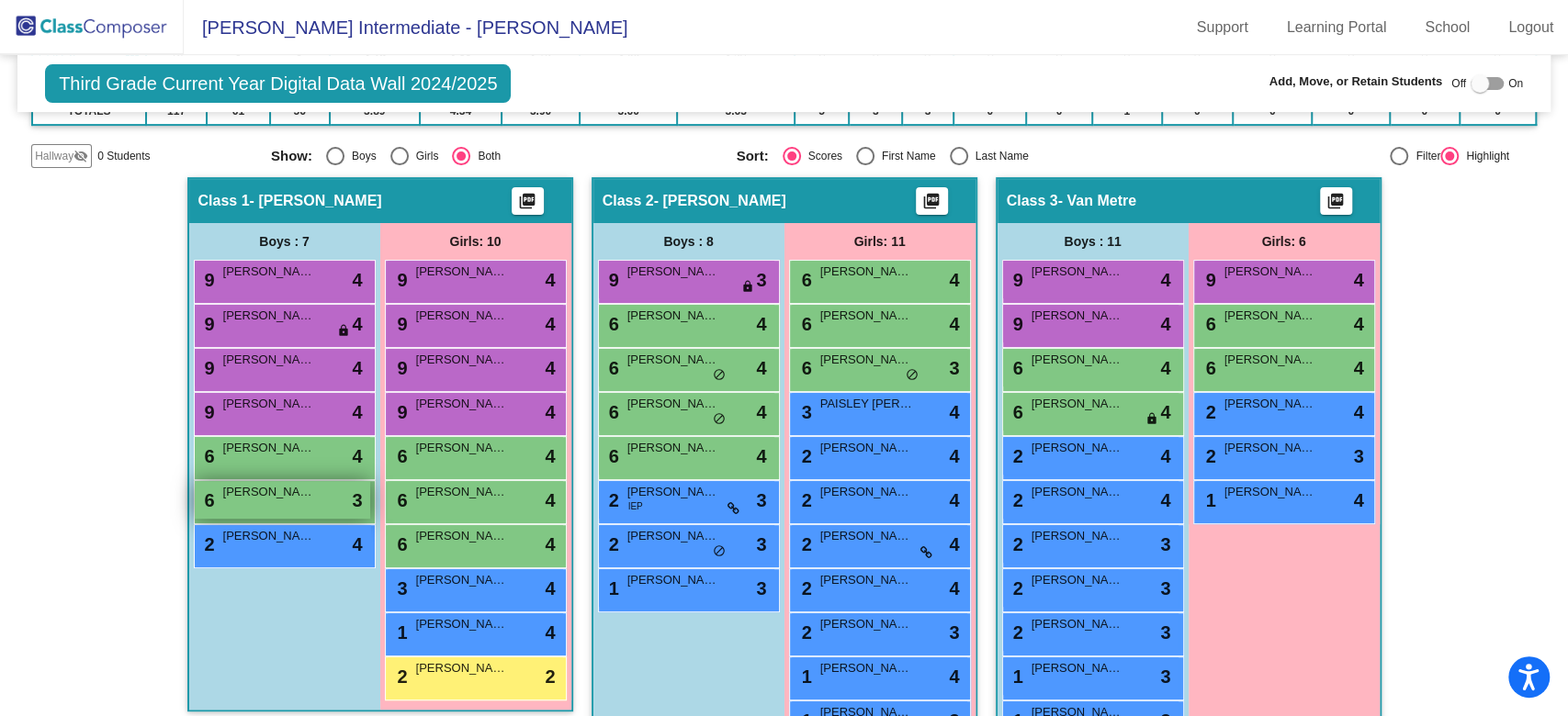 click on "Jonah Lys" at bounding box center [269, 492] 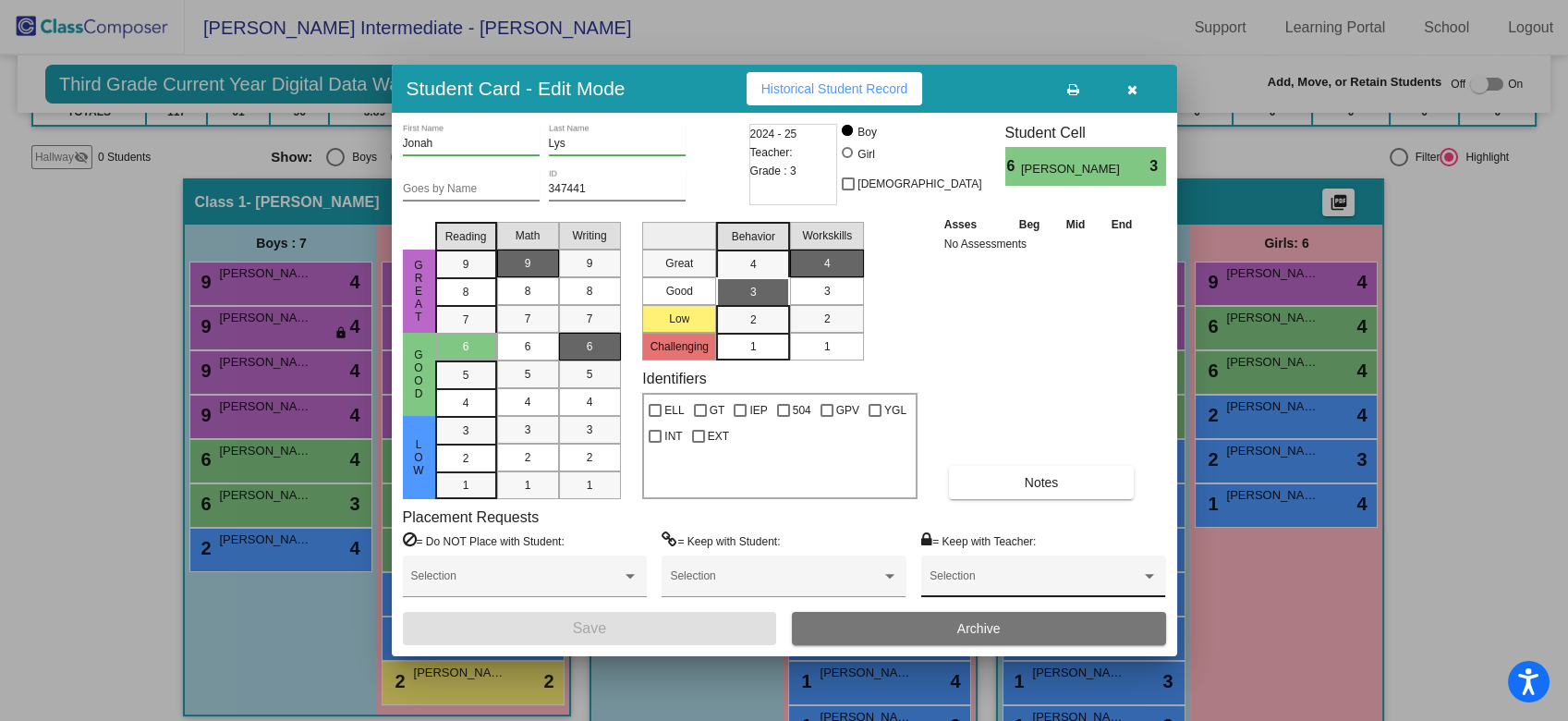 click at bounding box center [1035, 582] 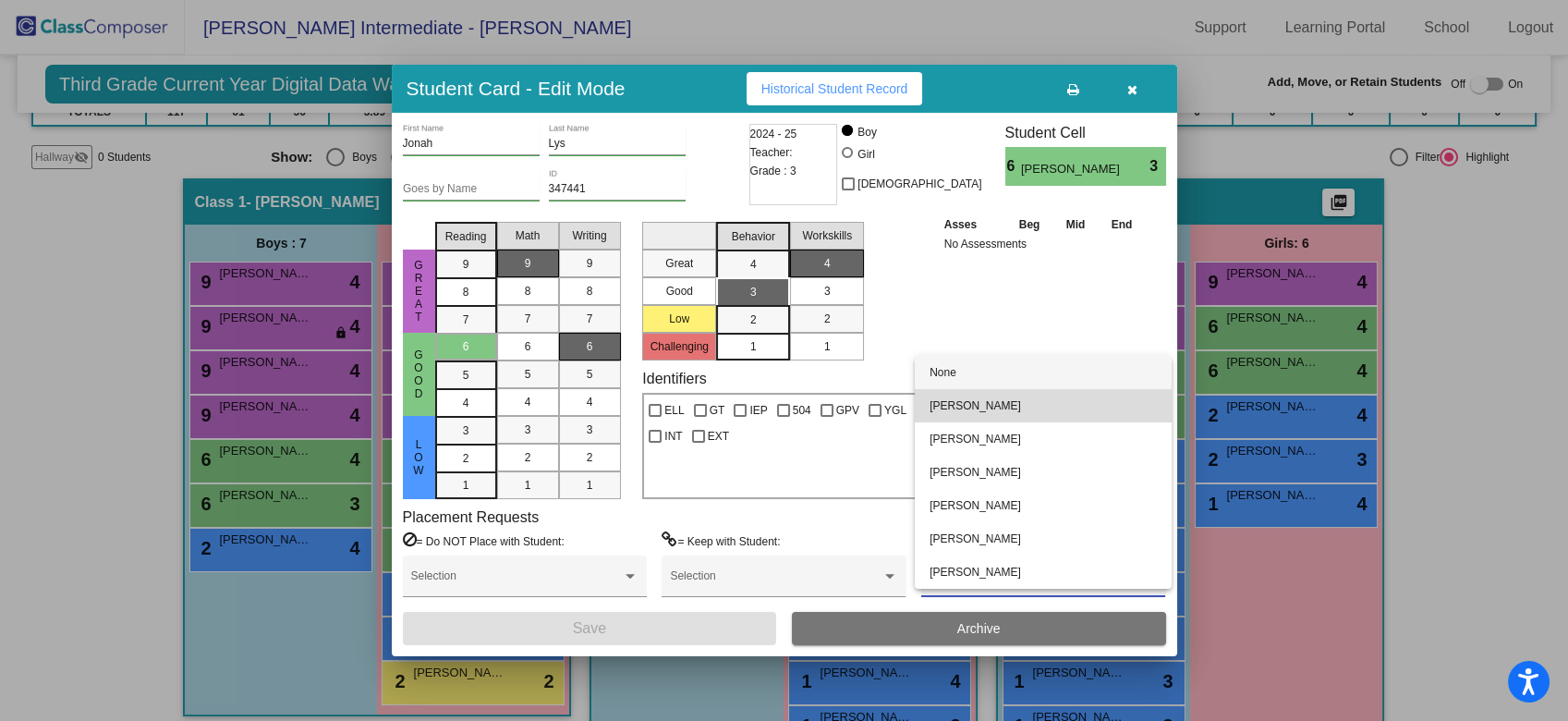 click on "Audra Caldwell" at bounding box center (1043, 406) 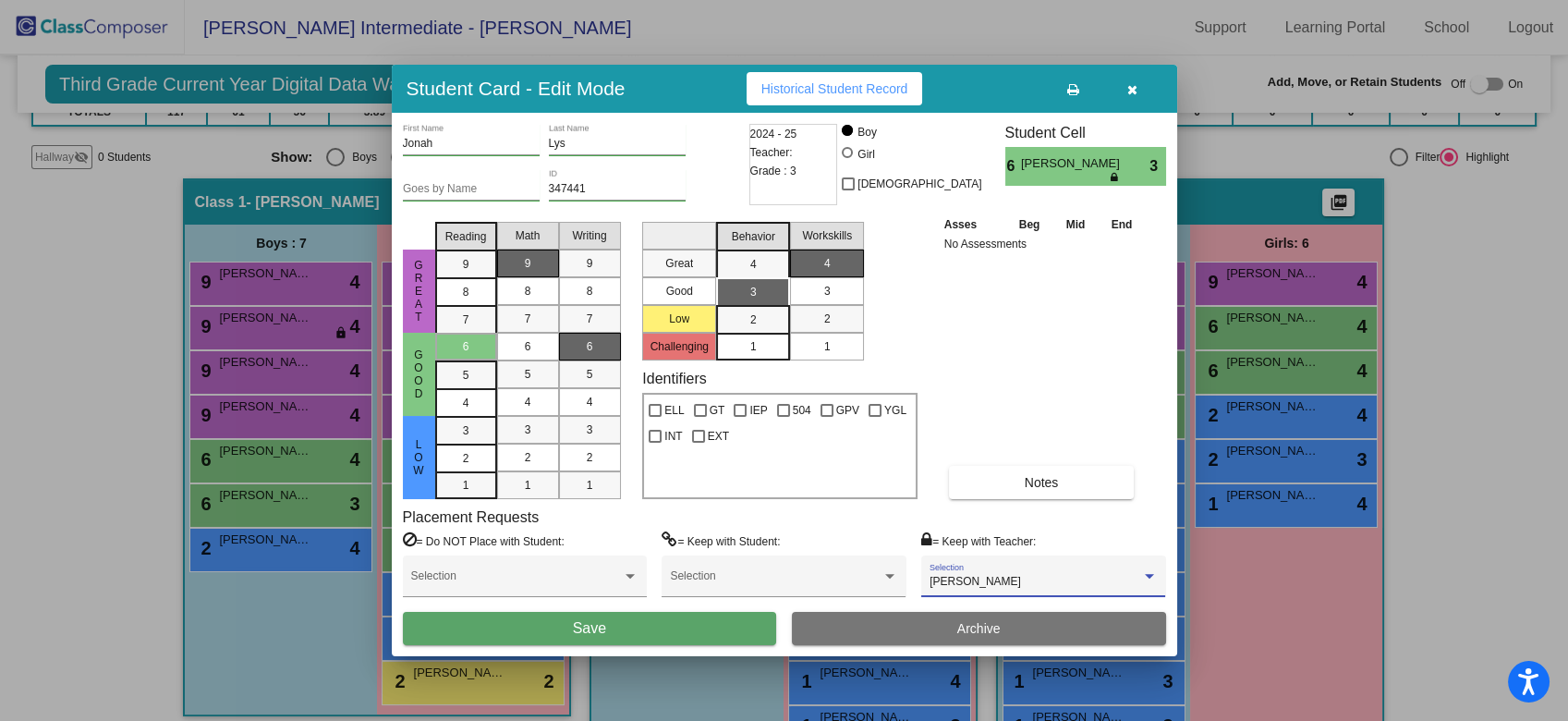 click on "Save" at bounding box center (590, 628) 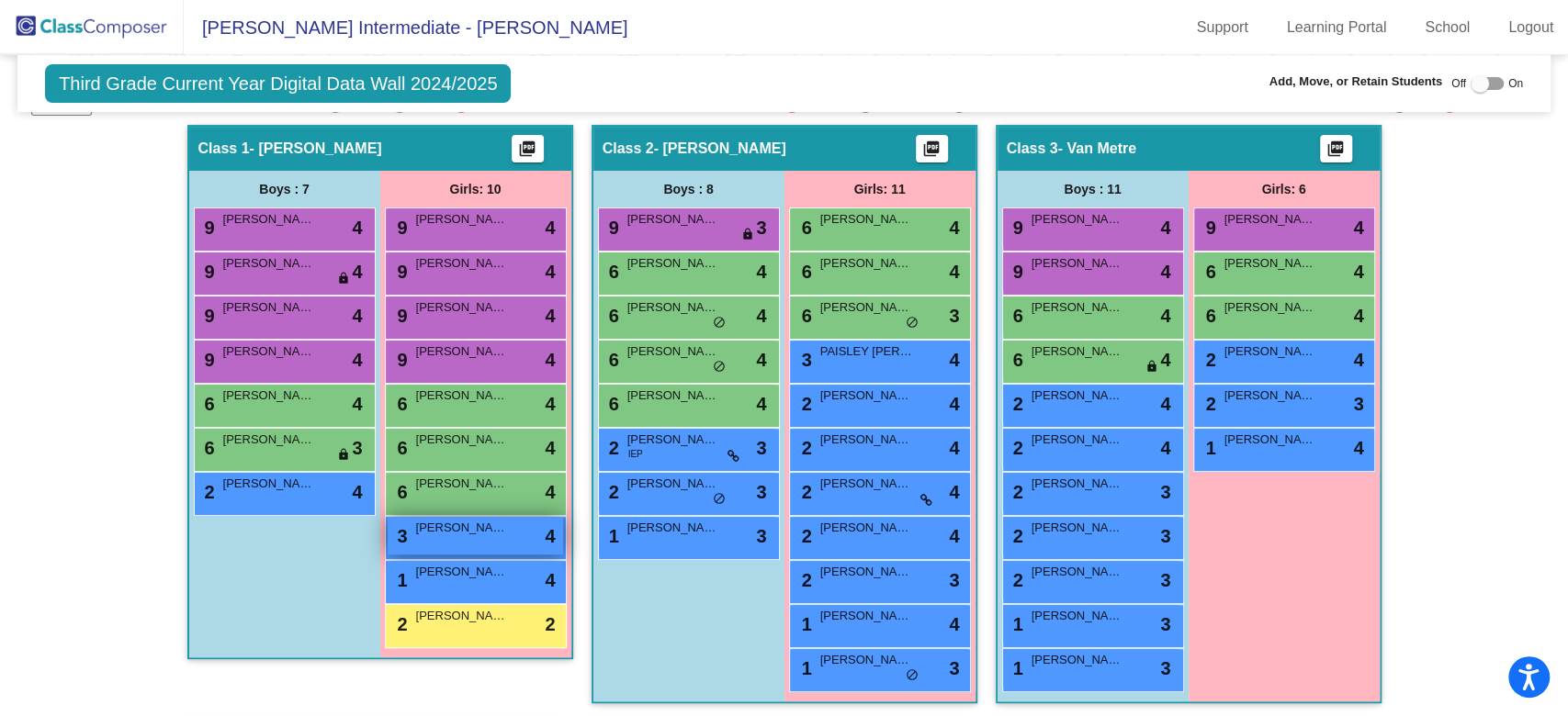 scroll, scrollTop: 476, scrollLeft: 0, axis: vertical 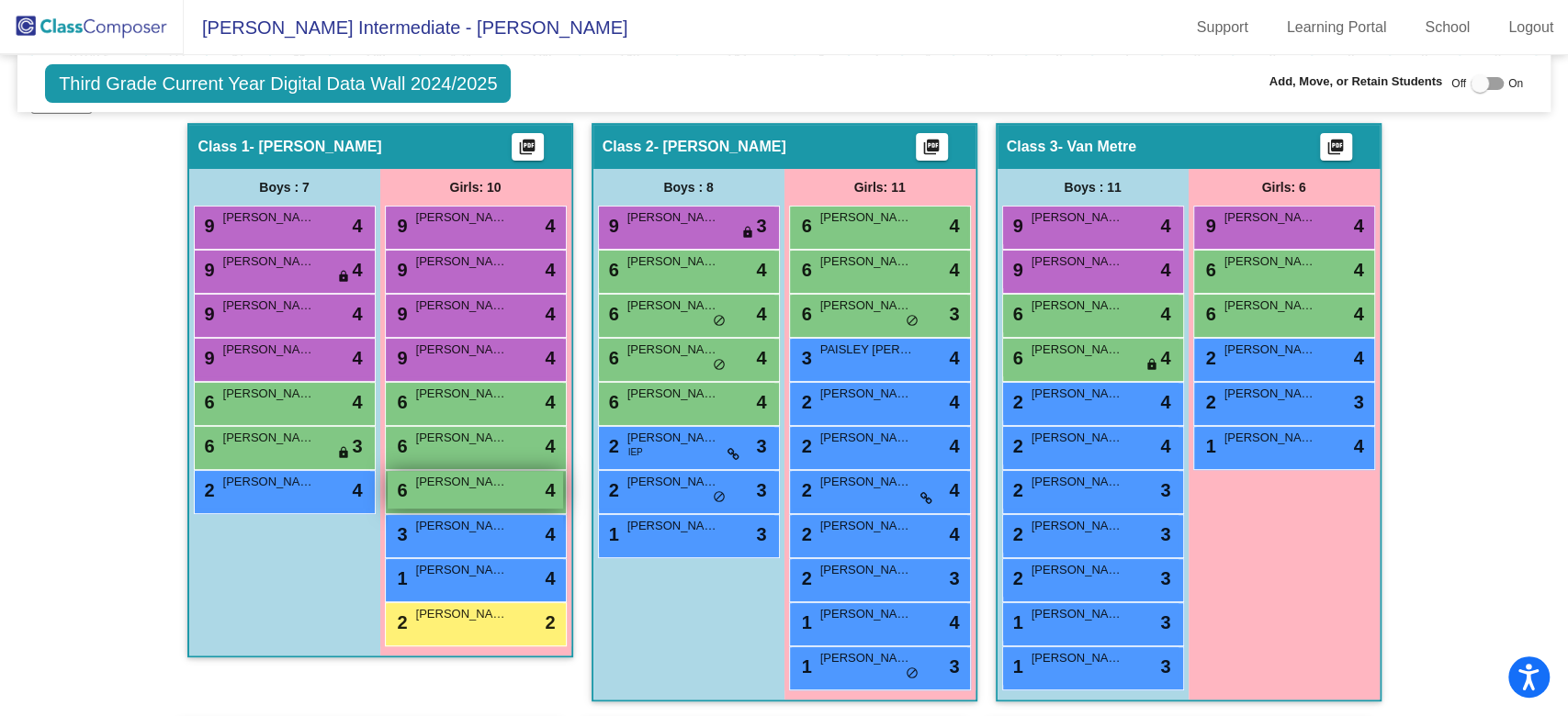 click on "MACIE MORALES" at bounding box center (462, 482) 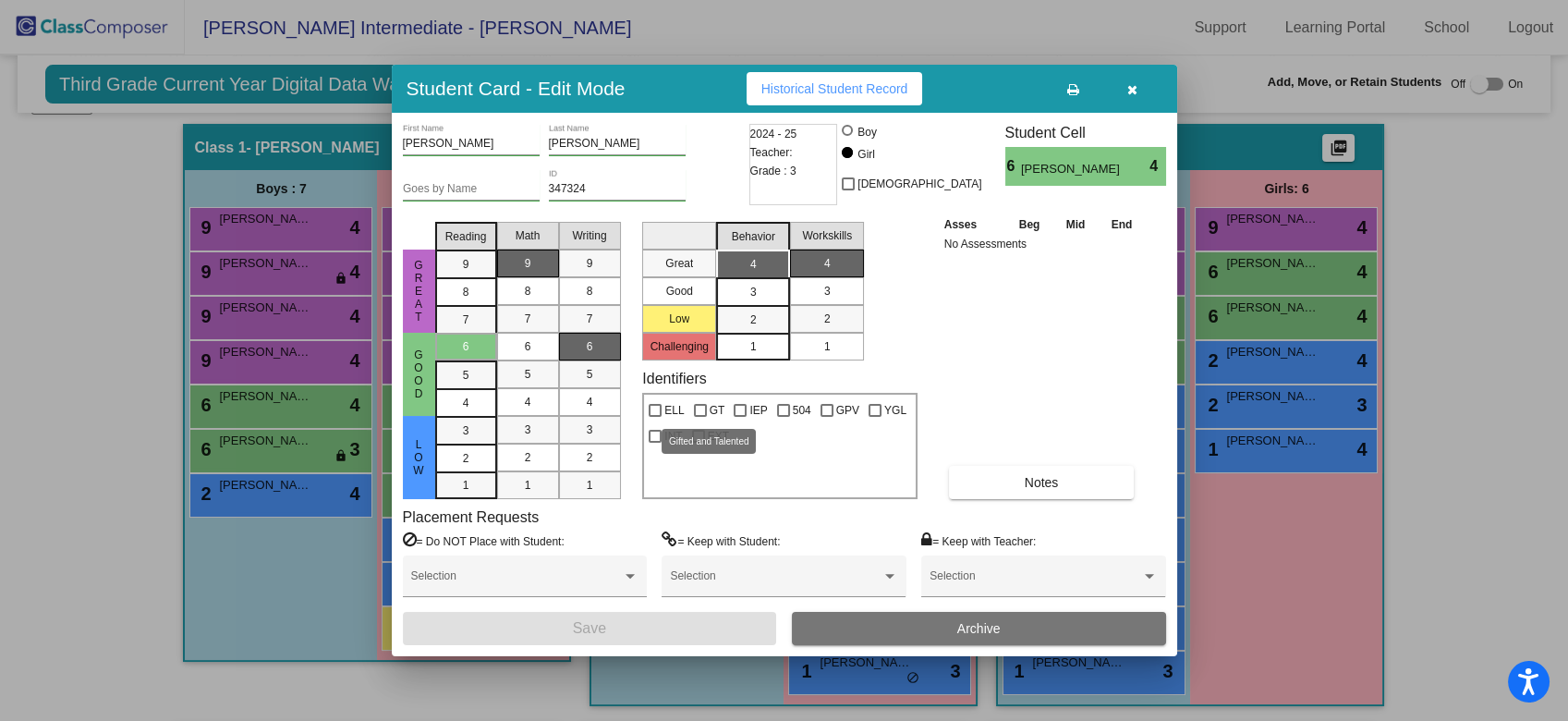 click at bounding box center (700, 410) 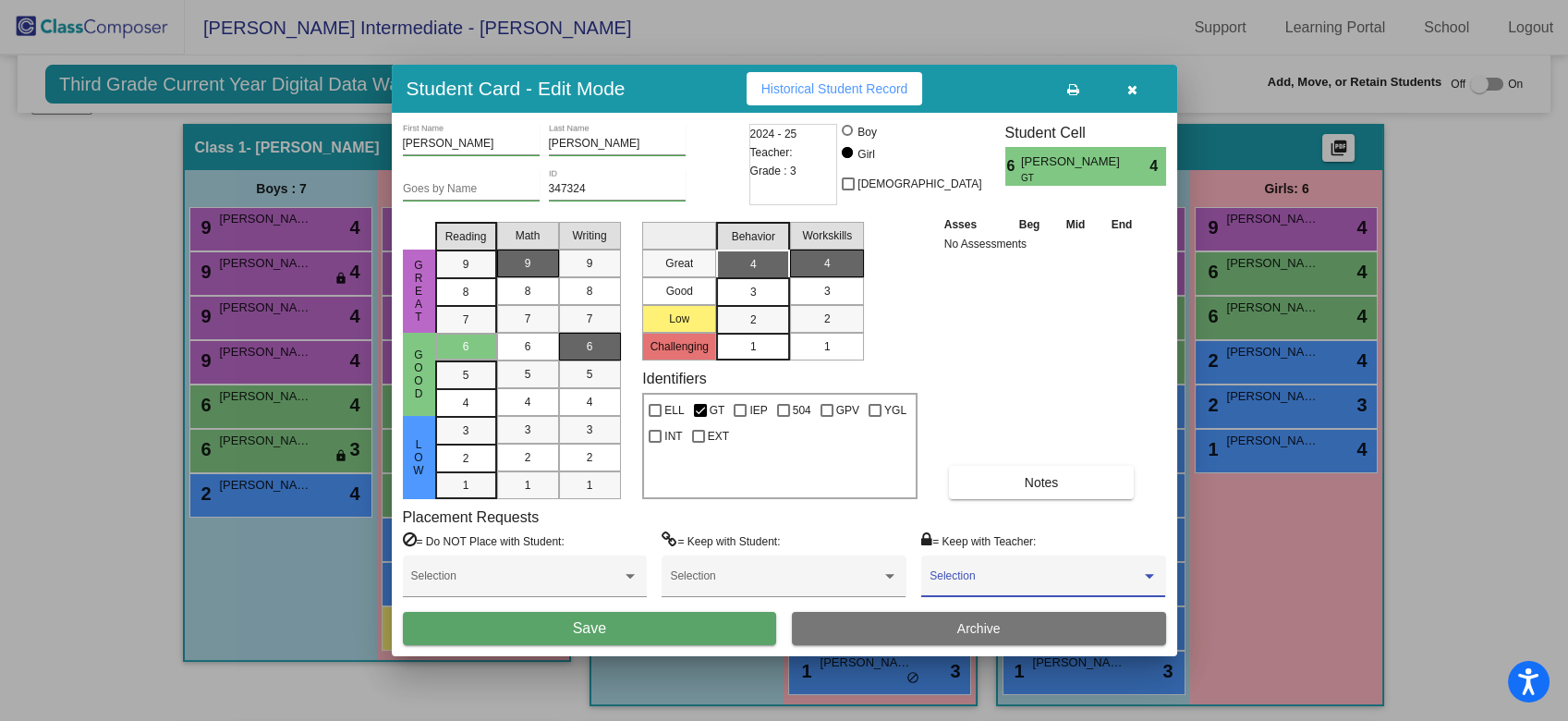 click at bounding box center (1035, 582) 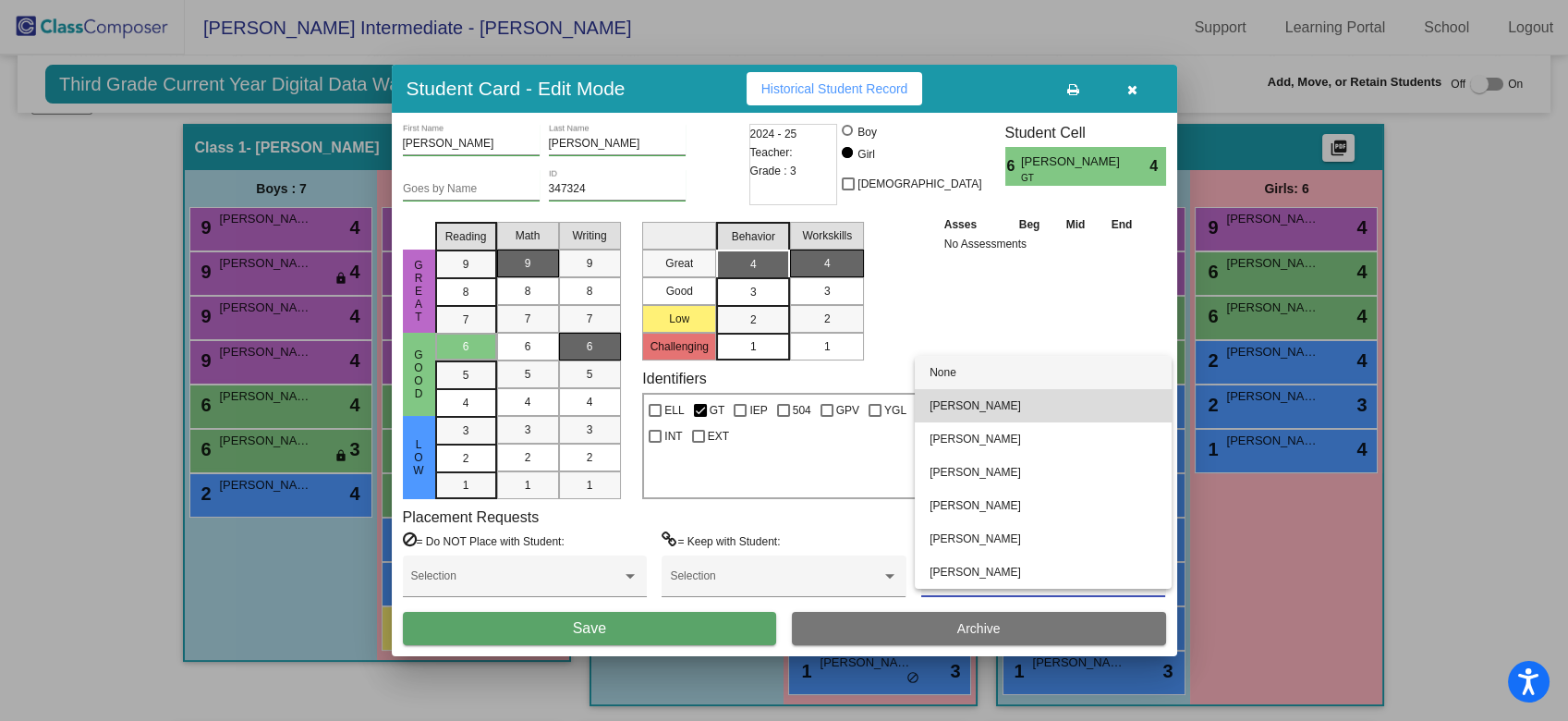 click on "Audra Caldwell" at bounding box center (1043, 406) 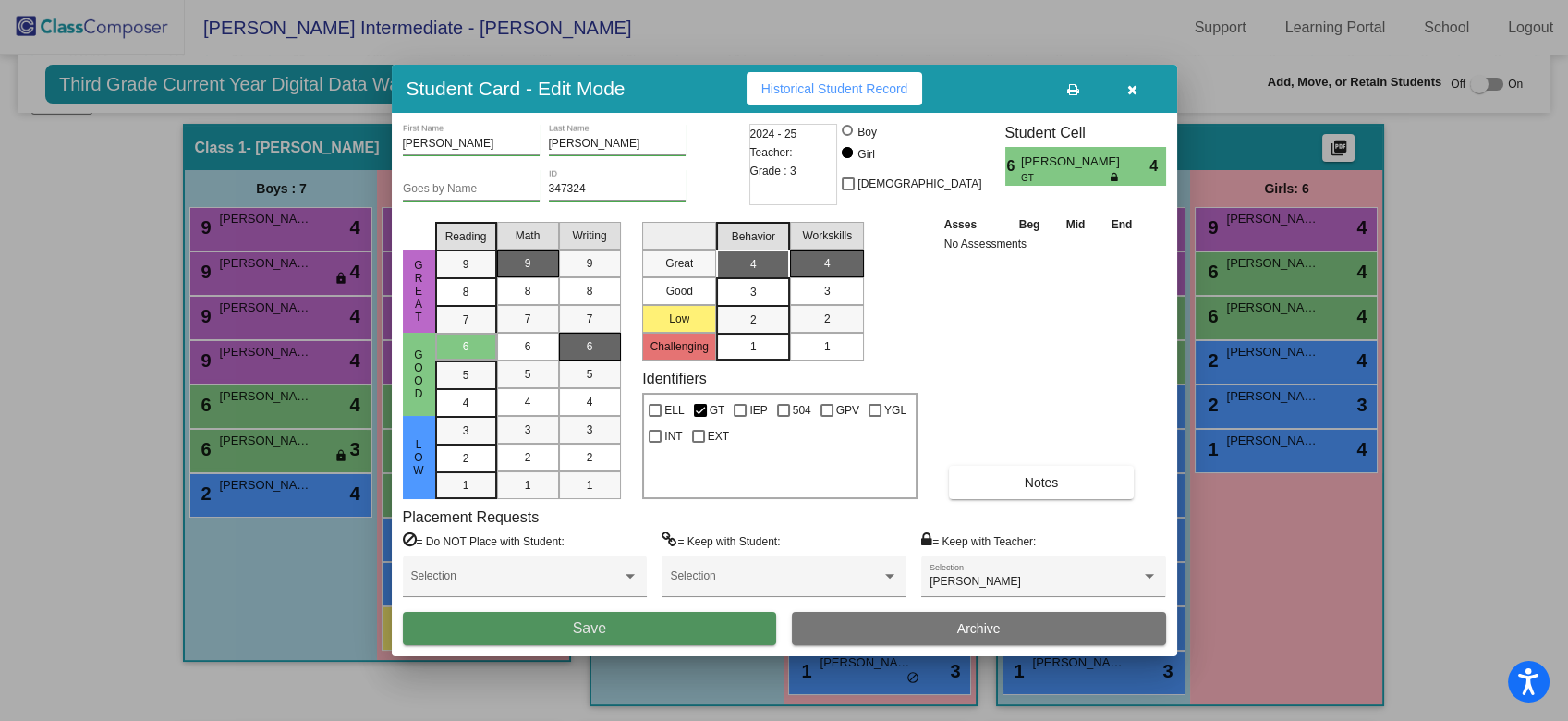 click on "Save" at bounding box center (590, 628) 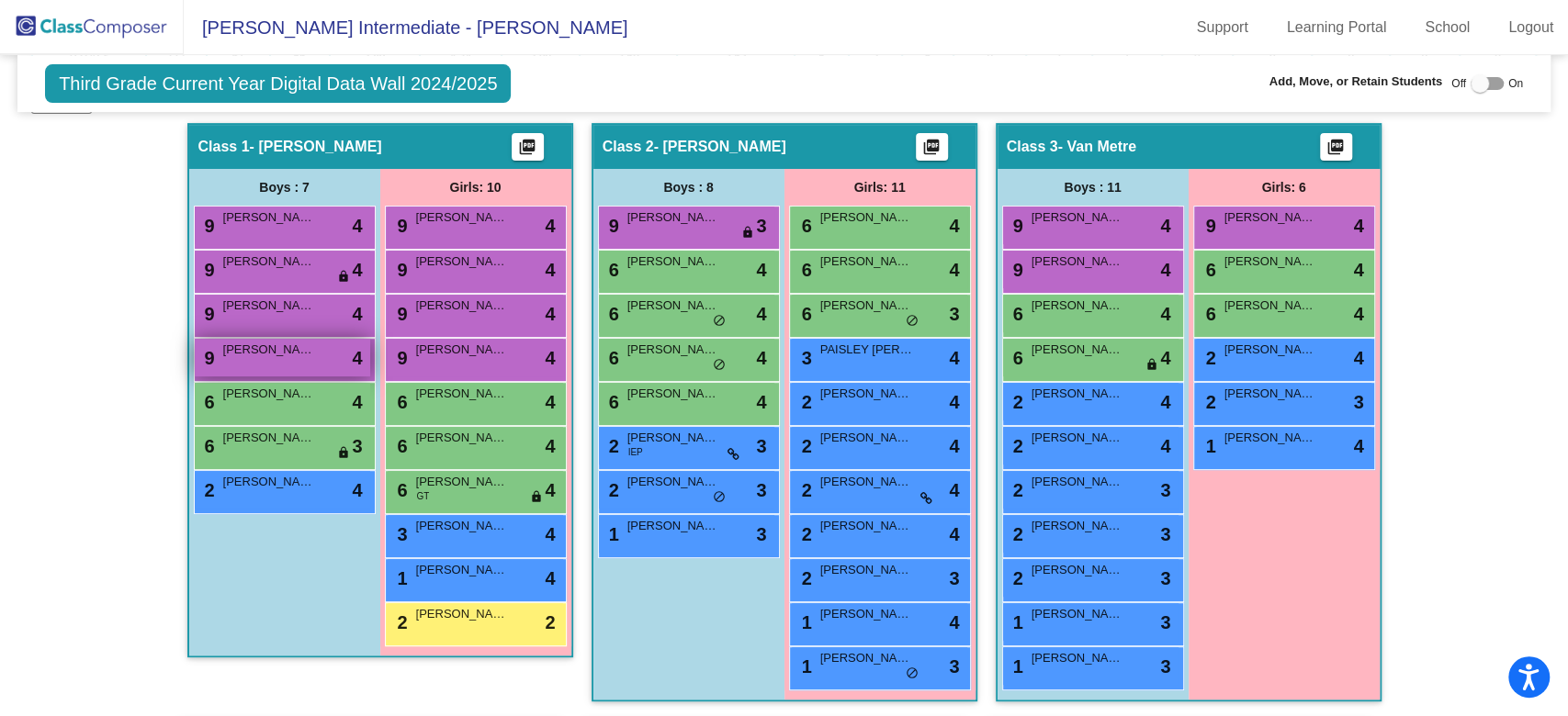 click on "MARTIN VAZQUEZ" at bounding box center [269, 350] 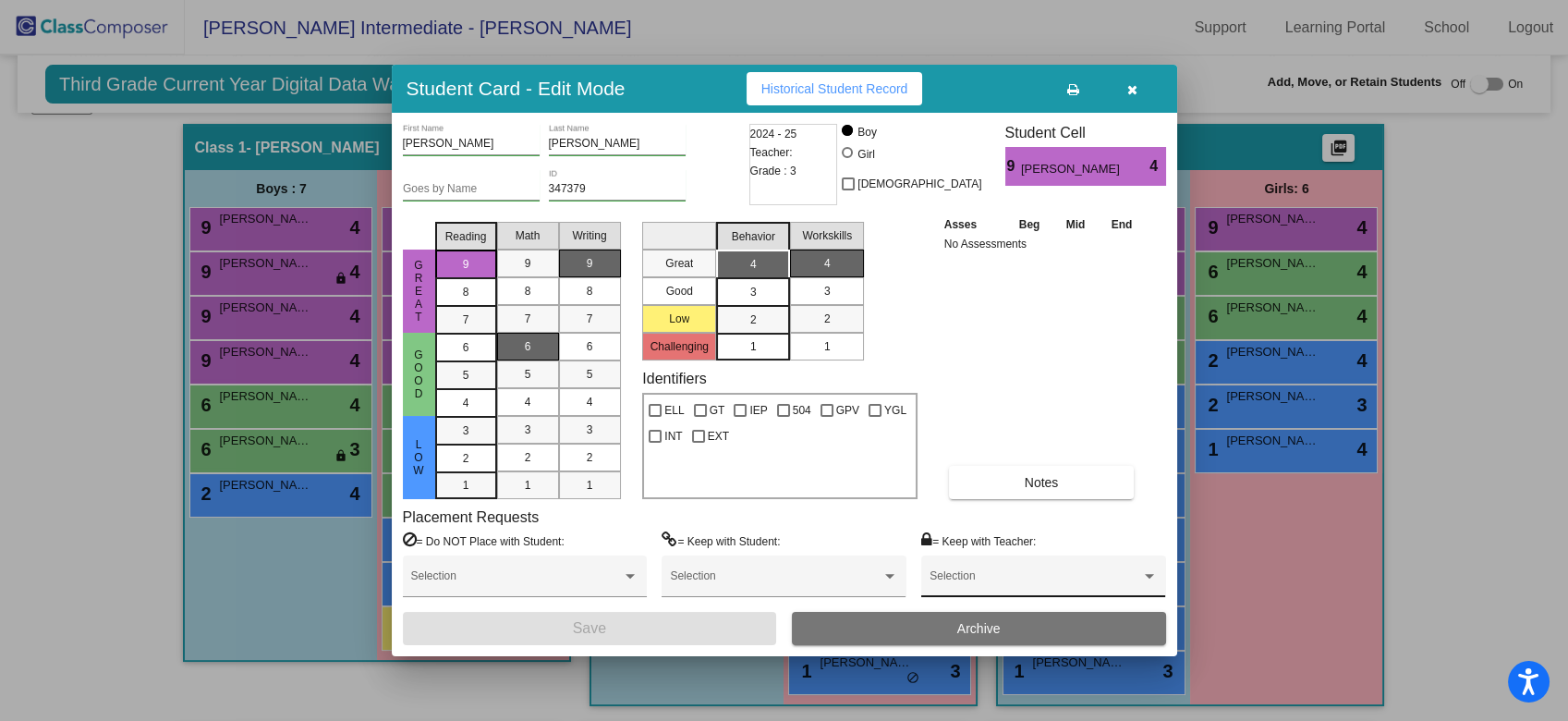click at bounding box center (1035, 582) 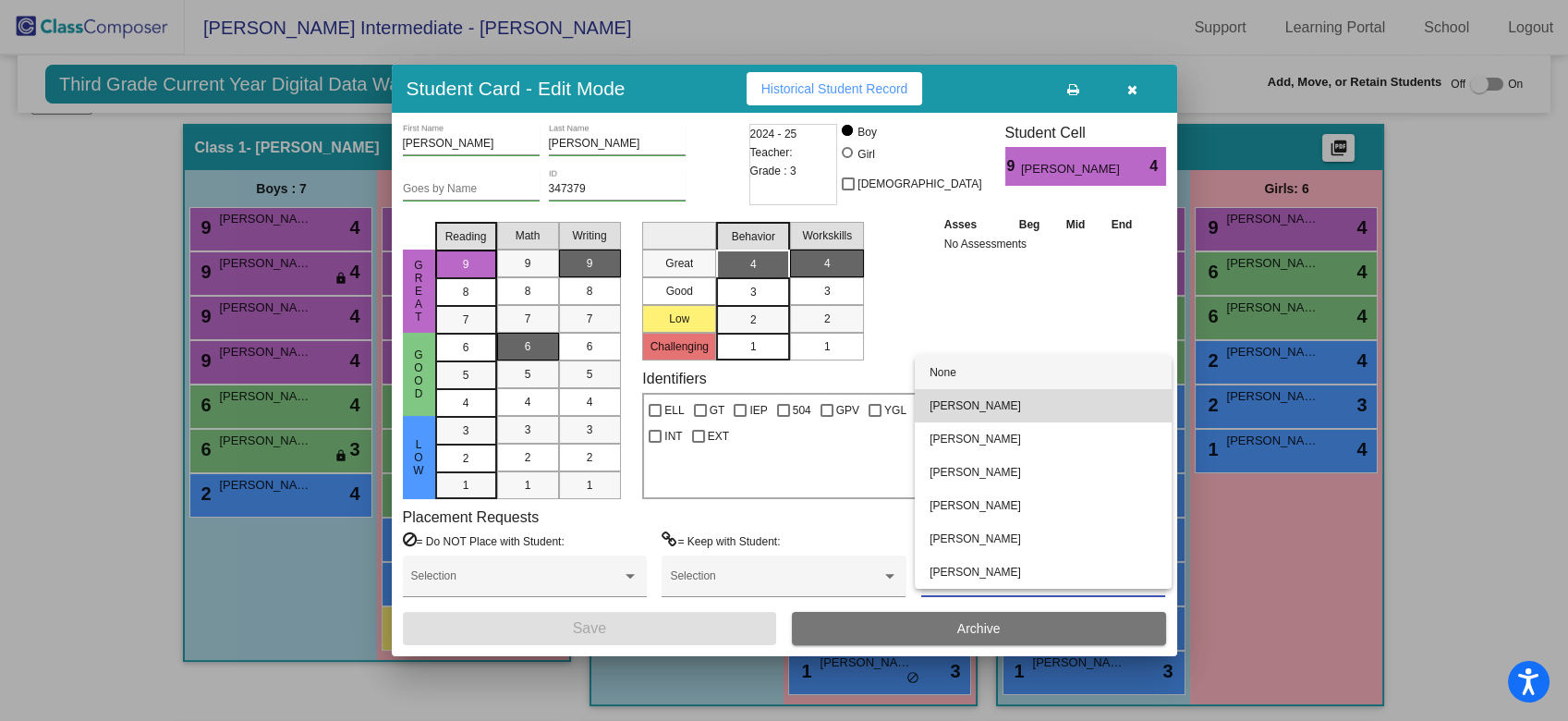 click on "Audra Caldwell" at bounding box center [1043, 406] 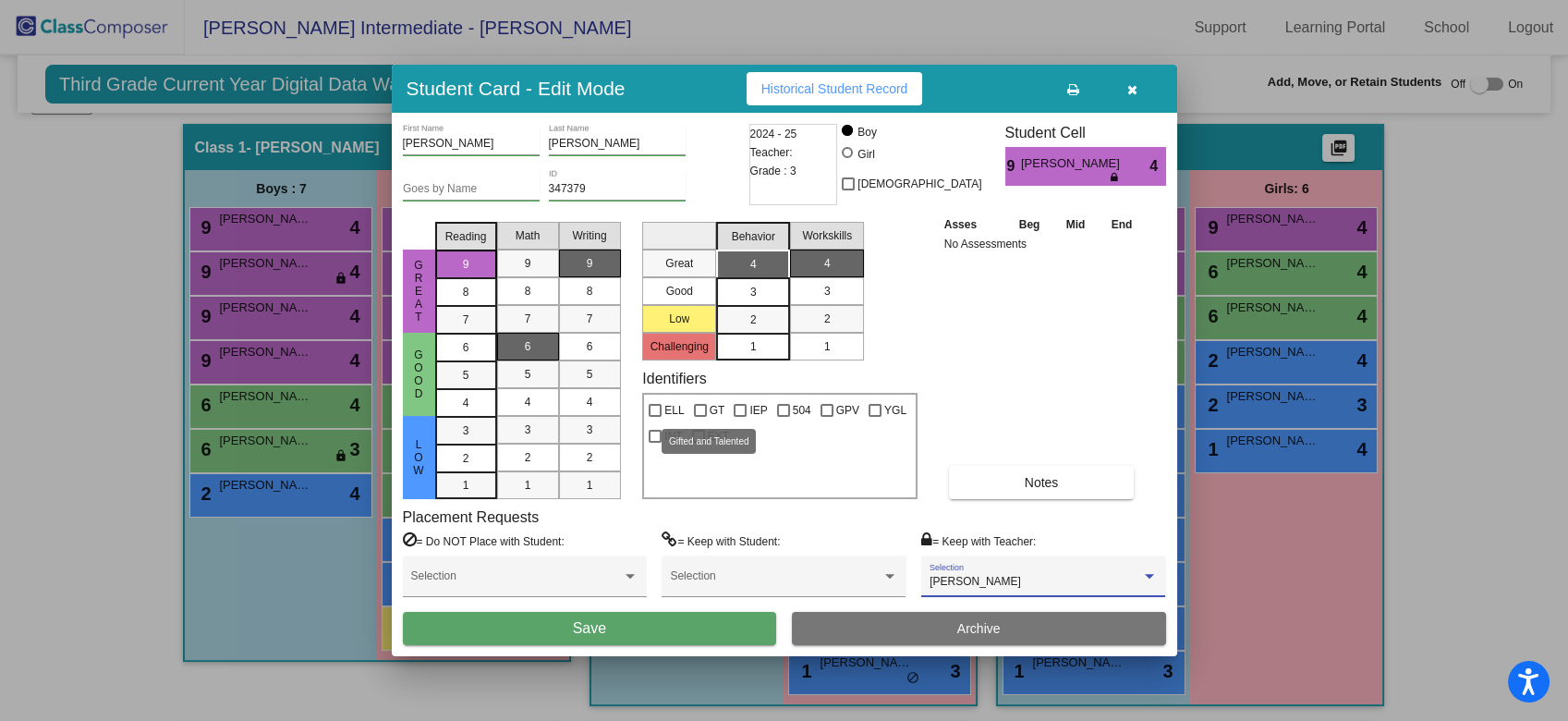 click at bounding box center [700, 410] 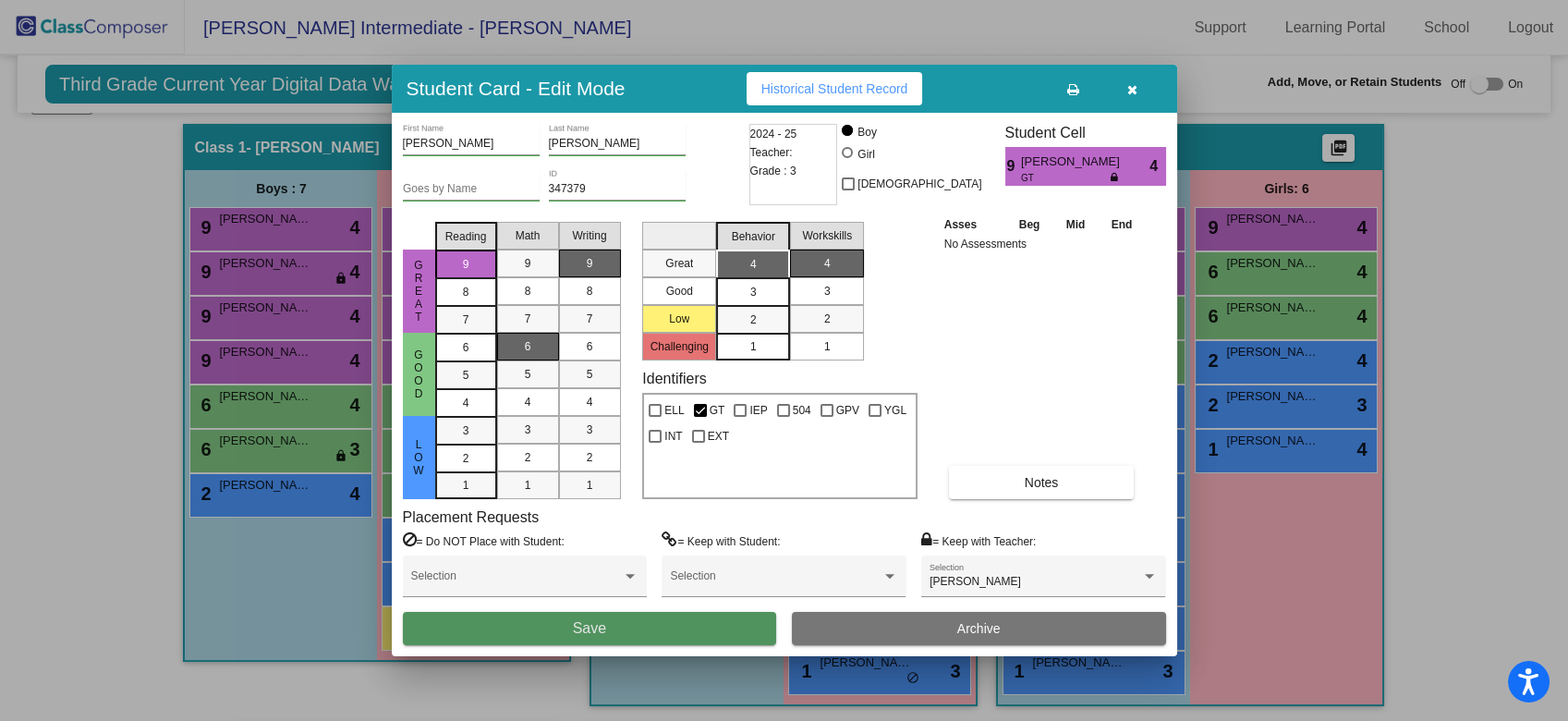 click on "Save" at bounding box center [590, 629] 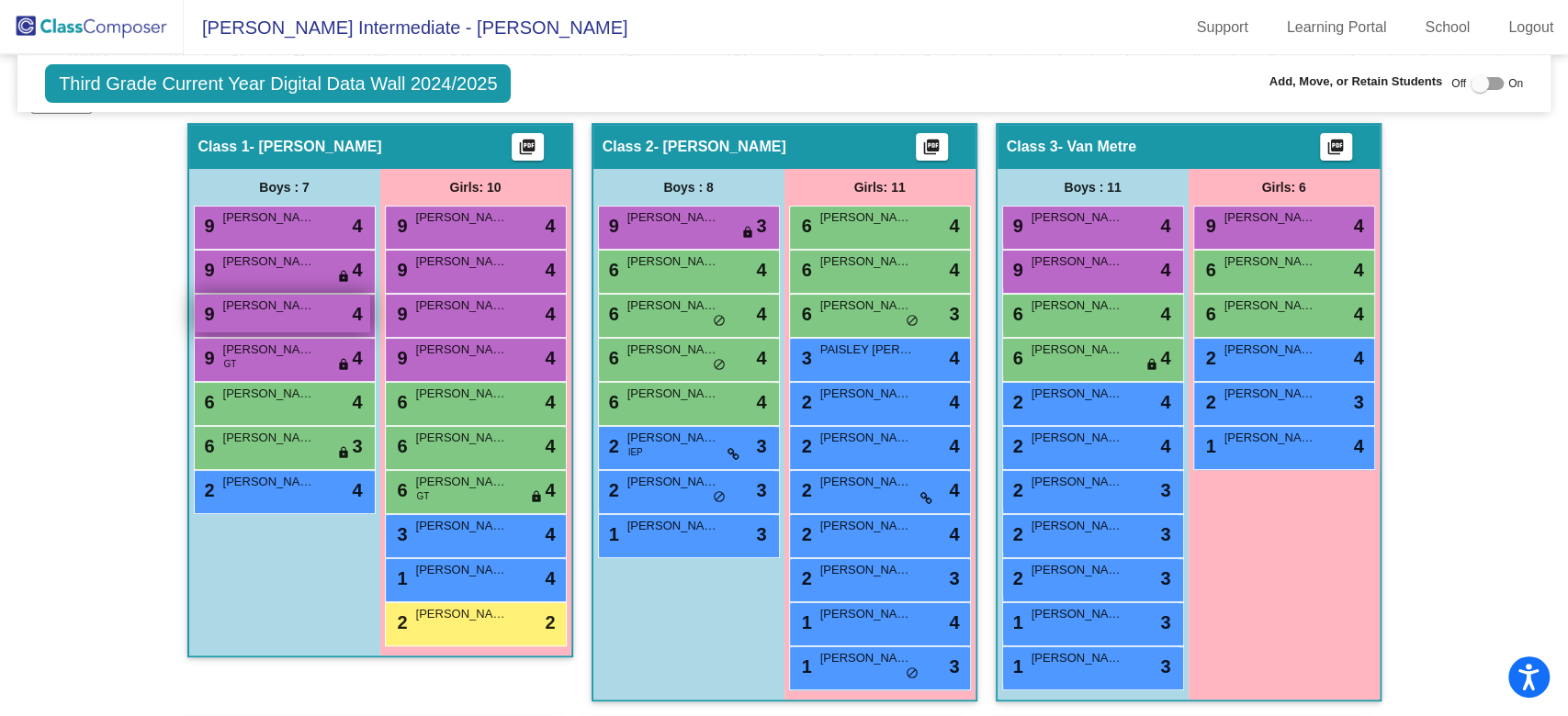 click on "9 PORTER RICHARDSON lock do_not_disturb_alt 4" at bounding box center [282, 313] 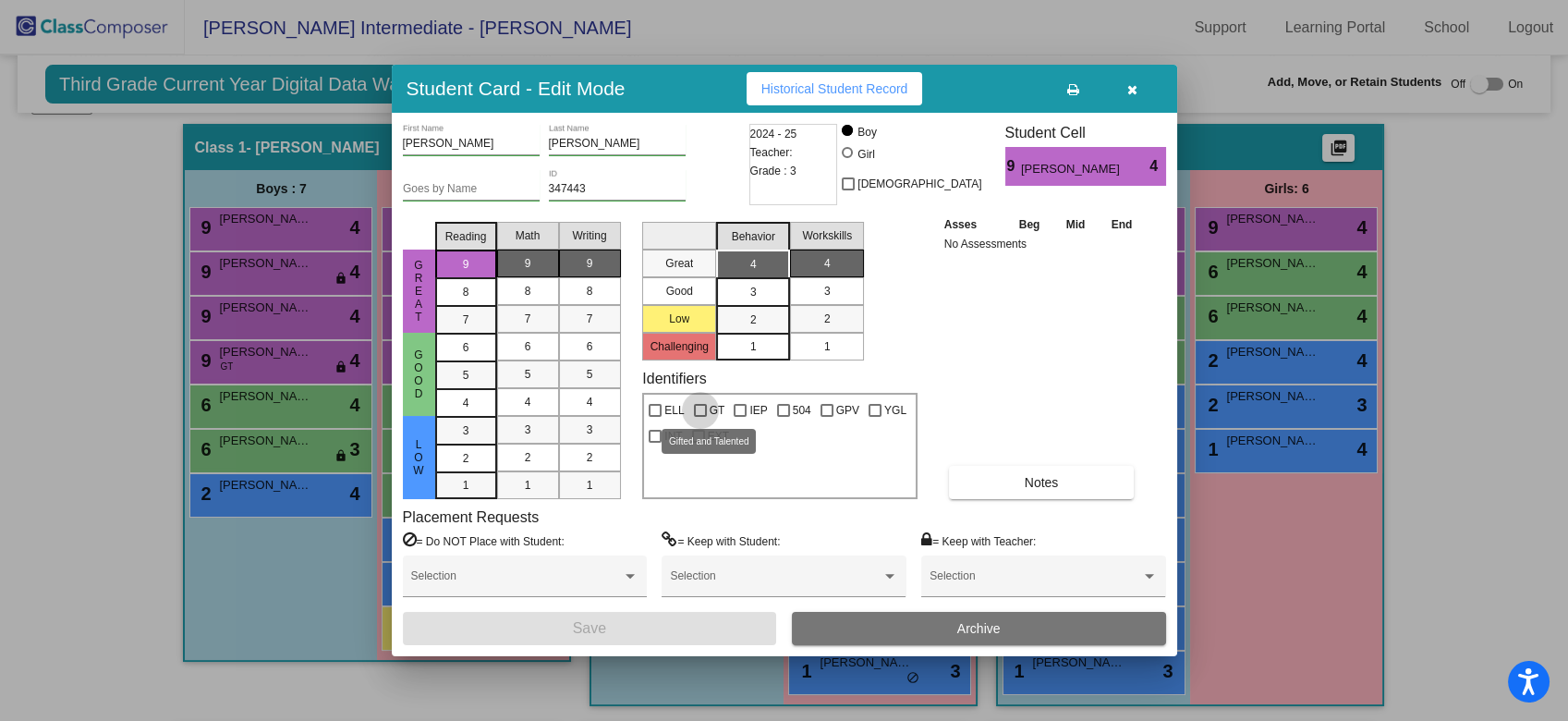 click at bounding box center [700, 410] 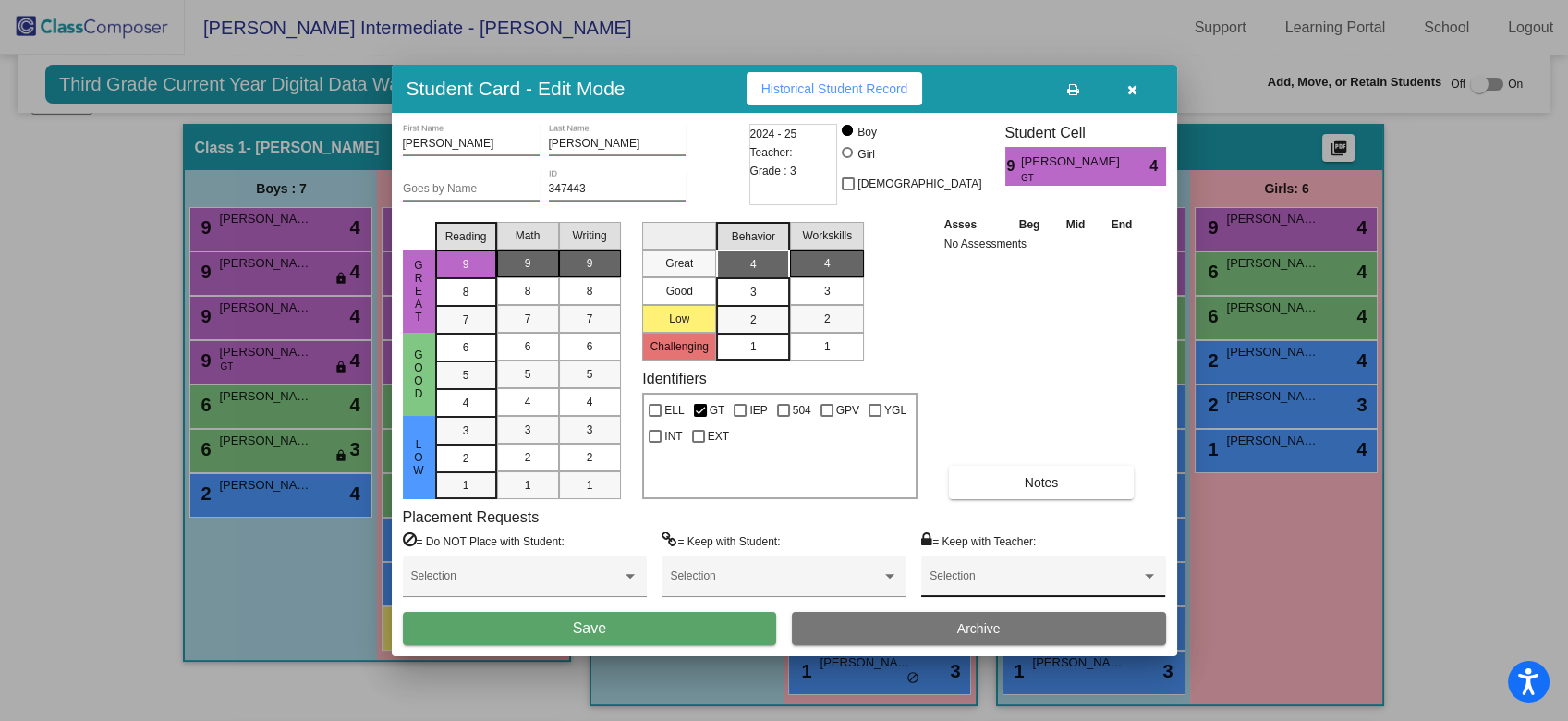 click at bounding box center [1035, 582] 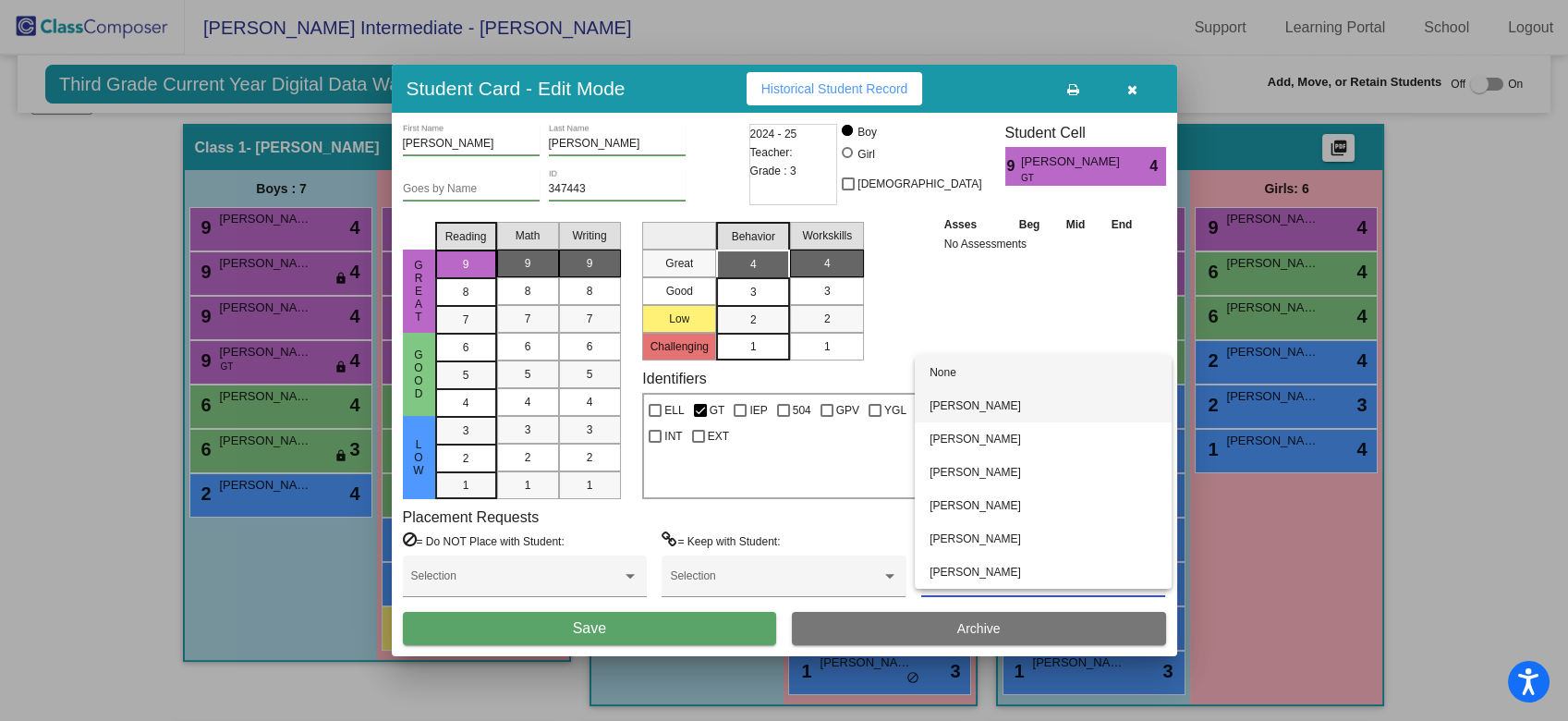 click on "Audra Caldwell" at bounding box center [1043, 406] 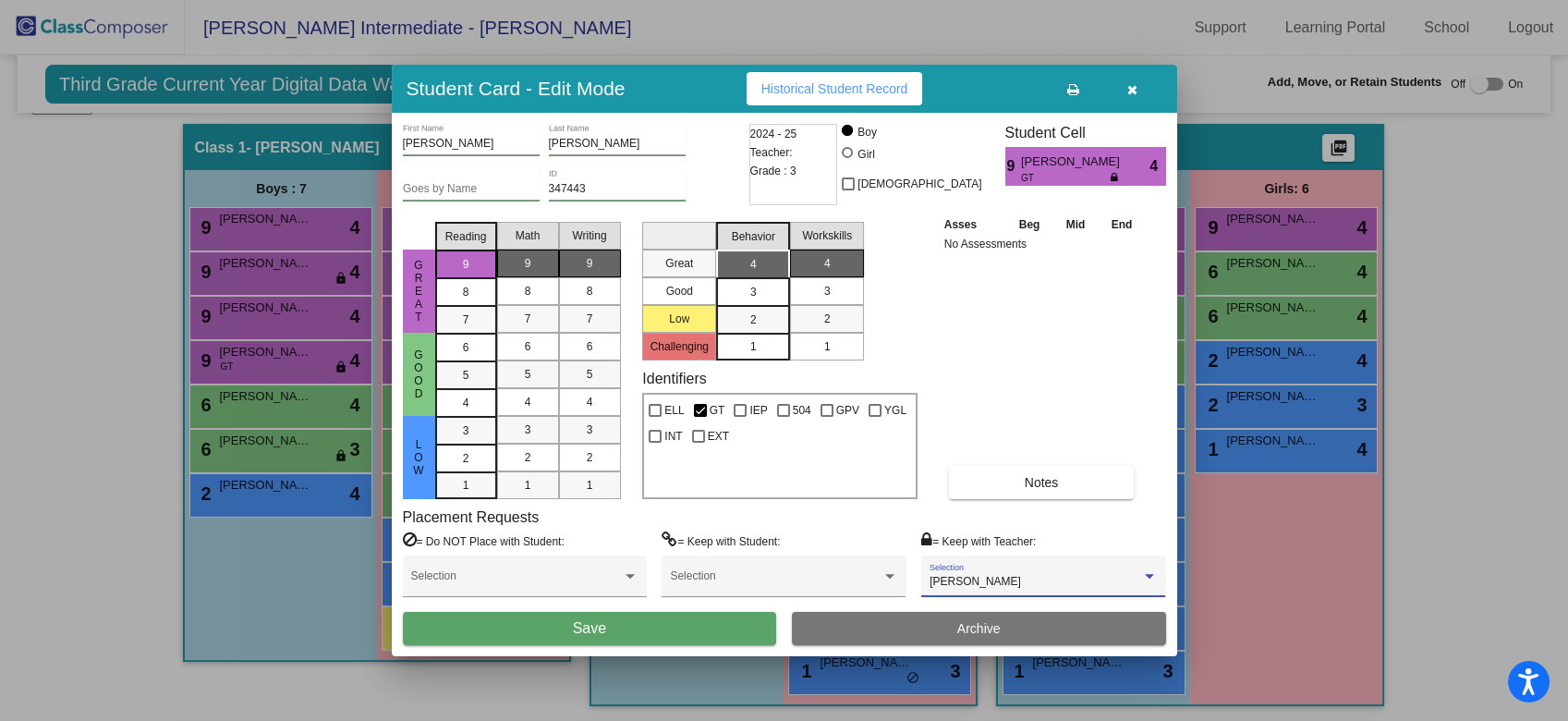 click on "Save" at bounding box center [590, 628] 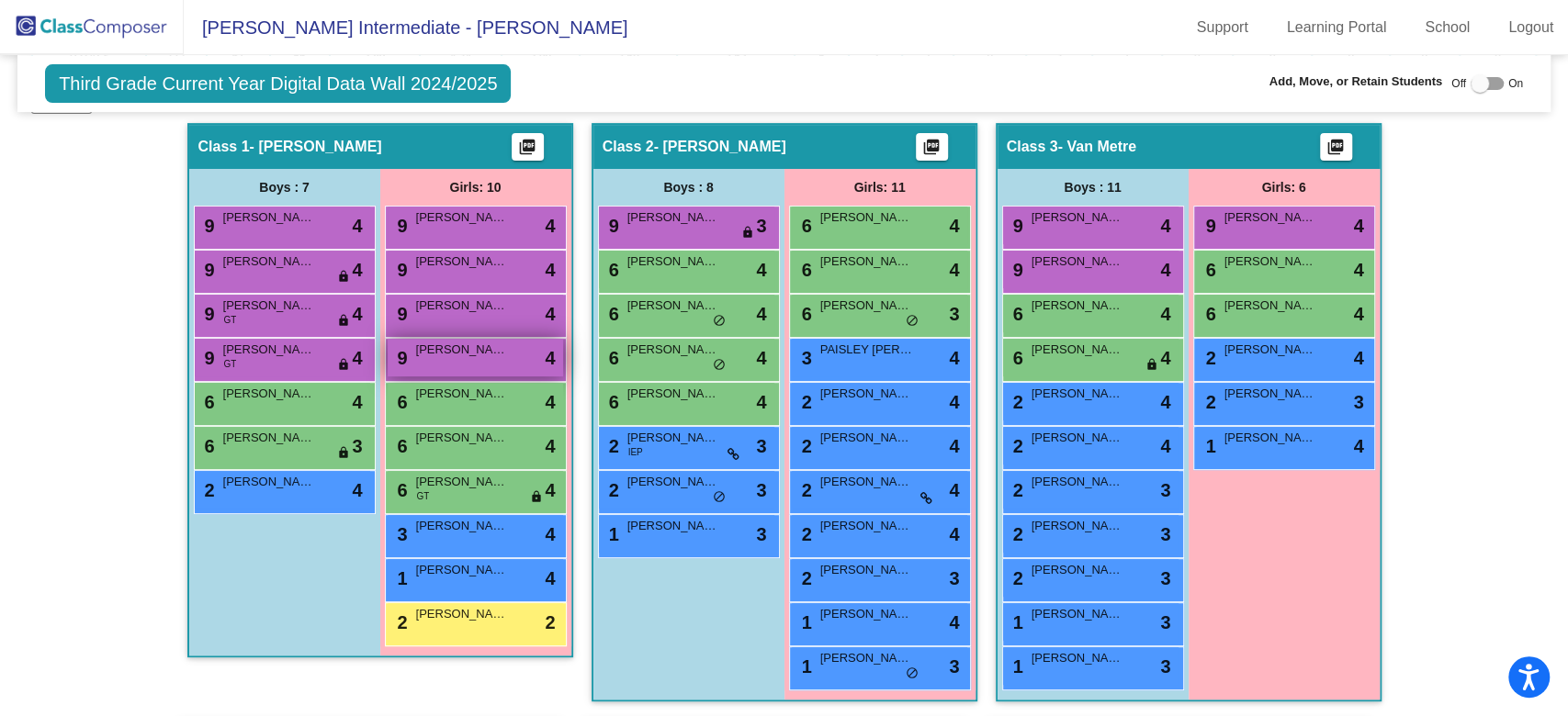 click on "OLIVIA SAENZ" at bounding box center (462, 350) 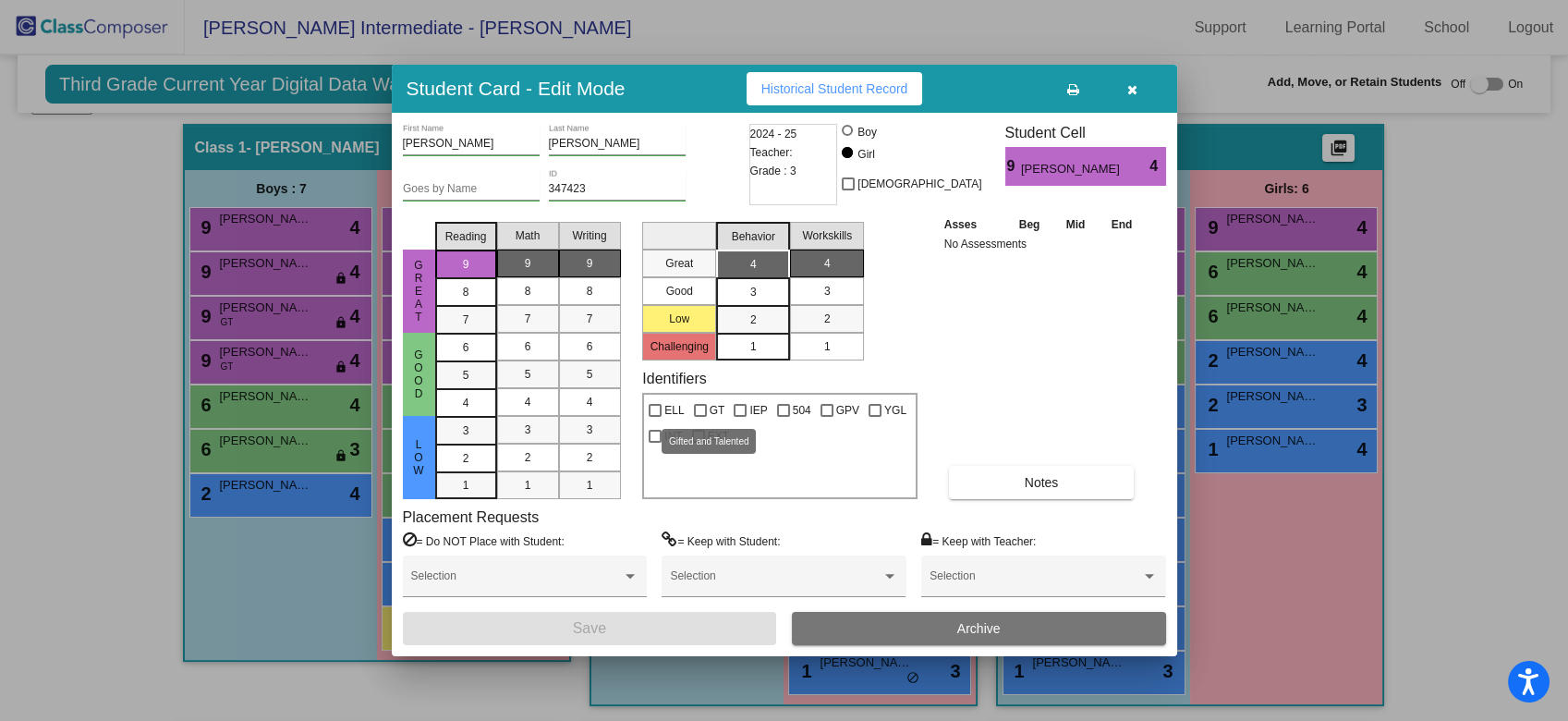 click on "GT" at bounding box center (710, 410) 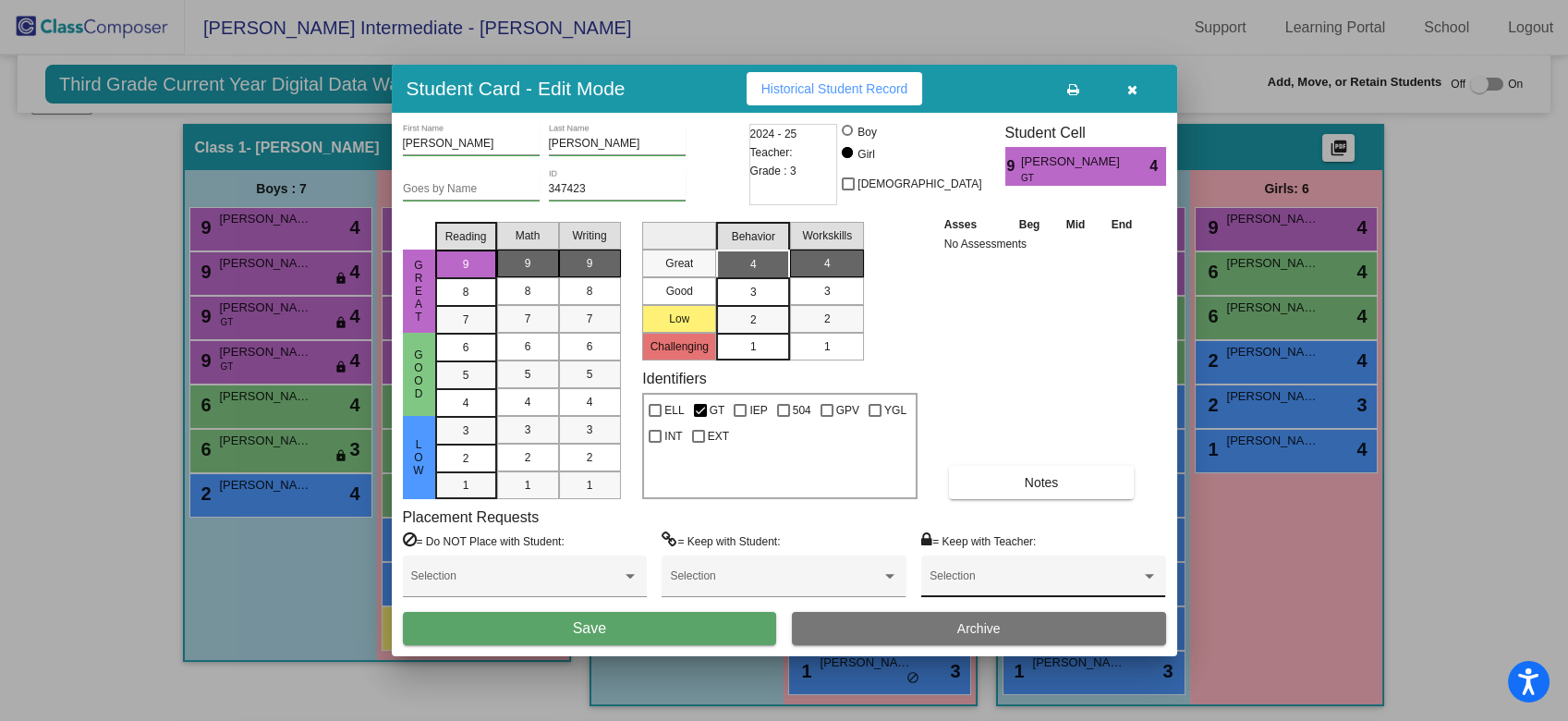 click on "Selection" at bounding box center (1043, 580) 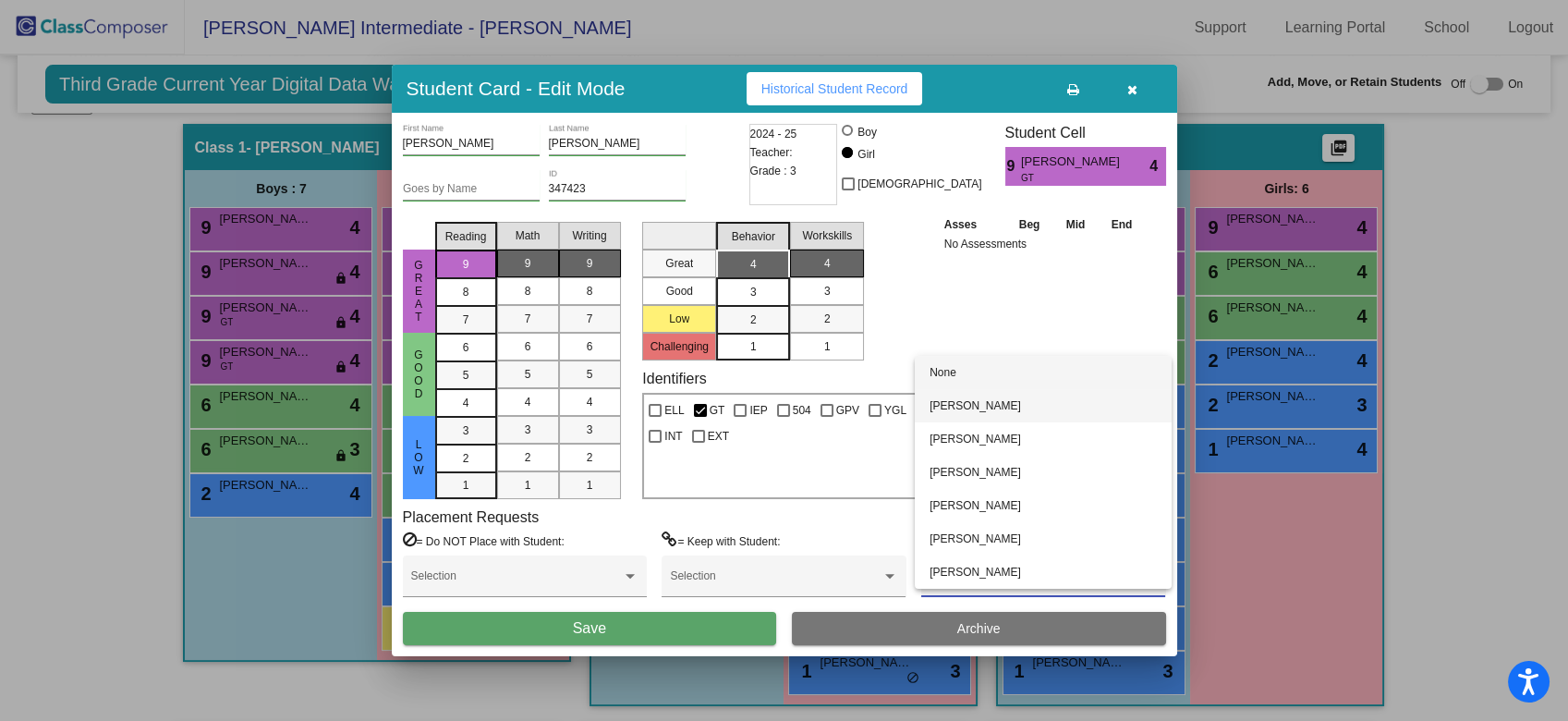 click on "Audra Caldwell" at bounding box center [1043, 406] 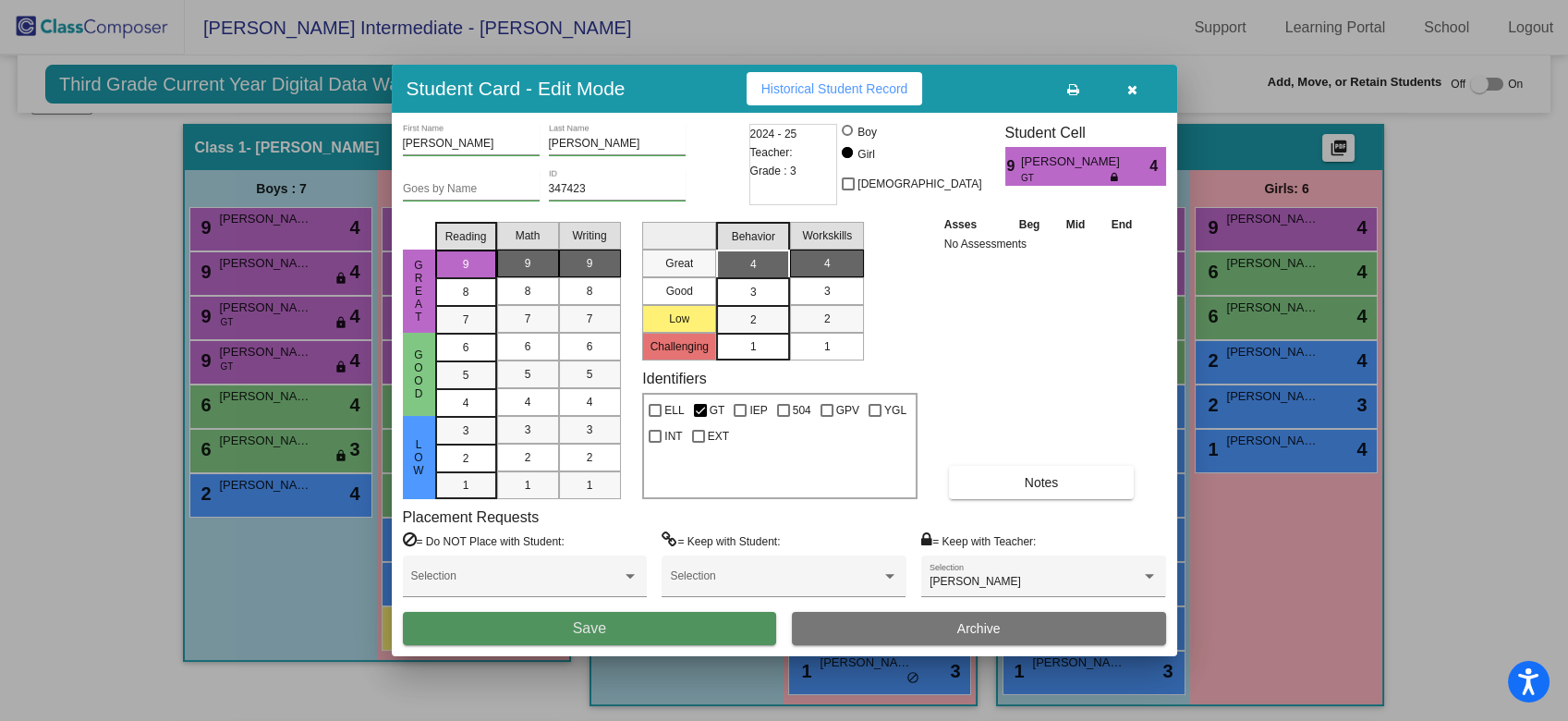 click on "Save" at bounding box center (590, 629) 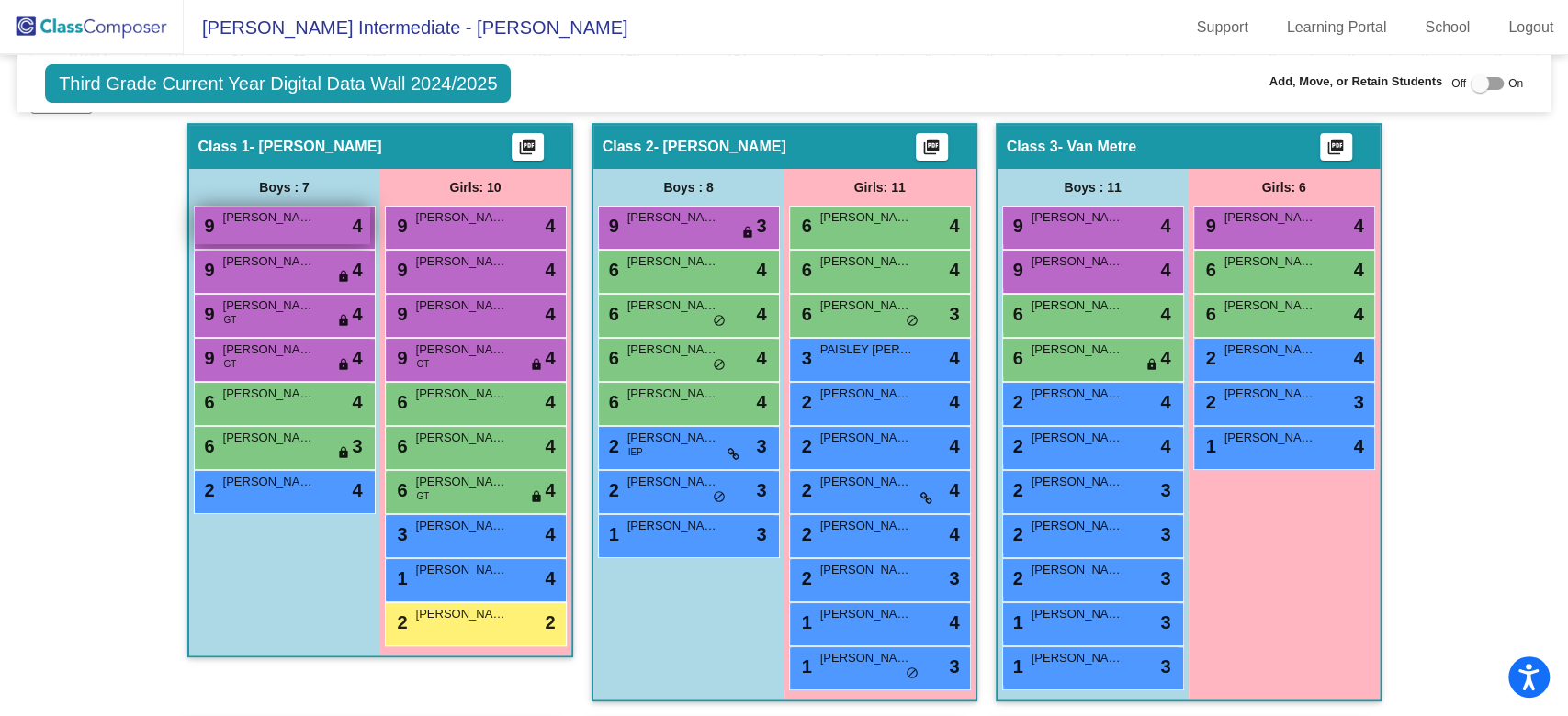 click on "VINCENT BARNES" at bounding box center [269, 218] 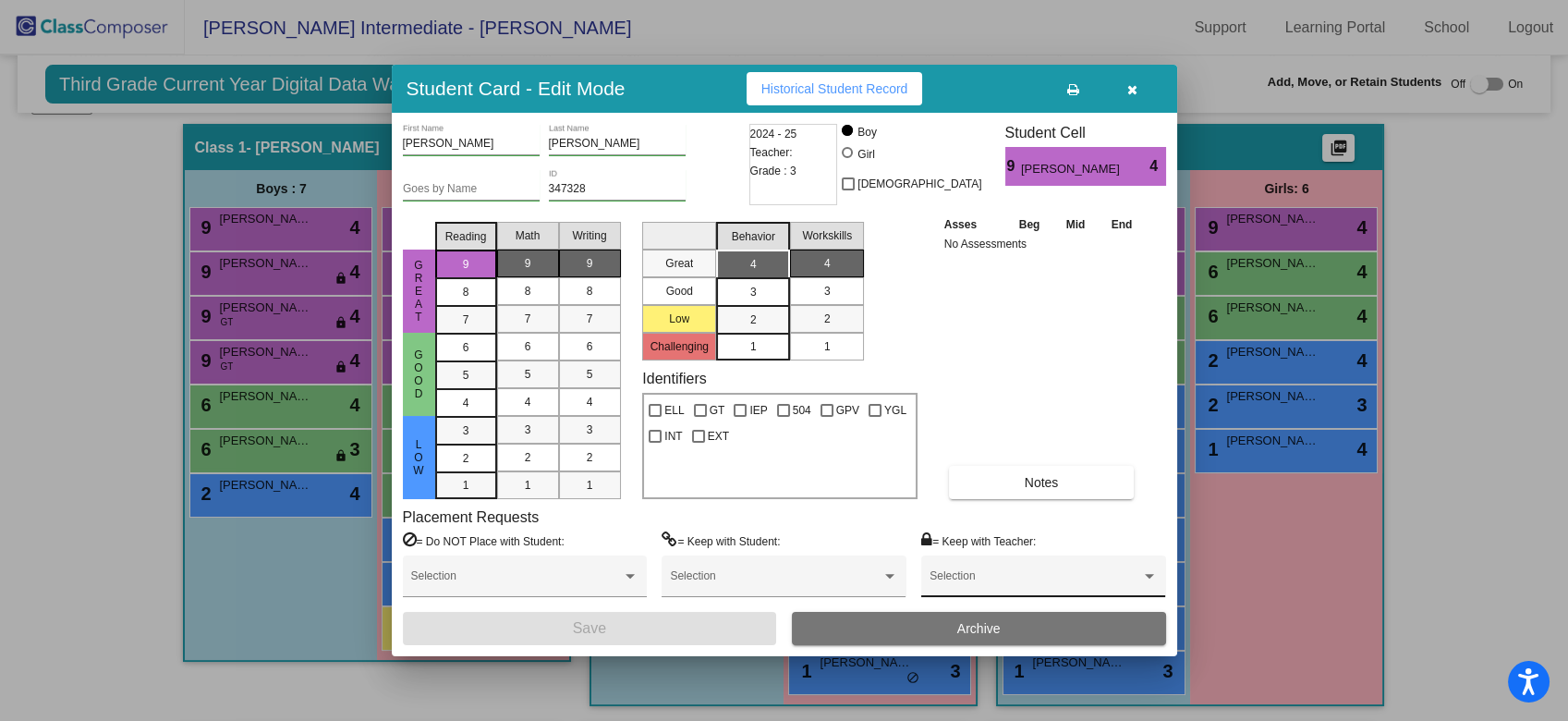 click on "Selection" at bounding box center [1043, 580] 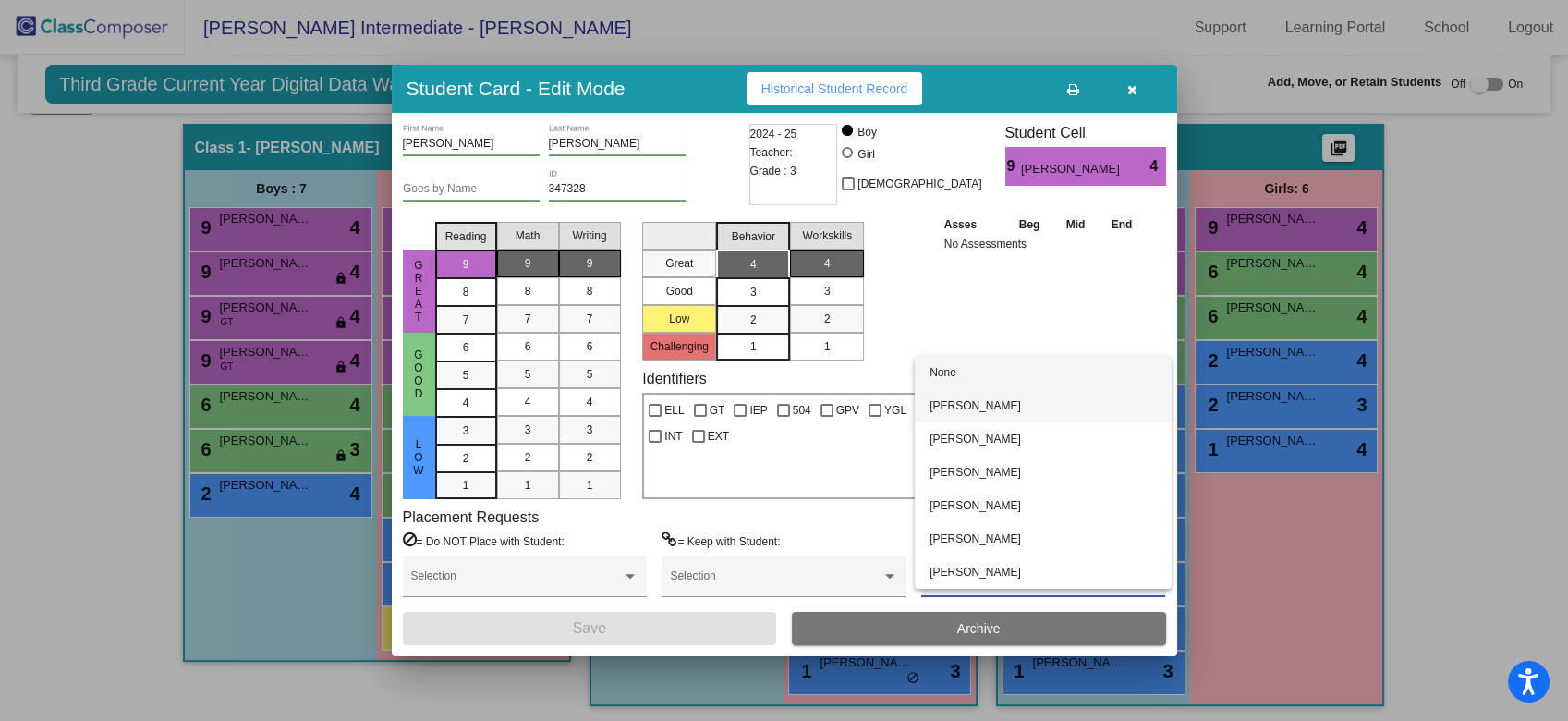 click on "Audra Caldwell" at bounding box center (1043, 406) 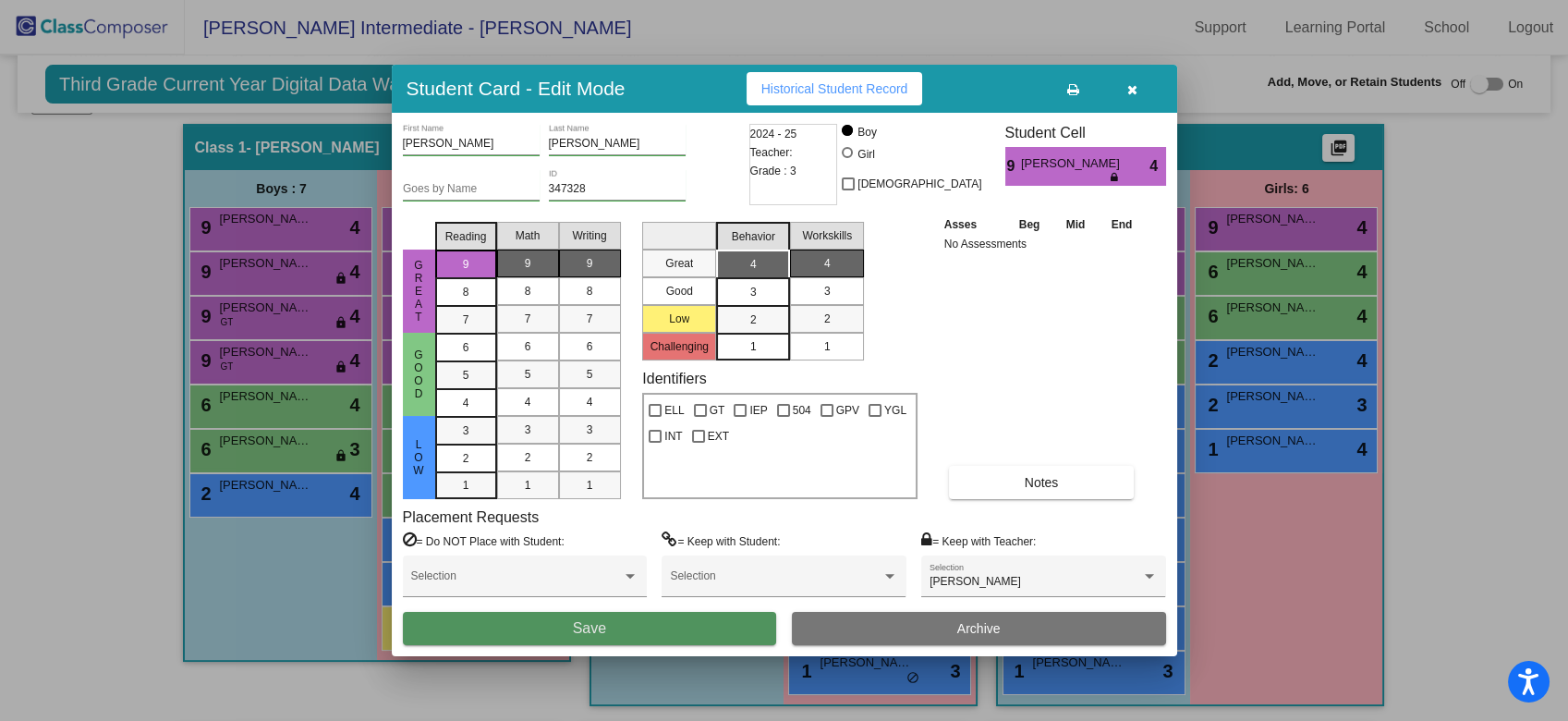 click on "Save" at bounding box center [590, 629] 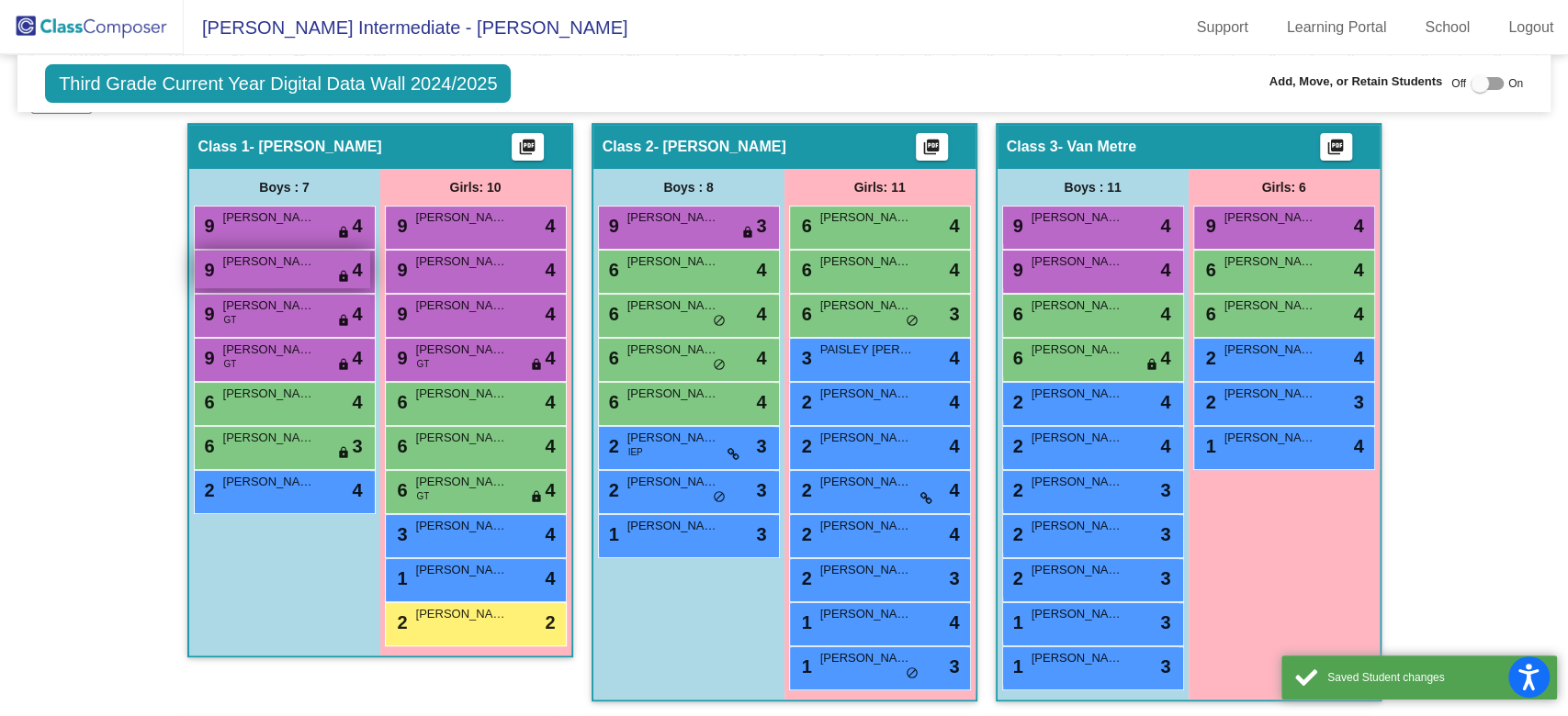 click on "JAIME CHAPA" at bounding box center (269, 262) 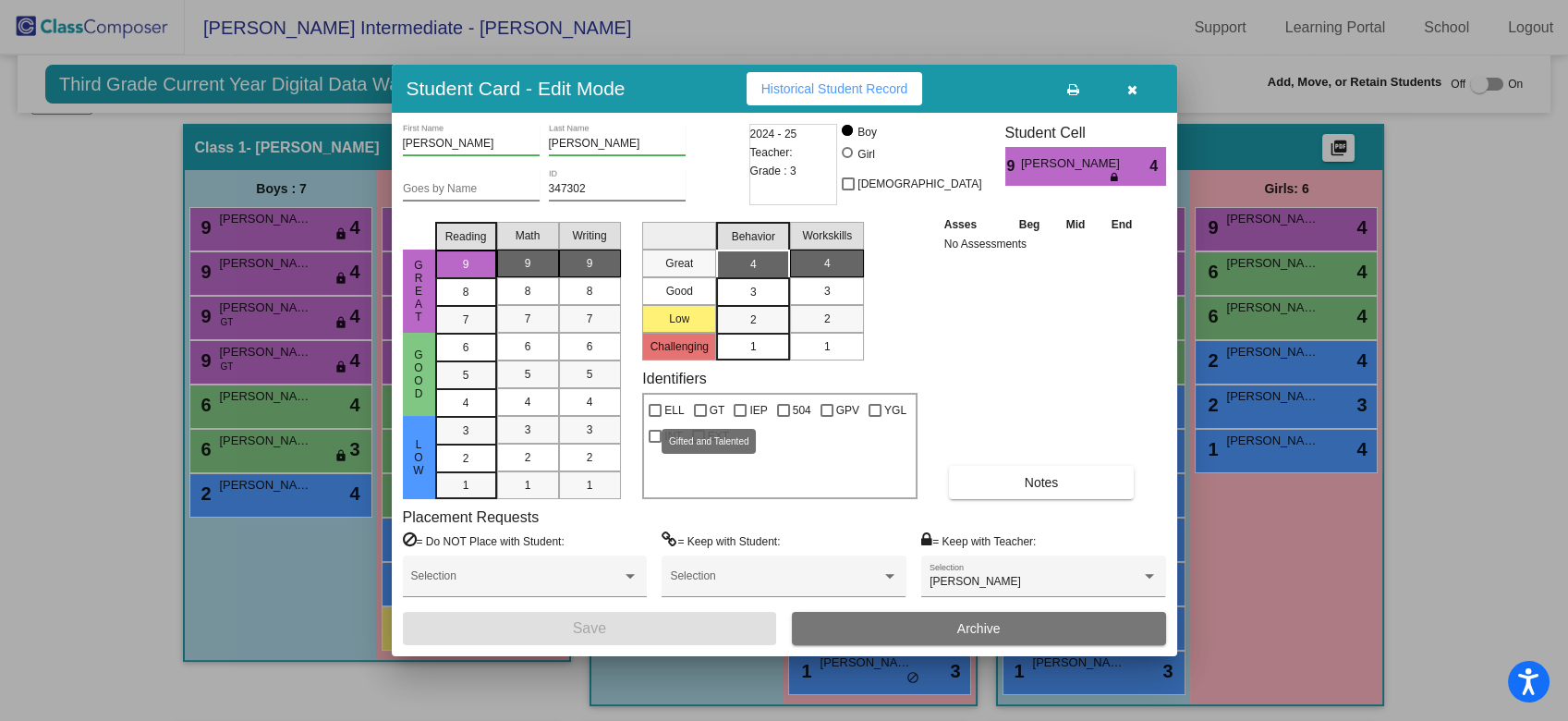 click at bounding box center [700, 410] 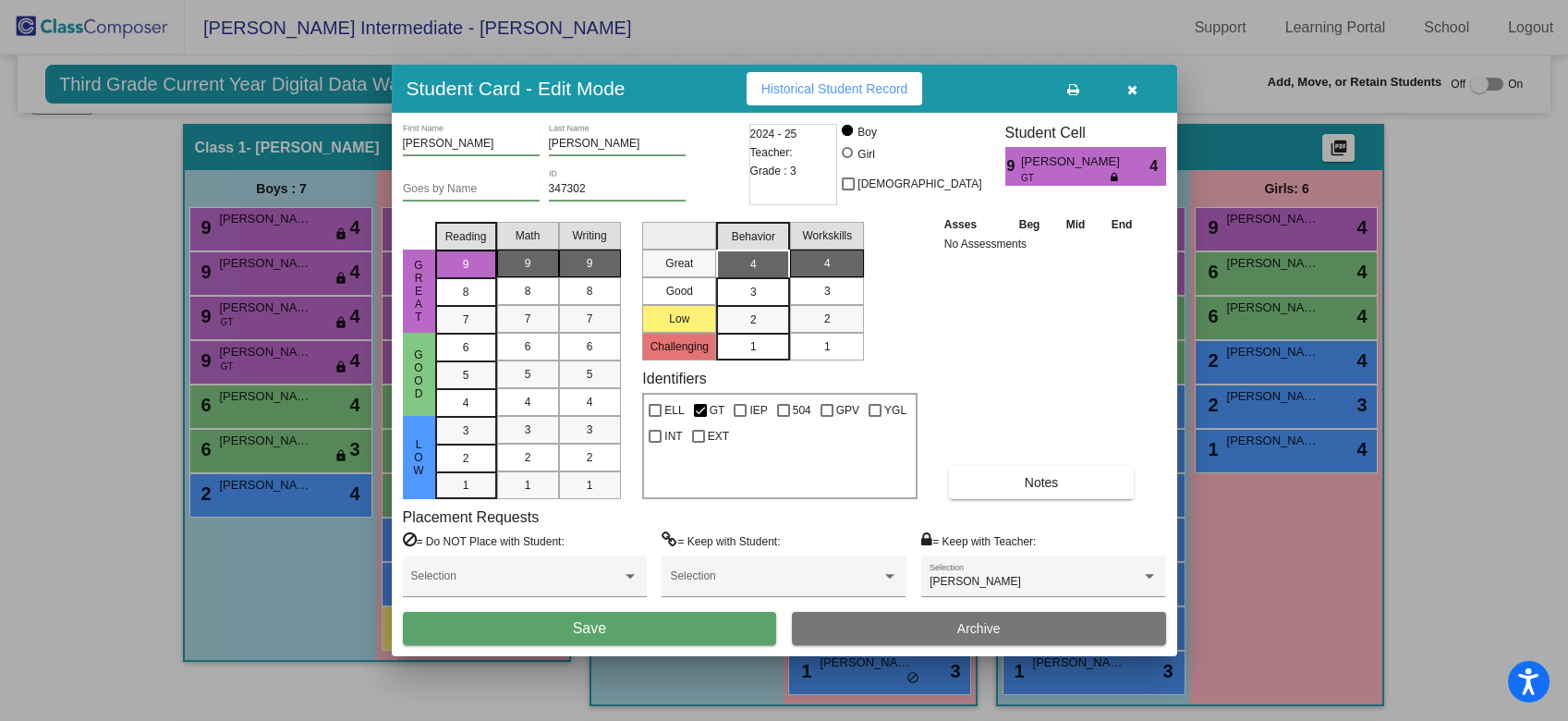 click on "Save" at bounding box center (590, 628) 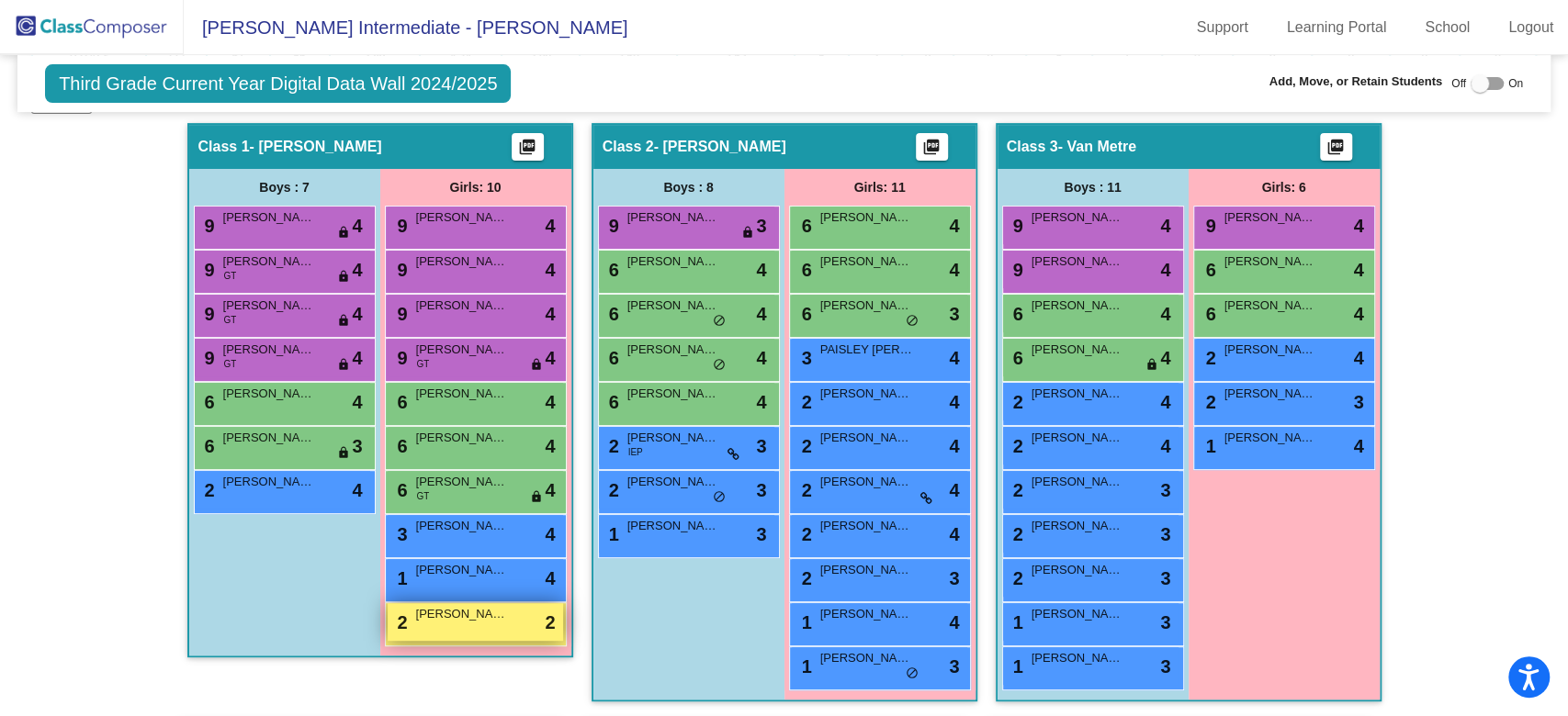 click on "2 ALEXANDRIA BRYANT lock do_not_disturb_alt 2" at bounding box center (475, 621) 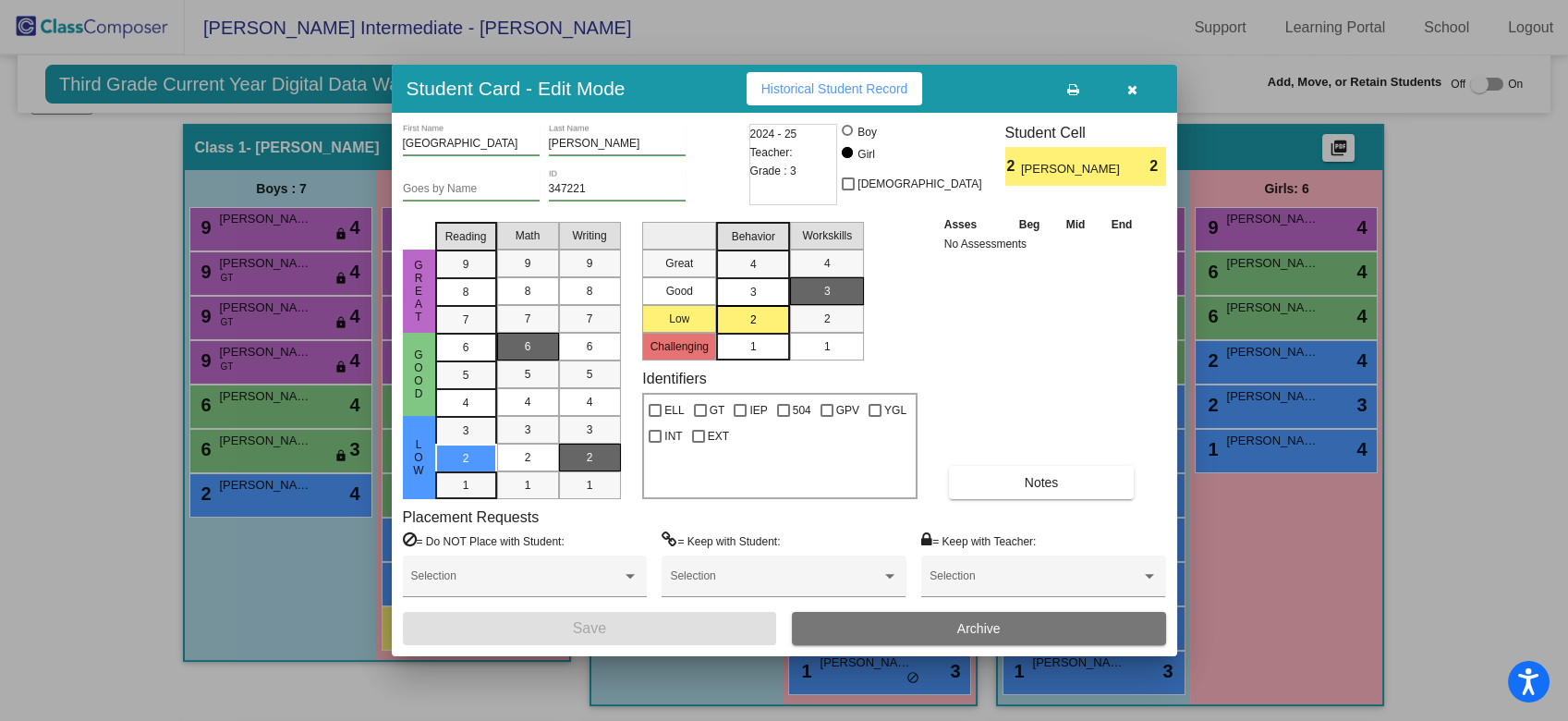 click at bounding box center (784, 360) 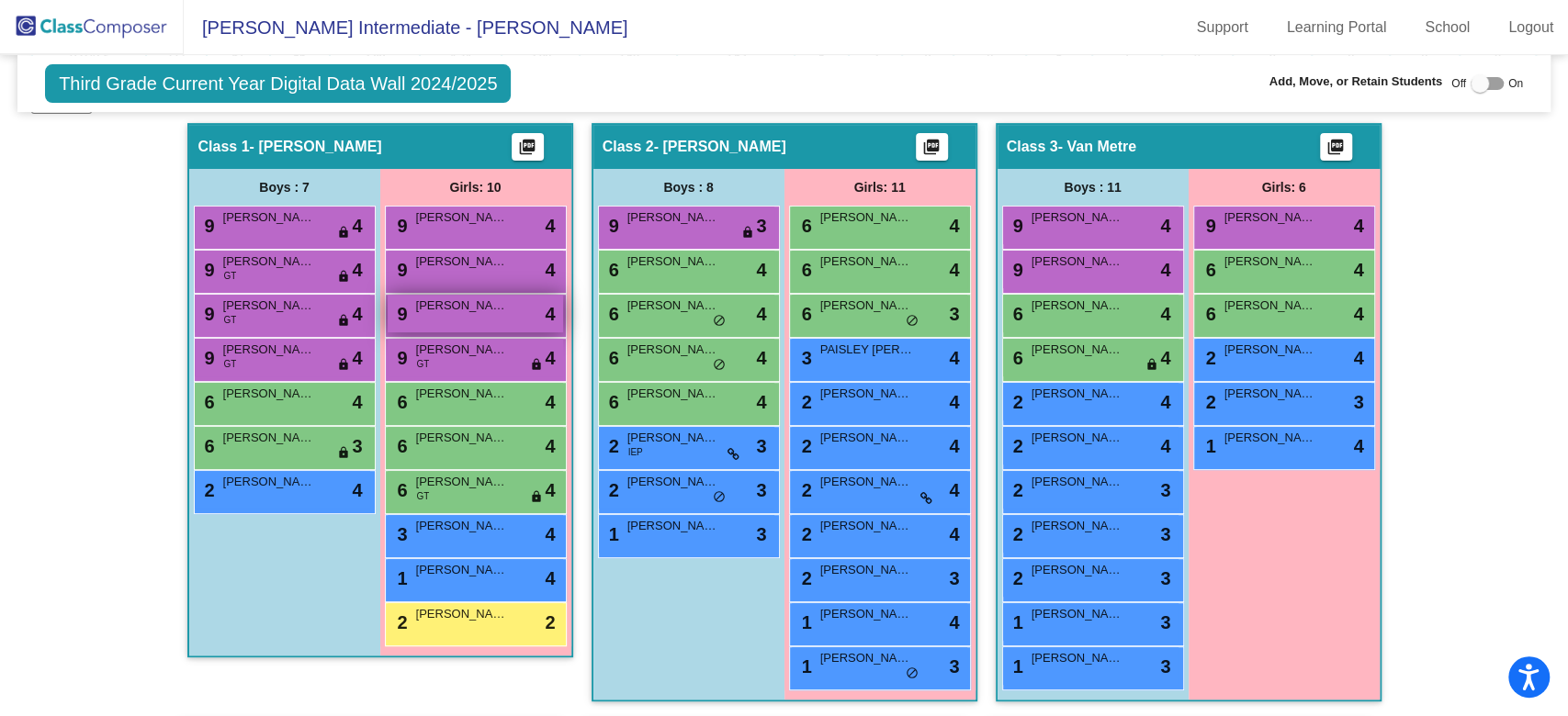 click on "9 ALEXANDRA PEREZ lock do_not_disturb_alt 4" at bounding box center [475, 313] 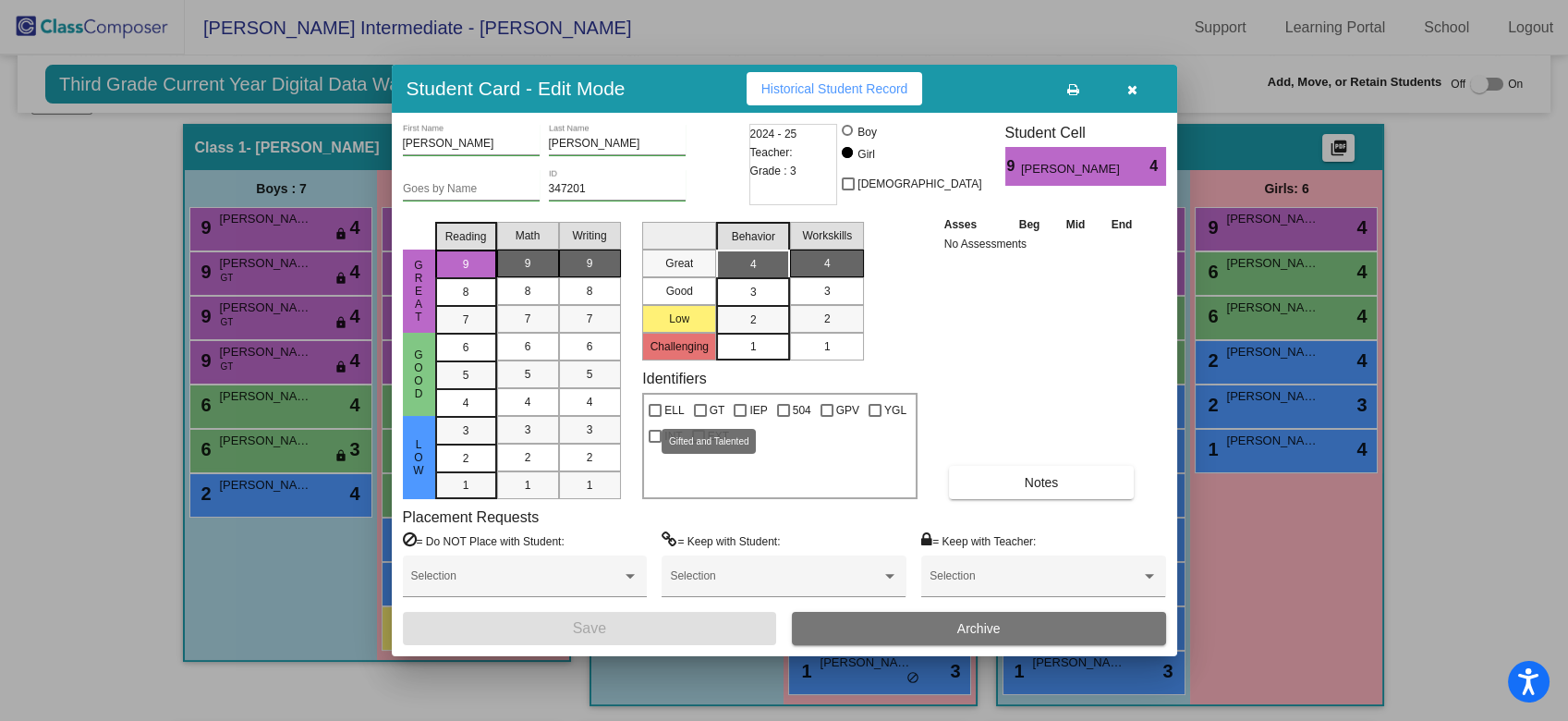 click on "GT" at bounding box center [710, 410] 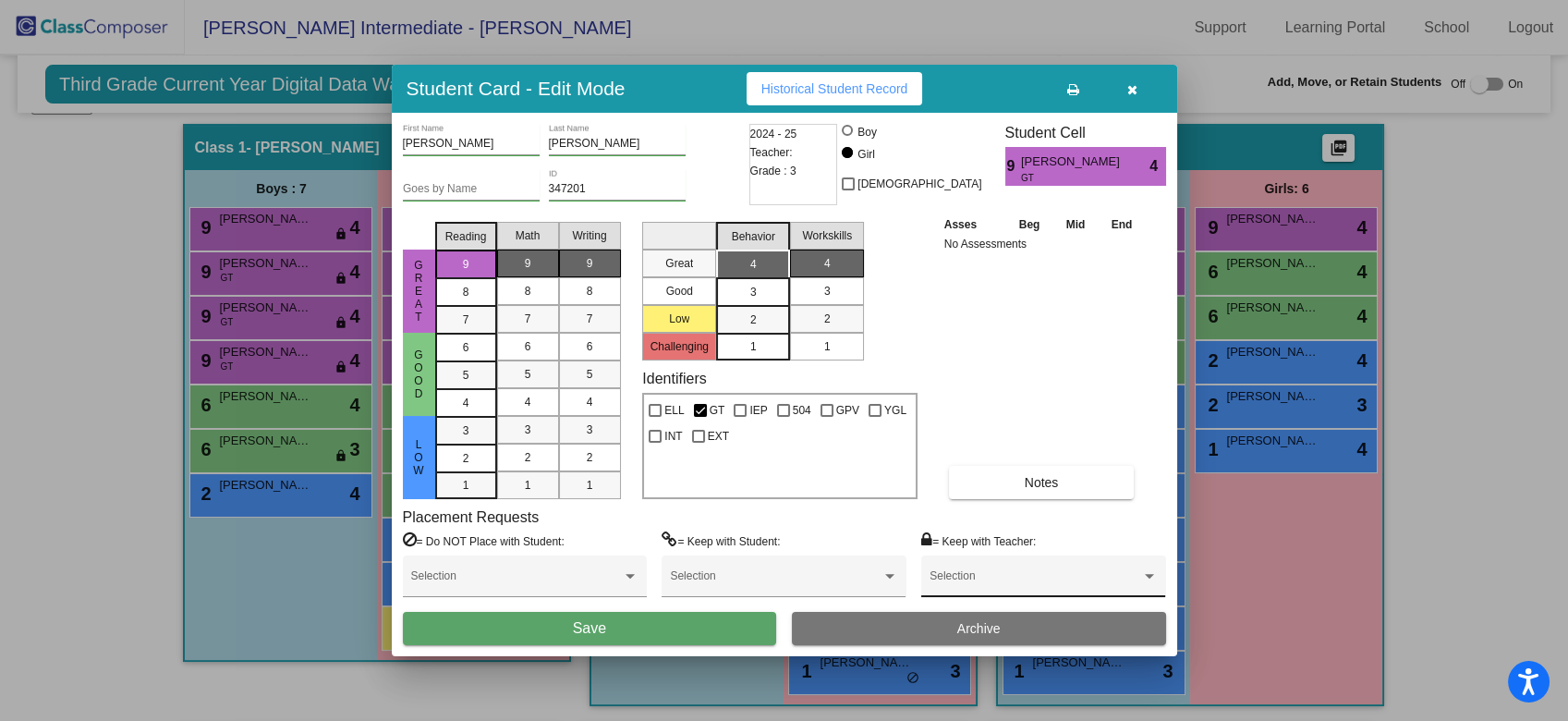 click on "Selection" at bounding box center (1043, 580) 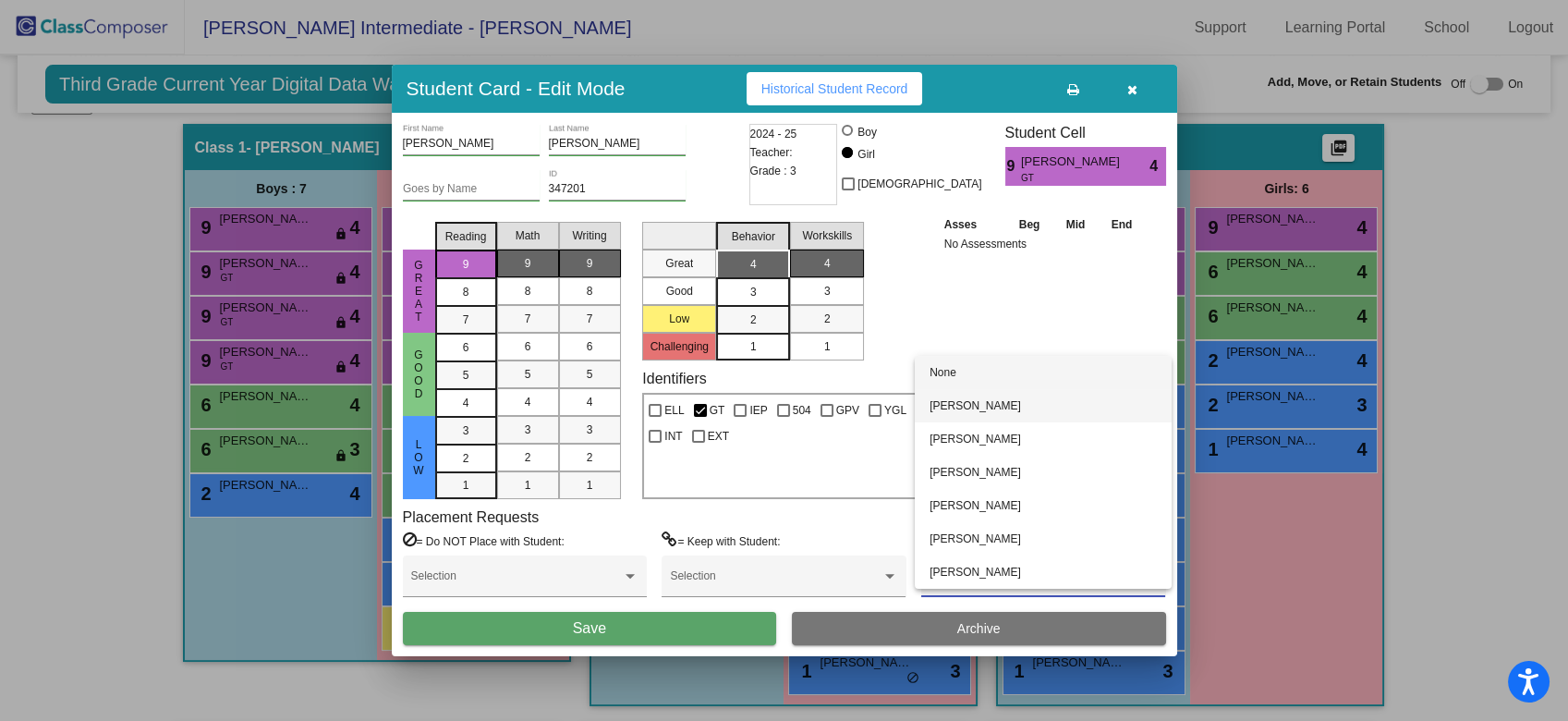 click on "Audra Caldwell" at bounding box center [1043, 406] 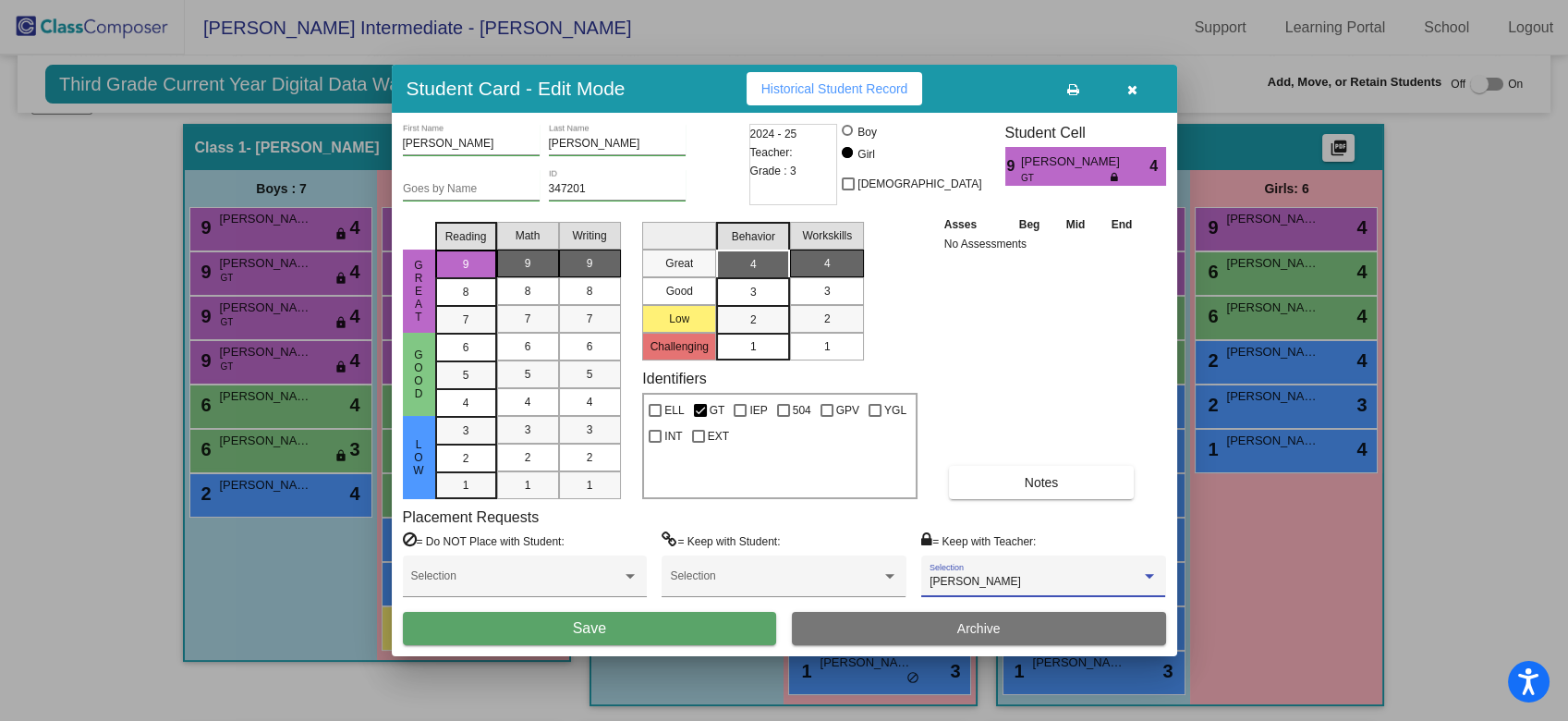 click on "Save" at bounding box center [590, 629] 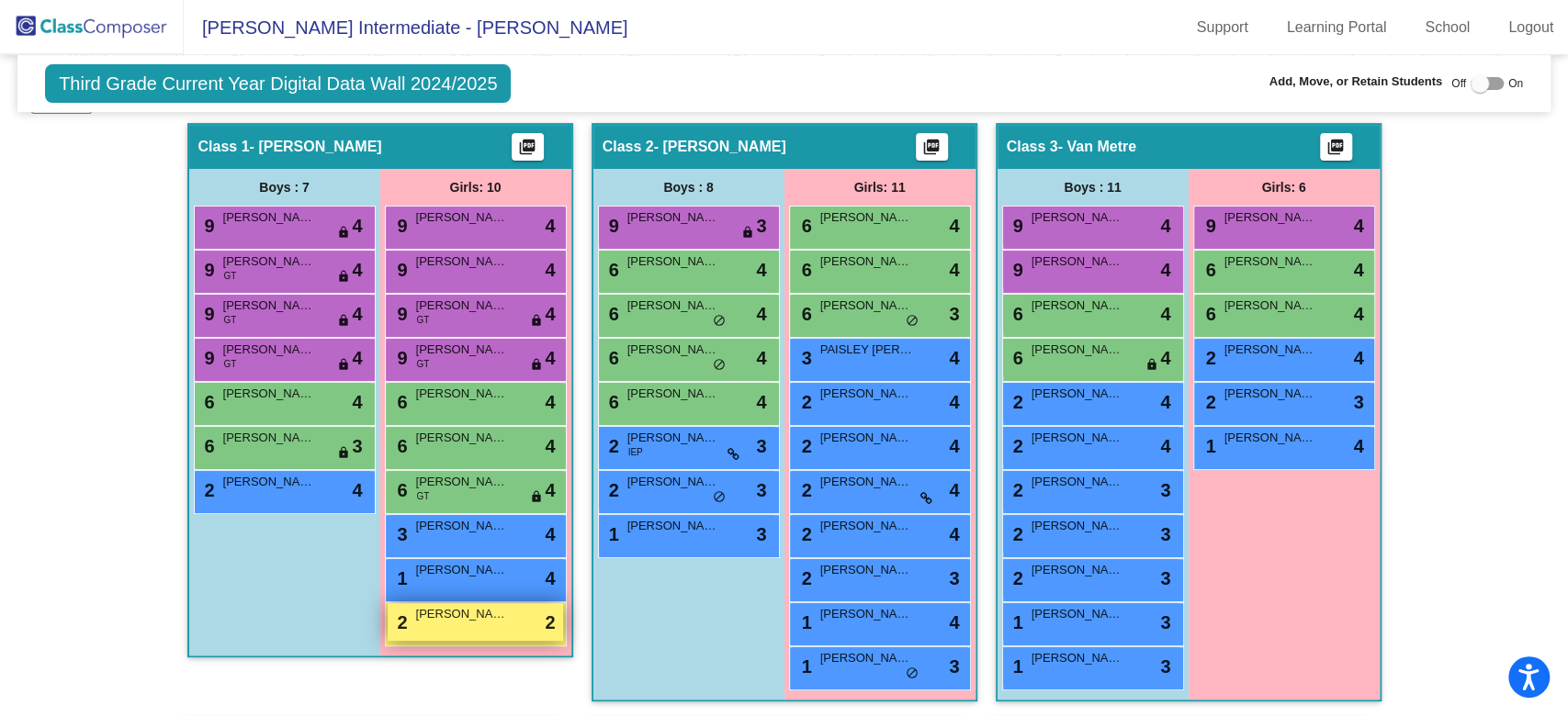 click on "2 ALEXANDRIA BRYANT lock do_not_disturb_alt 2" at bounding box center (475, 621) 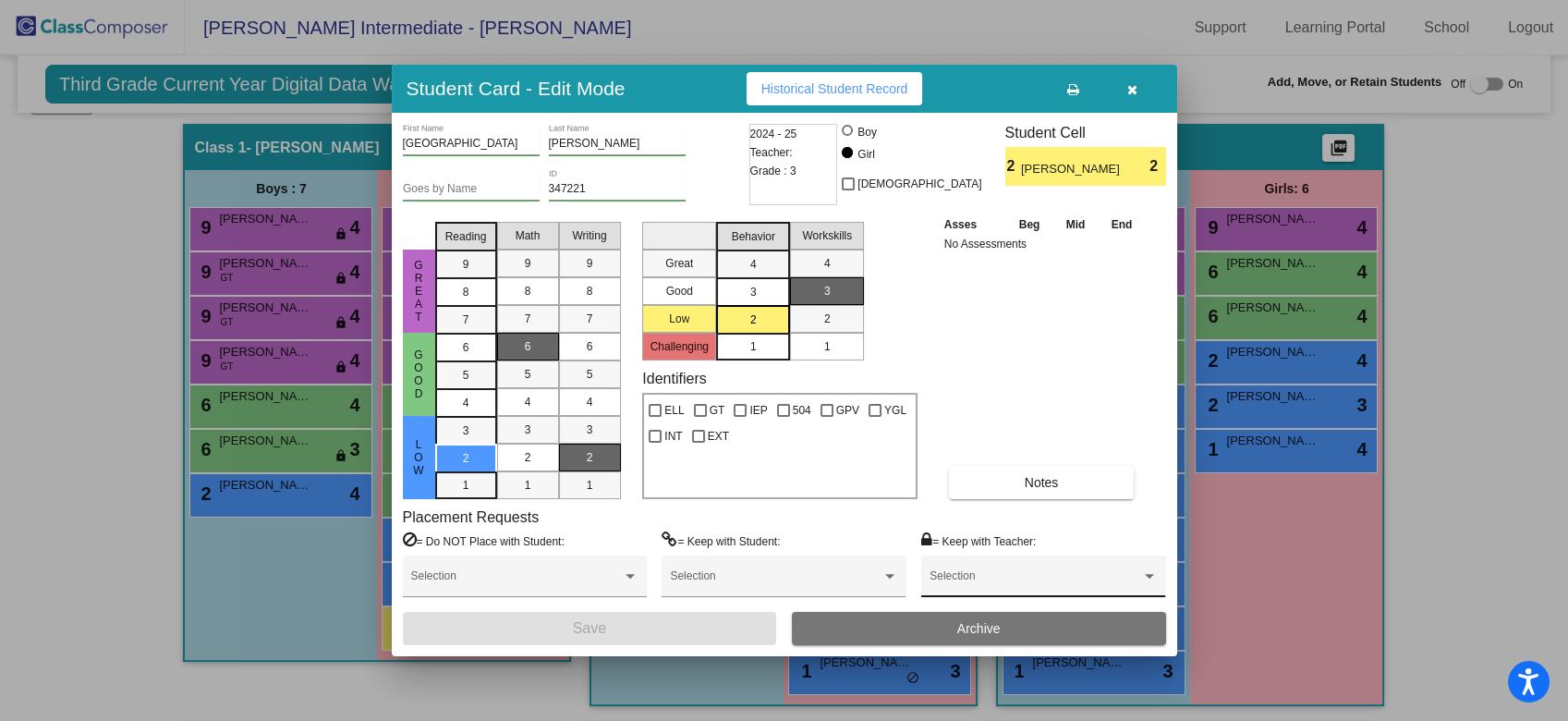 click on "Selection" at bounding box center [1043, 580] 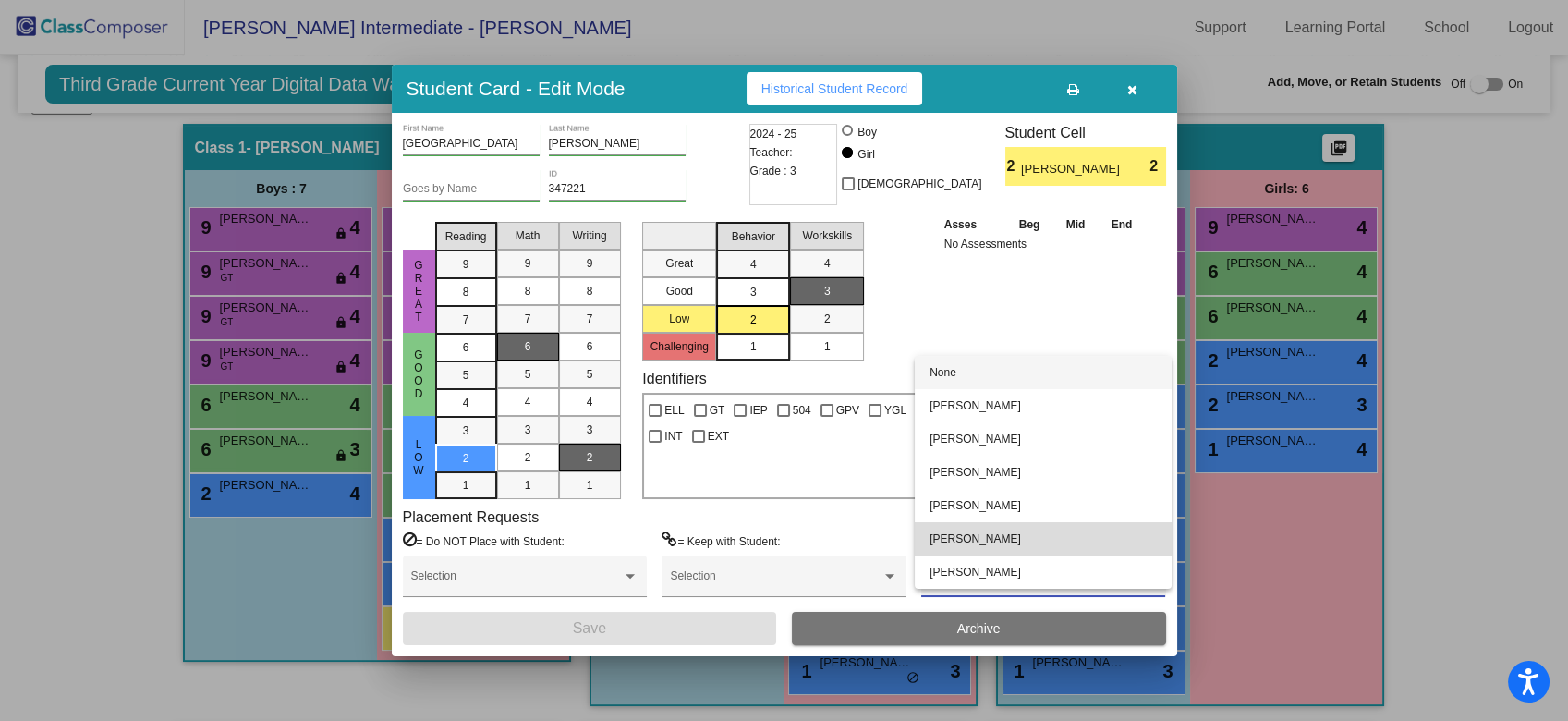 click on "Lindsey Marek" at bounding box center [1043, 539] 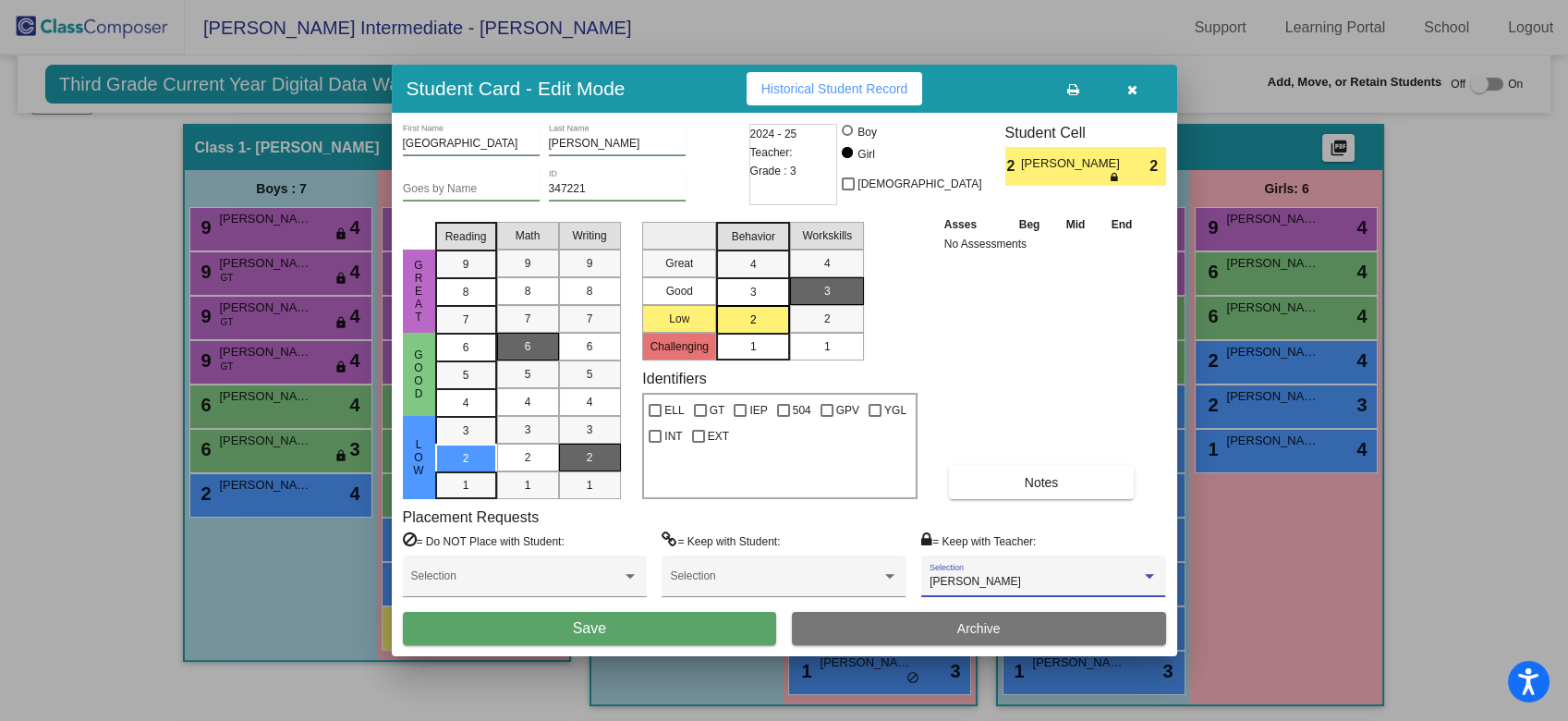 click on "Save" at bounding box center (590, 629) 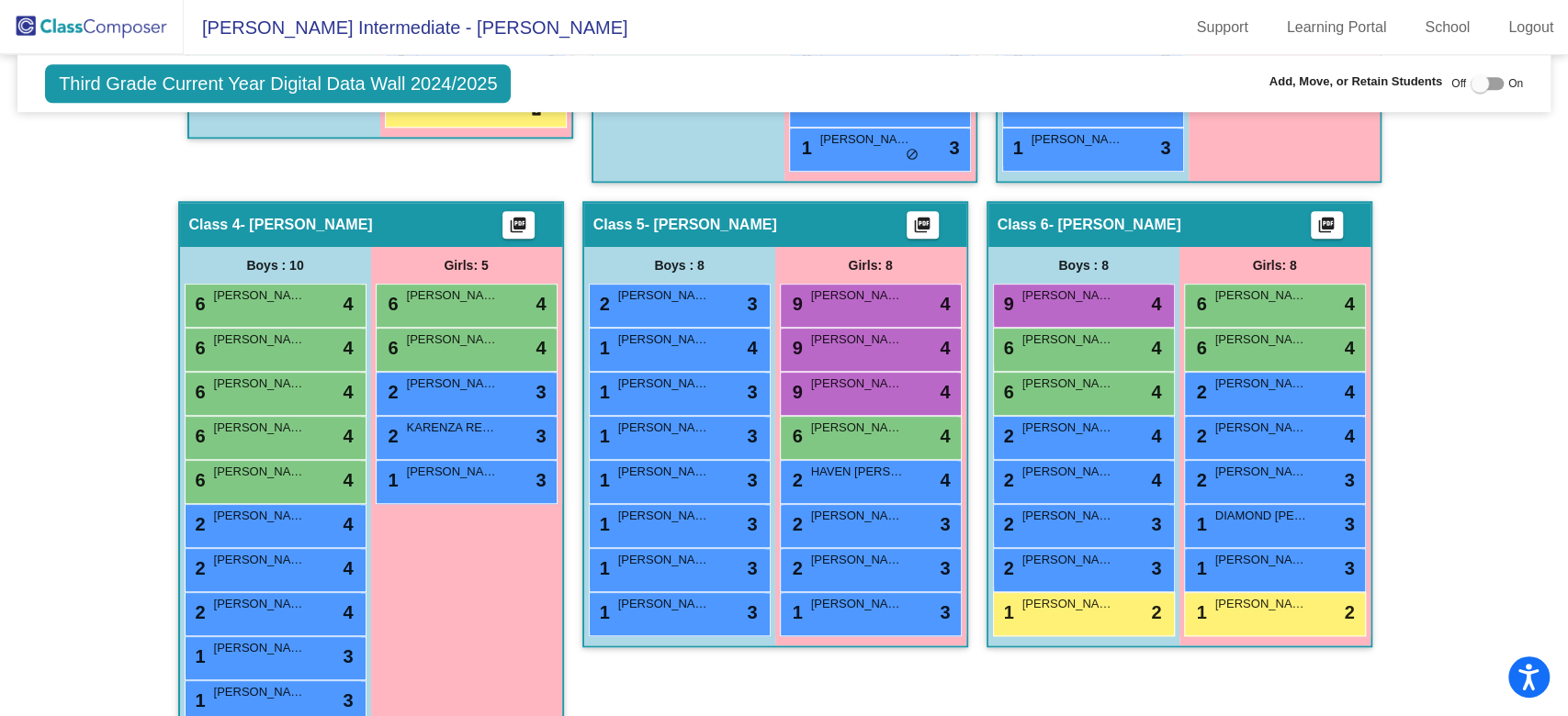 scroll, scrollTop: 996, scrollLeft: 0, axis: vertical 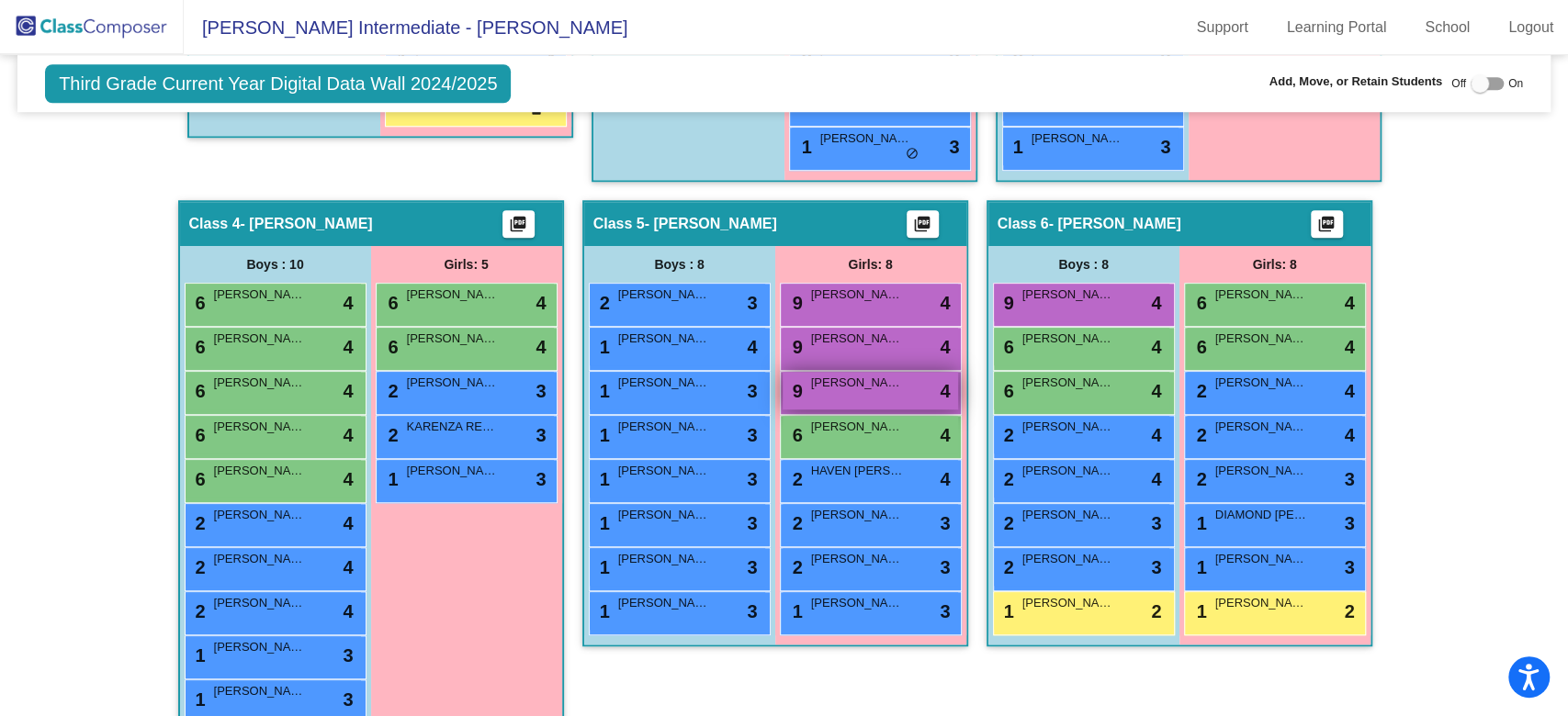 click on "CORDELIA FALK" at bounding box center (857, 383) 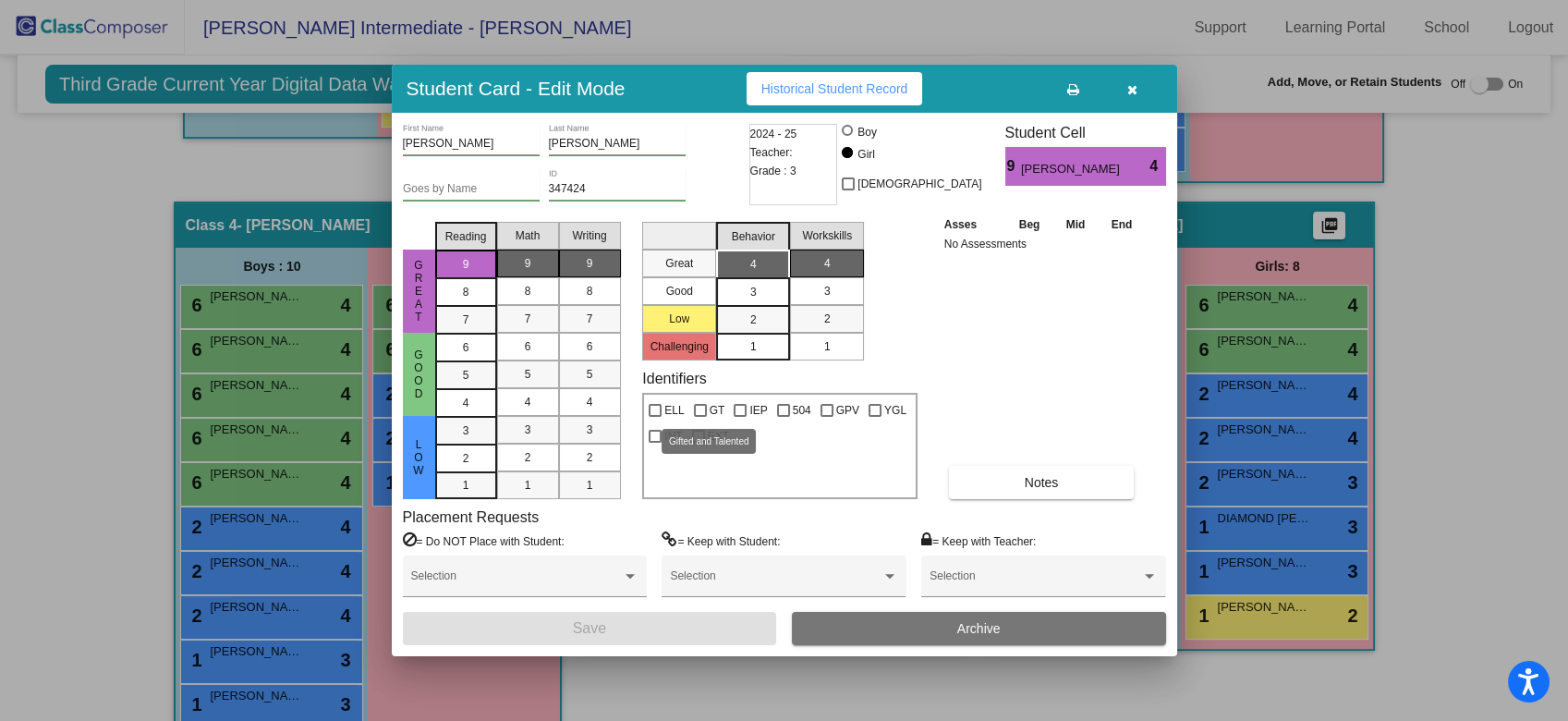 click on "GT" at bounding box center [710, 410] 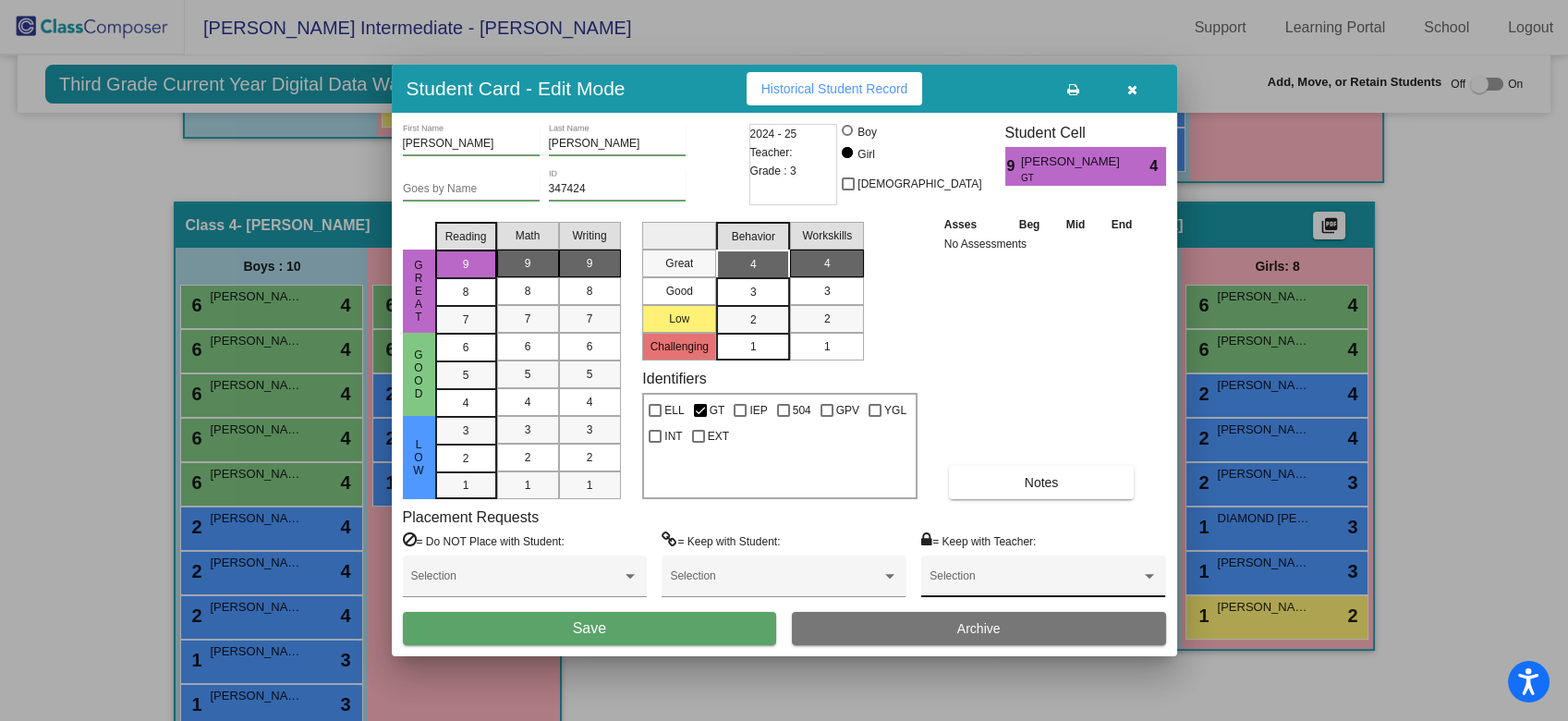 click at bounding box center [1035, 582] 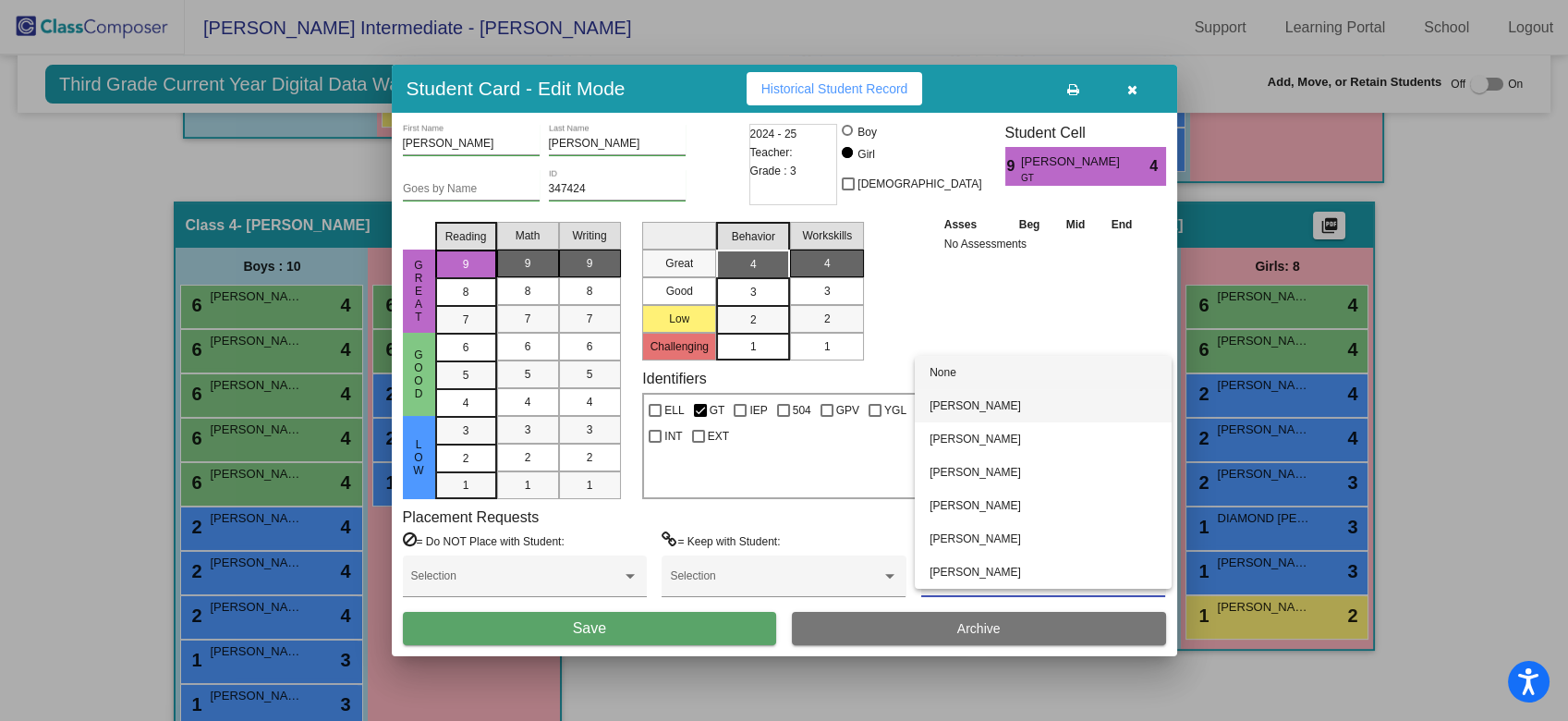 click on "Audra Caldwell" at bounding box center [1043, 406] 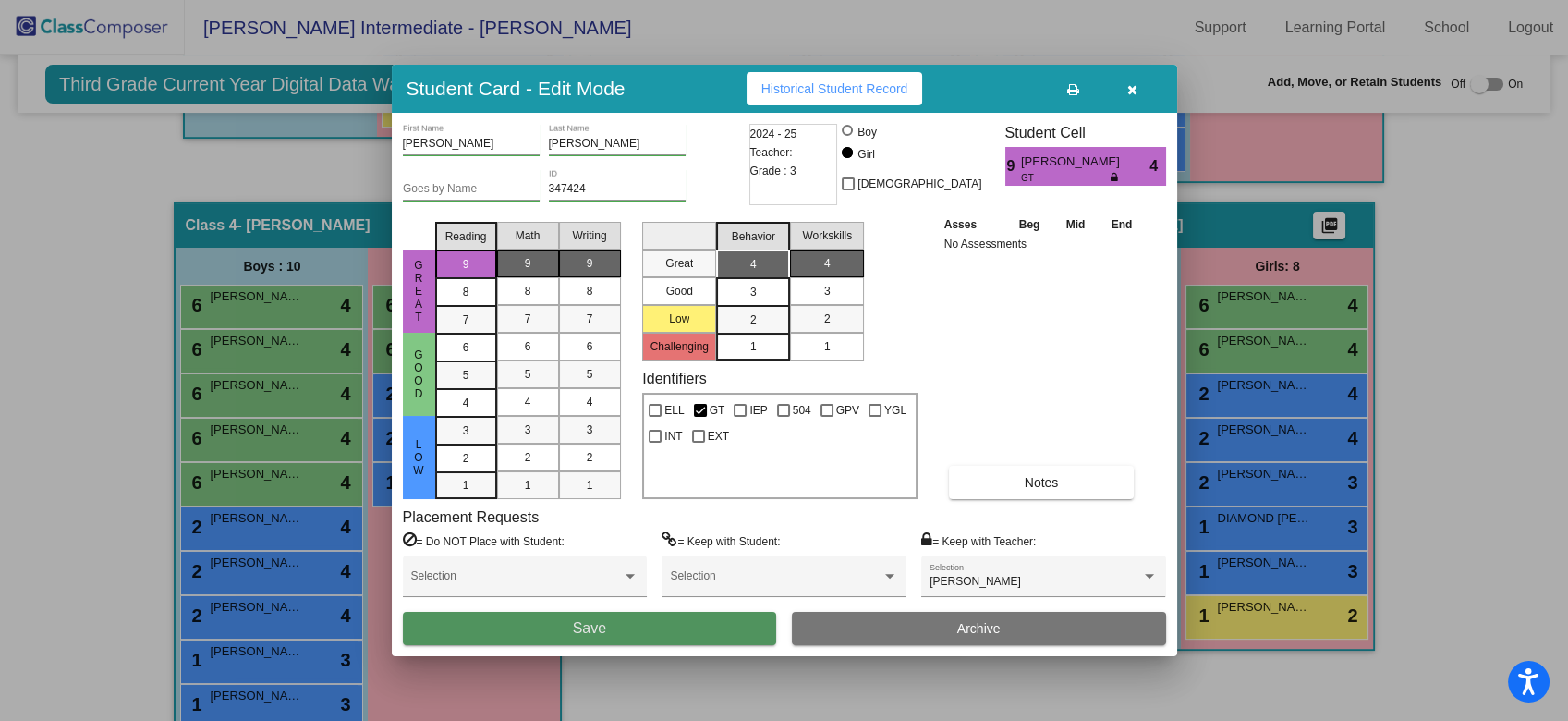 click on "Save" at bounding box center (590, 629) 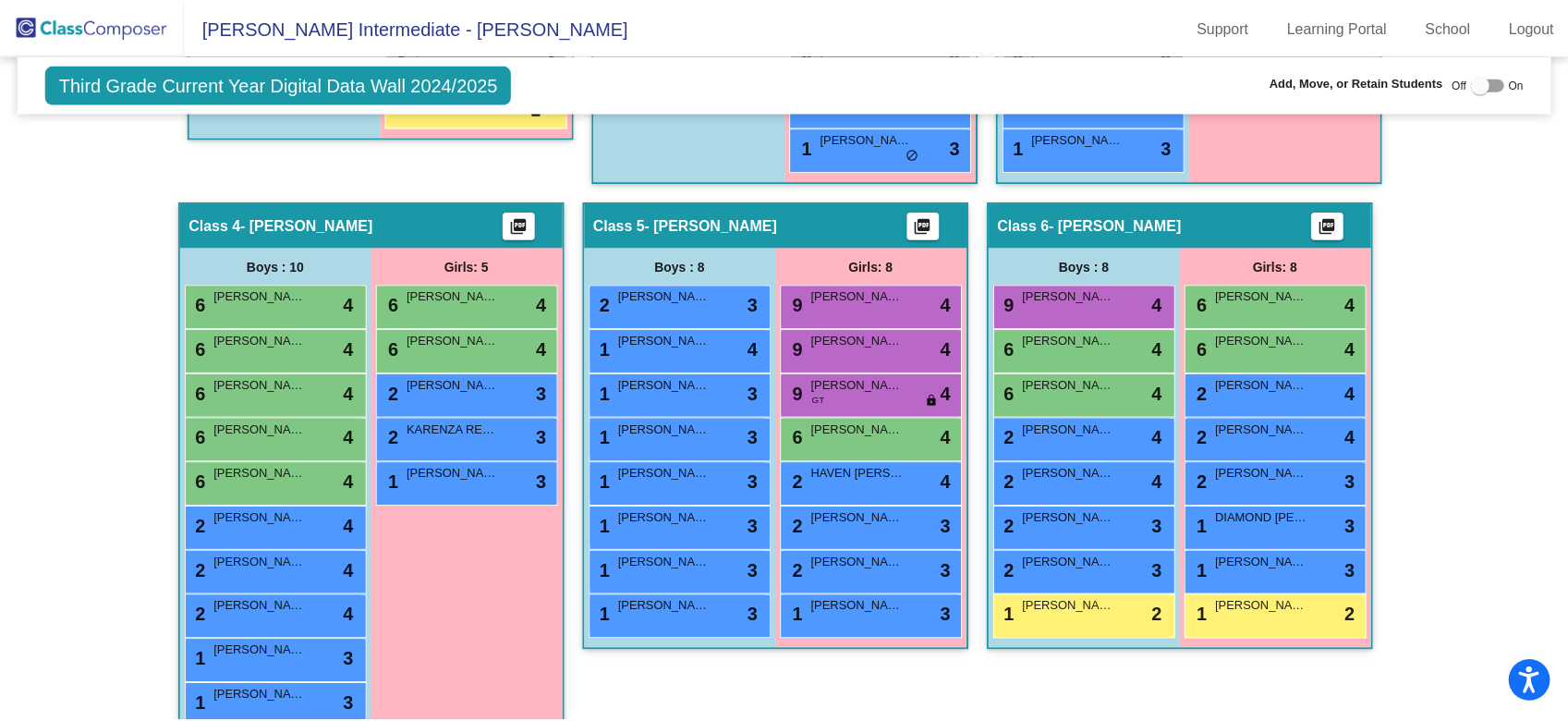 scroll, scrollTop: 1118, scrollLeft: 0, axis: vertical 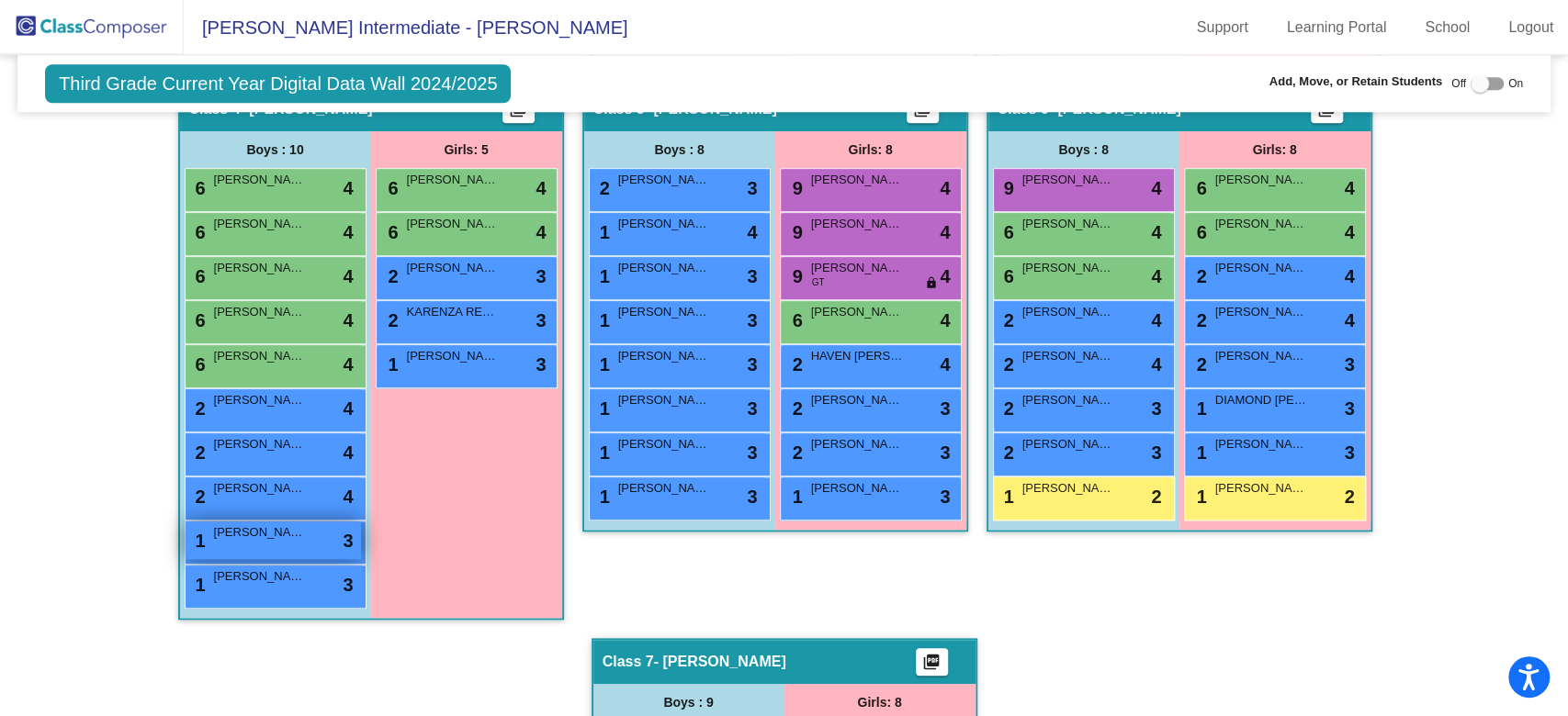 click on "1 TRAYCE BUENTELLO lock do_not_disturb_alt 3" at bounding box center (273, 540) 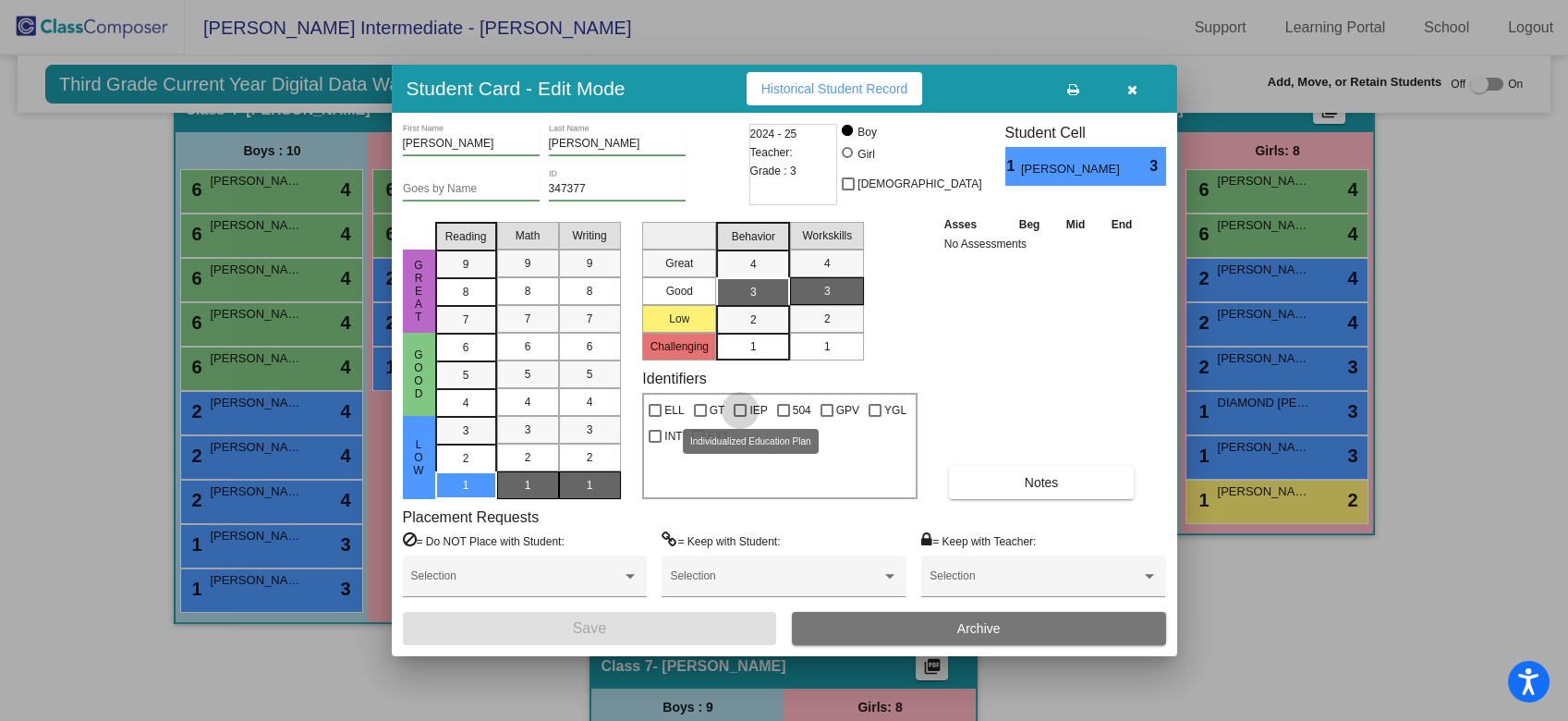 click at bounding box center [740, 410] 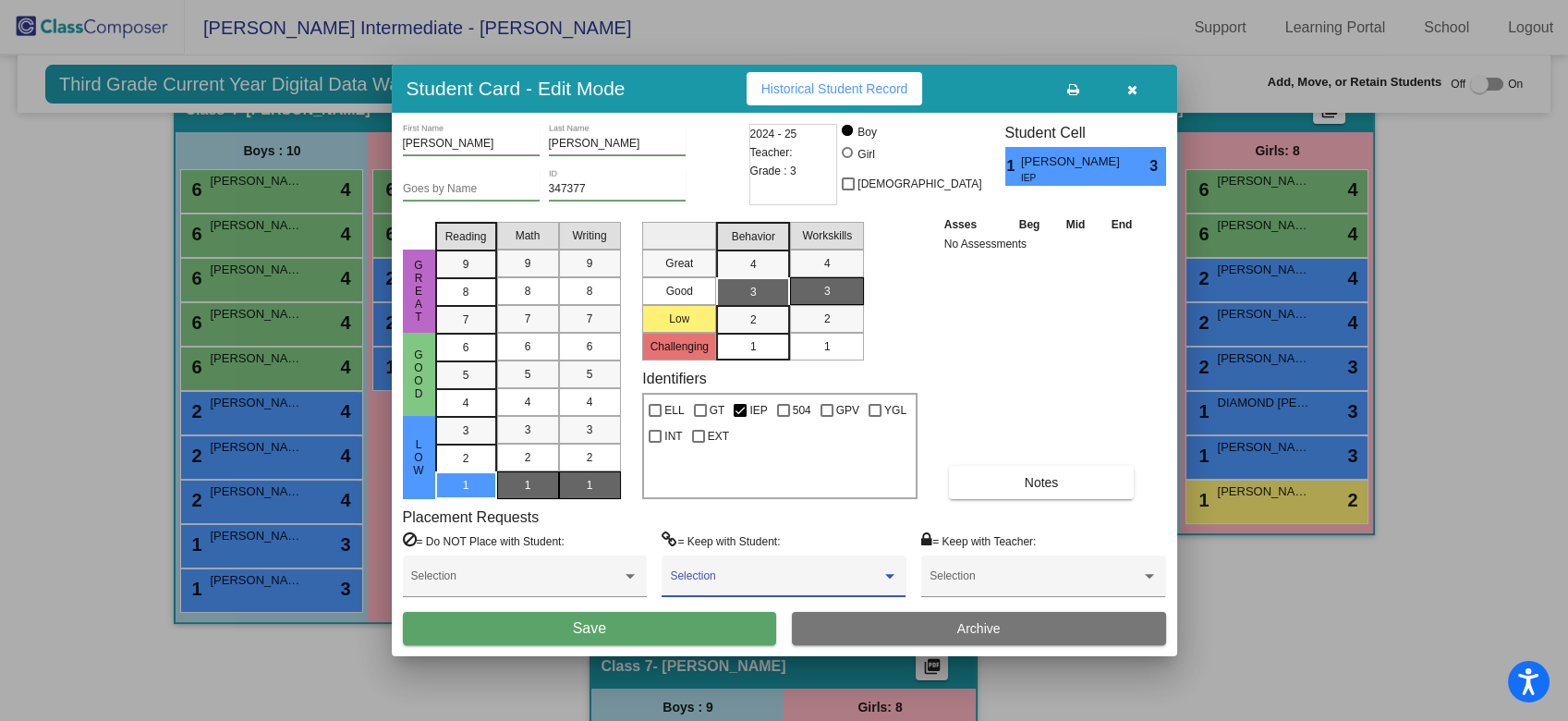 click at bounding box center (775, 582) 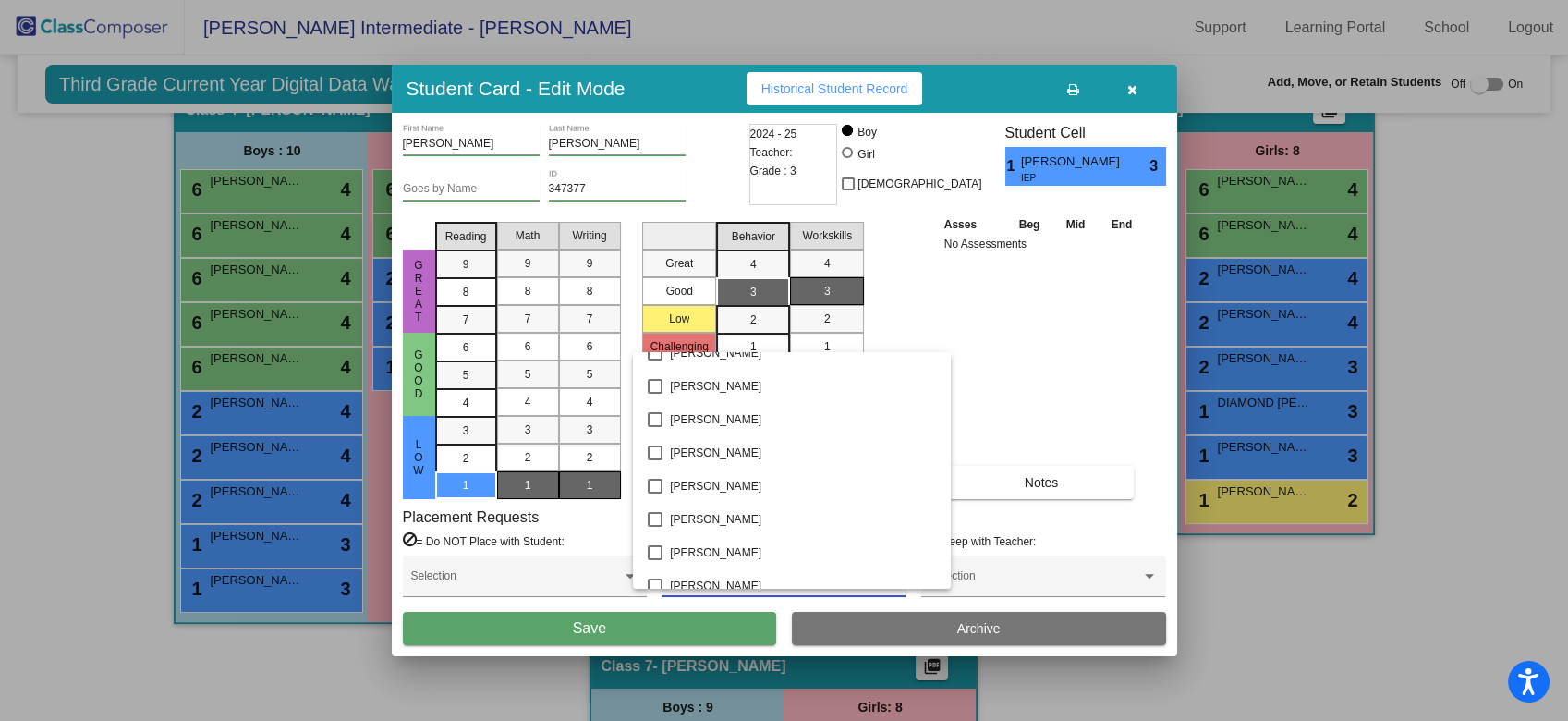 scroll, scrollTop: 1235, scrollLeft: 0, axis: vertical 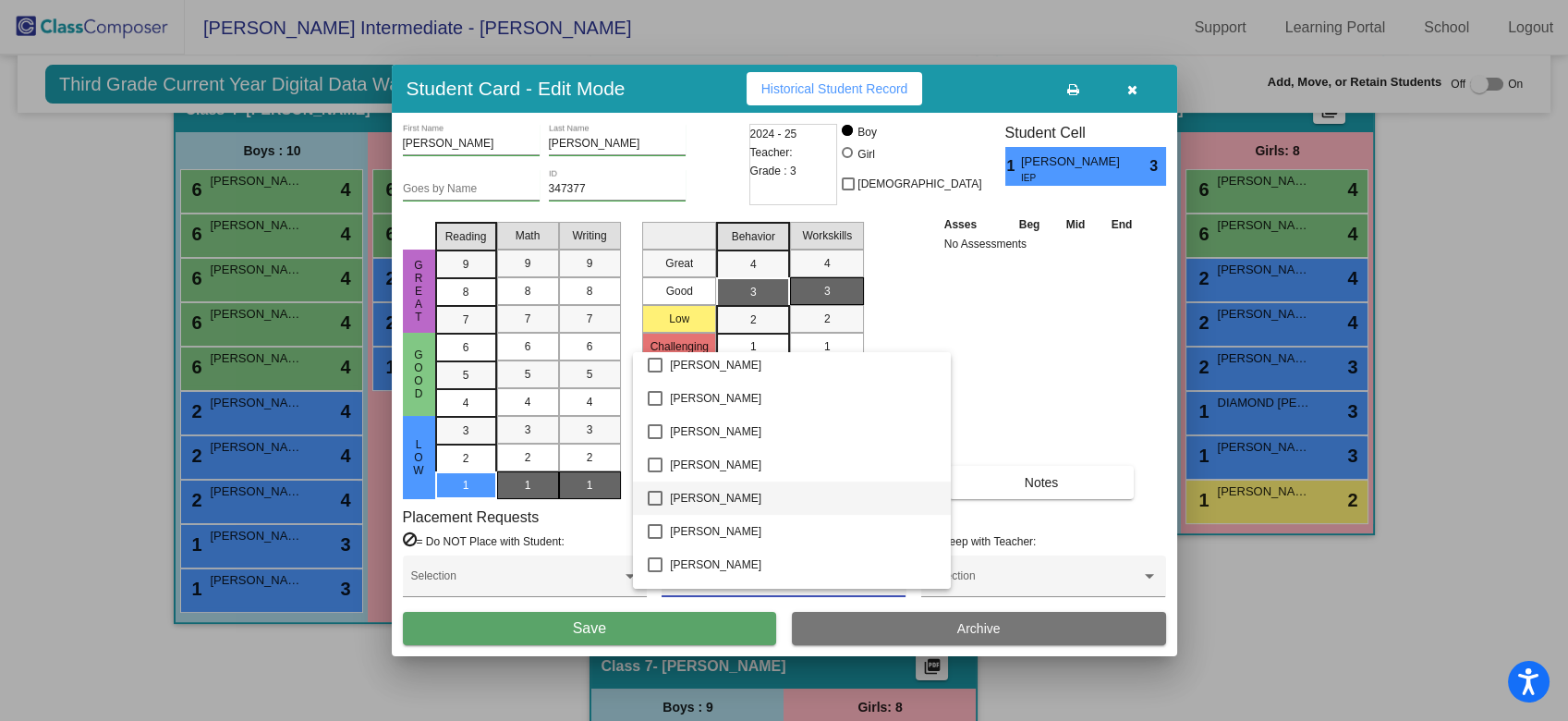 click at bounding box center (655, 498) 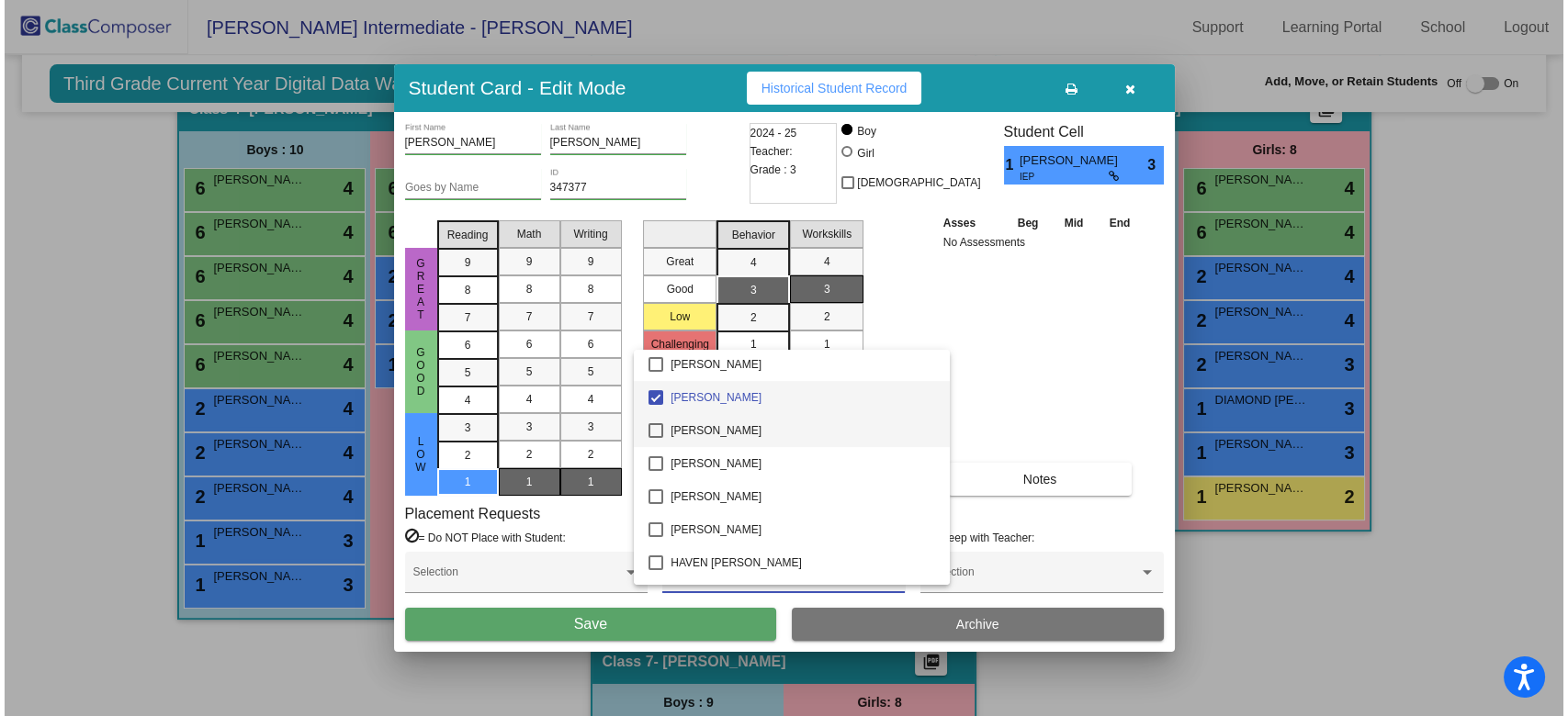 scroll, scrollTop: 1338, scrollLeft: 0, axis: vertical 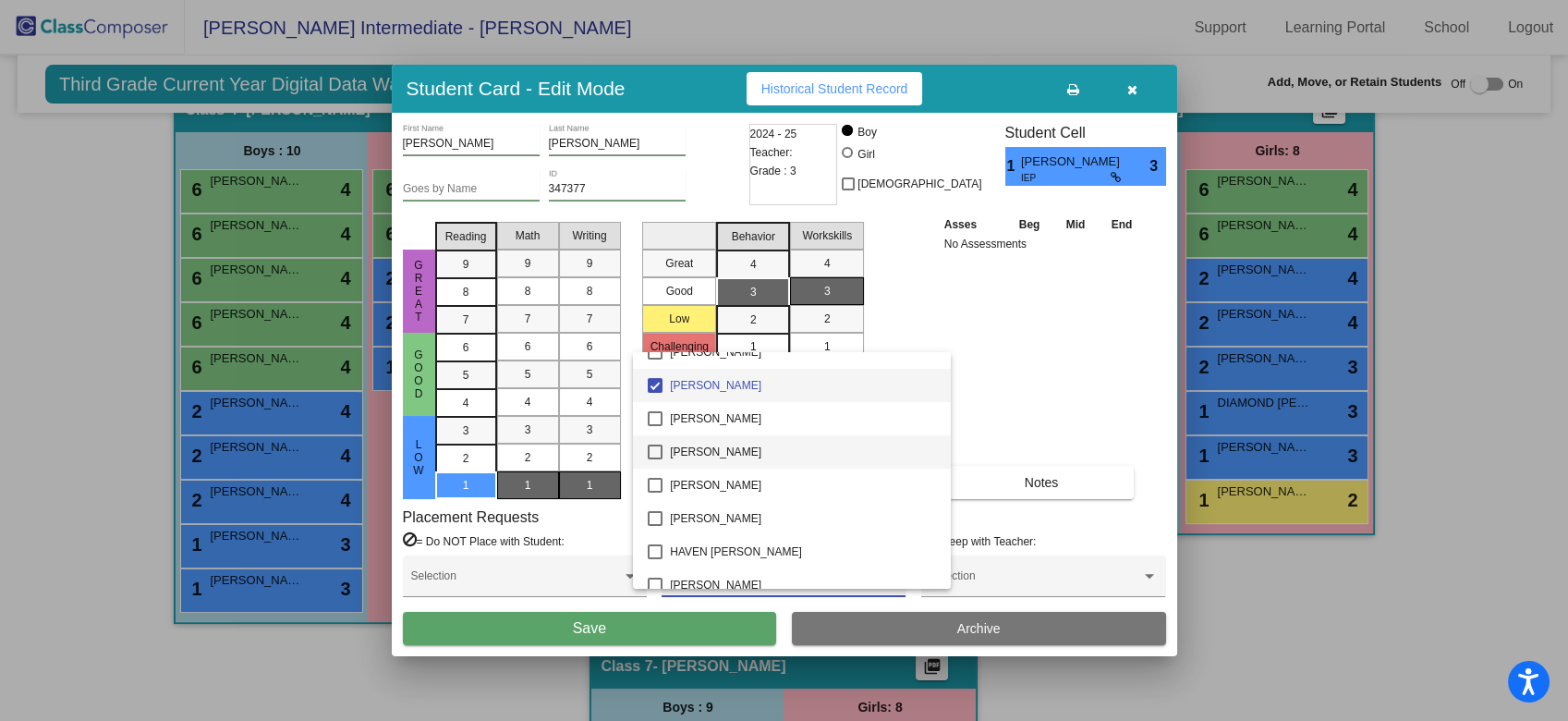 click on "GAVIN WITTE" at bounding box center (792, 452) 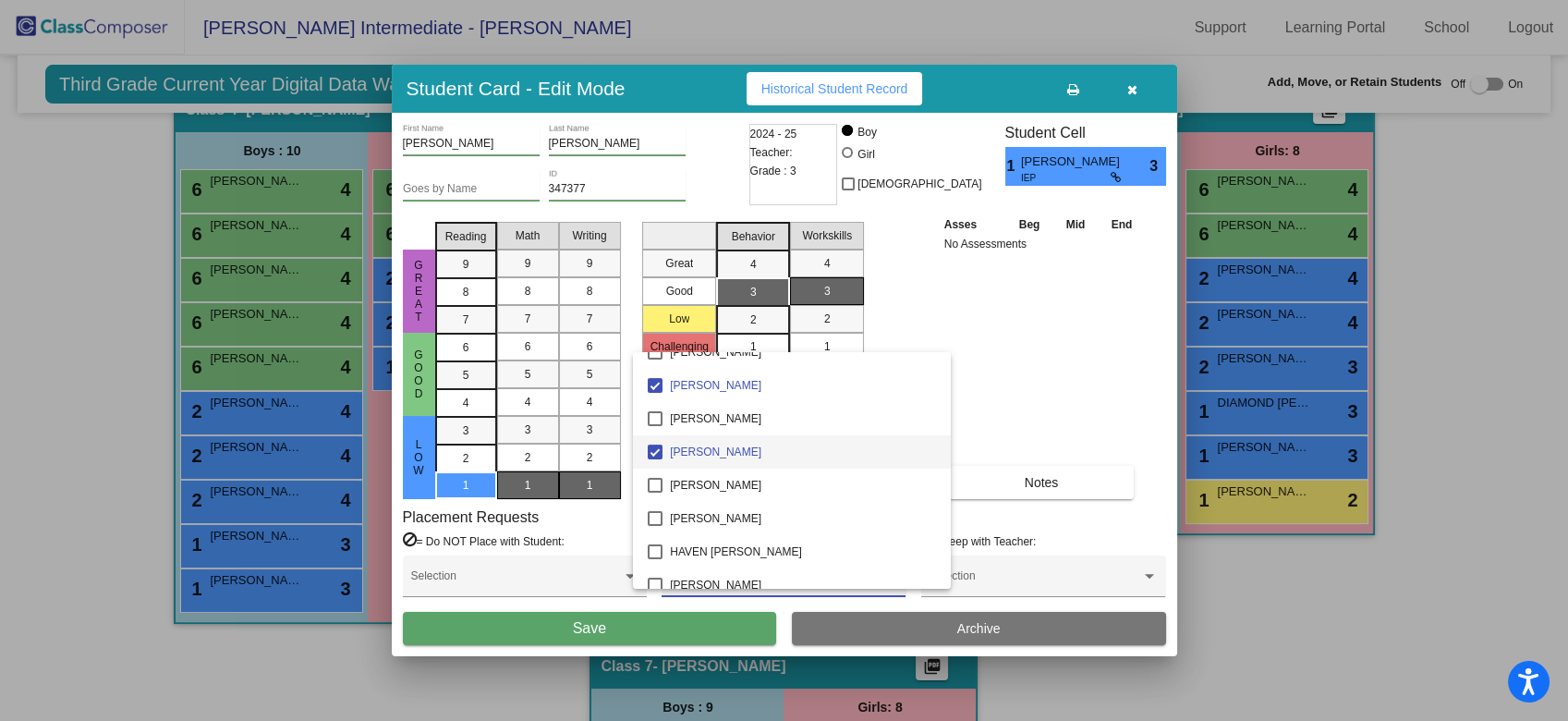 click at bounding box center [784, 360] 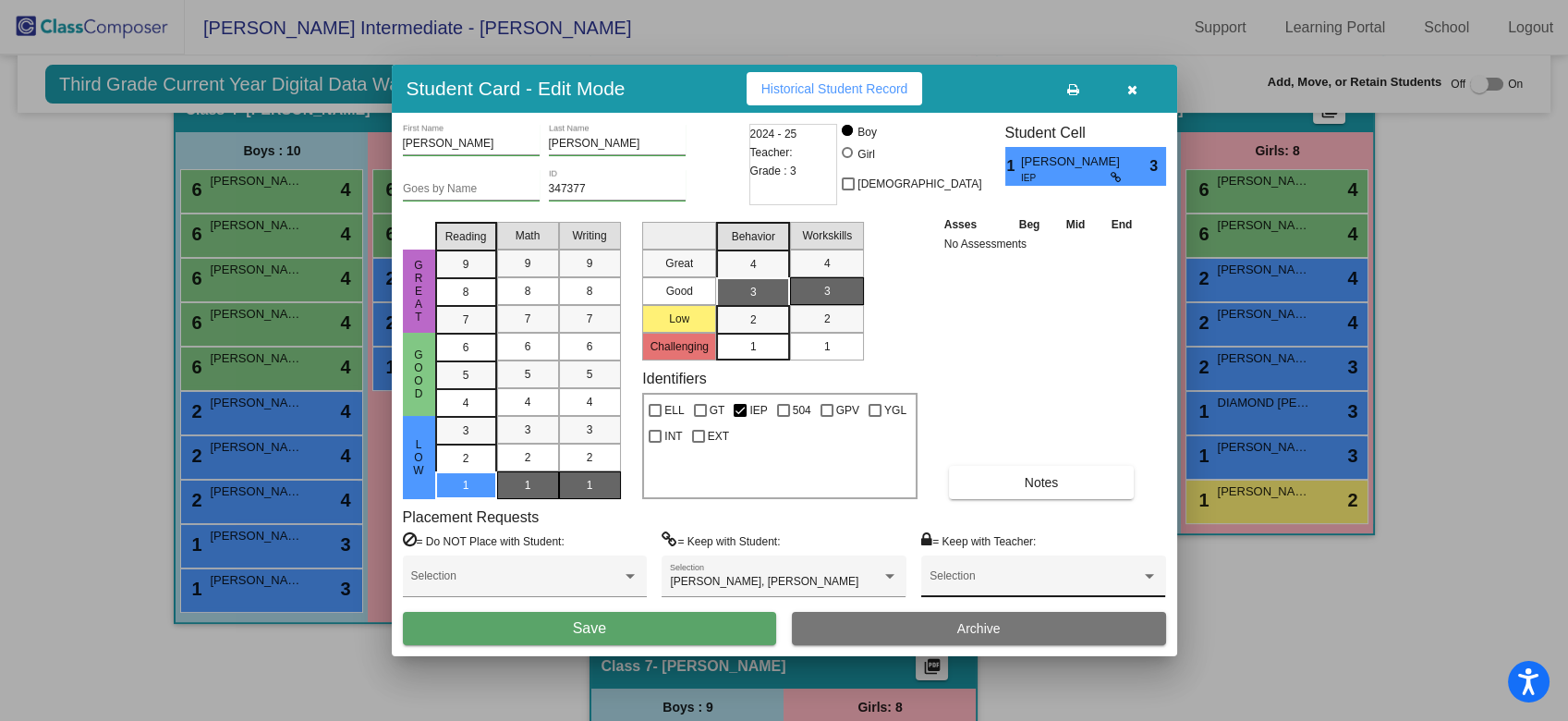click at bounding box center (1035, 582) 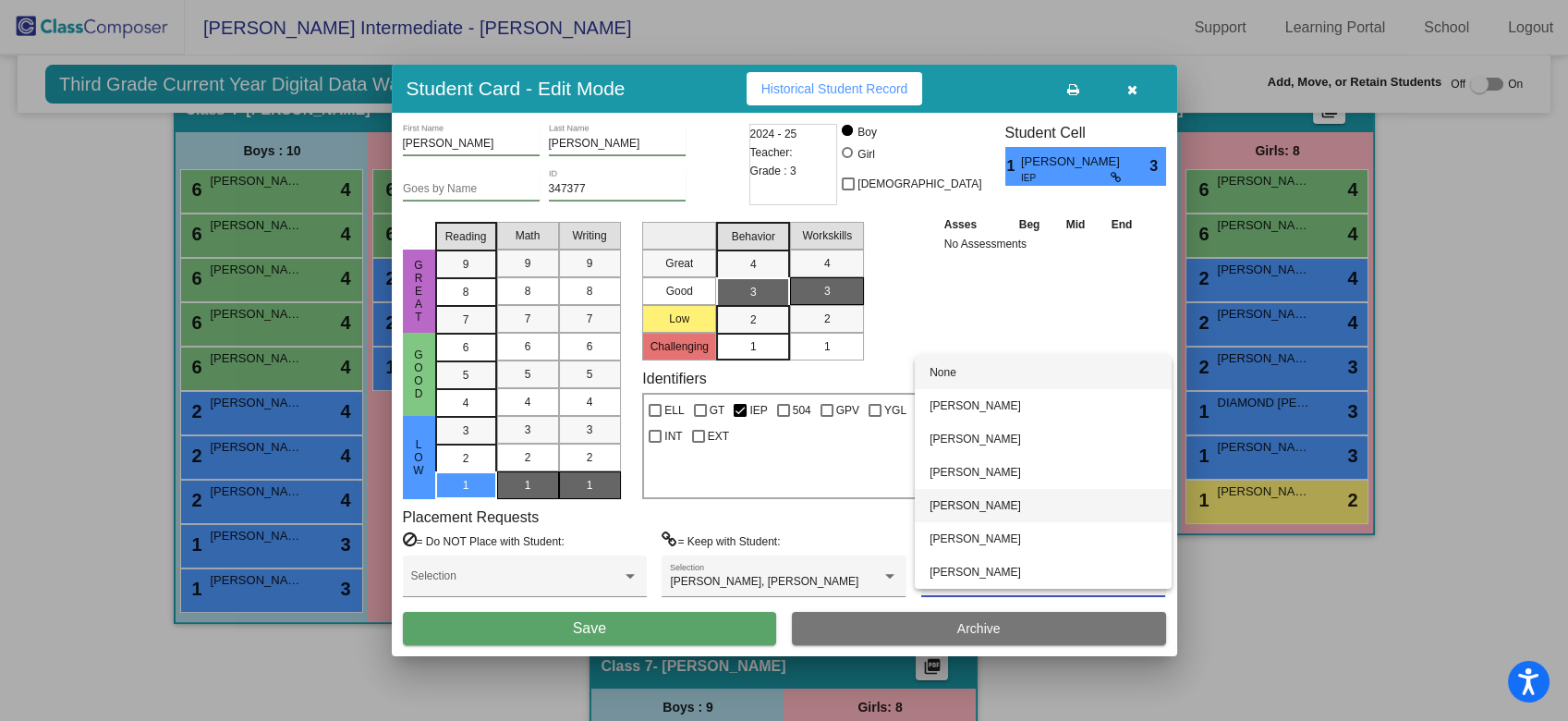 click on "Jonell Jechorek" at bounding box center [1043, 506] 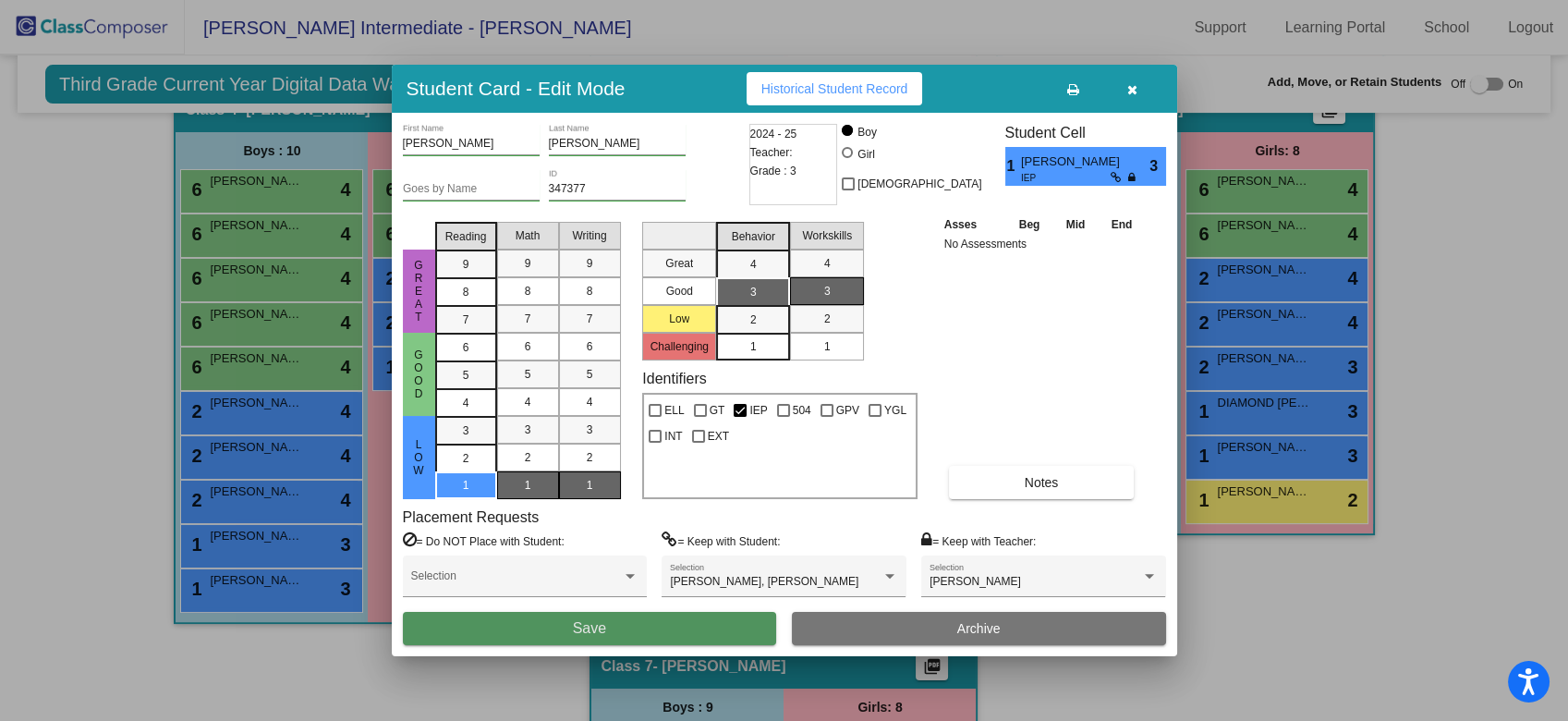 click on "Save" at bounding box center (590, 628) 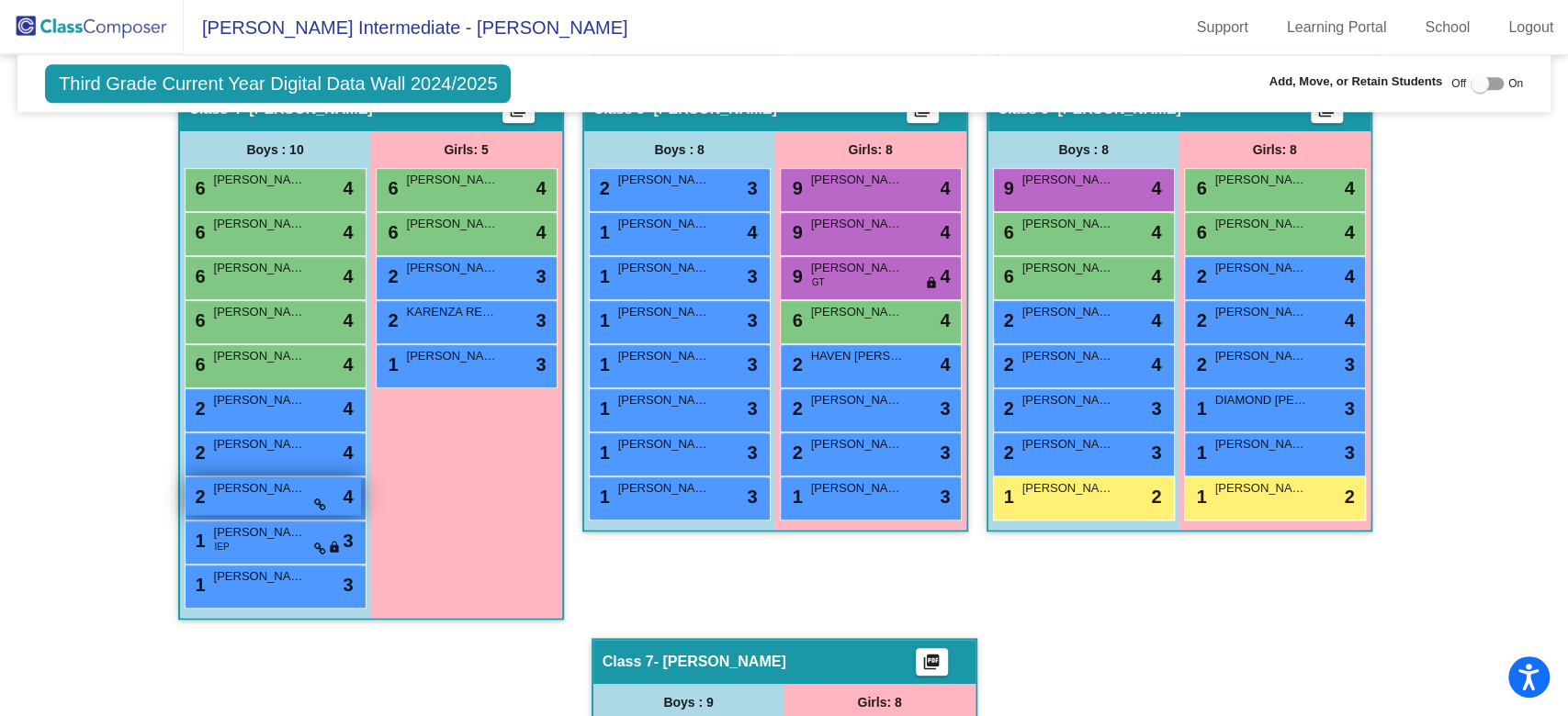 click on "2 GAVIN WITTE lock do_not_disturb_alt 4" at bounding box center [273, 496] 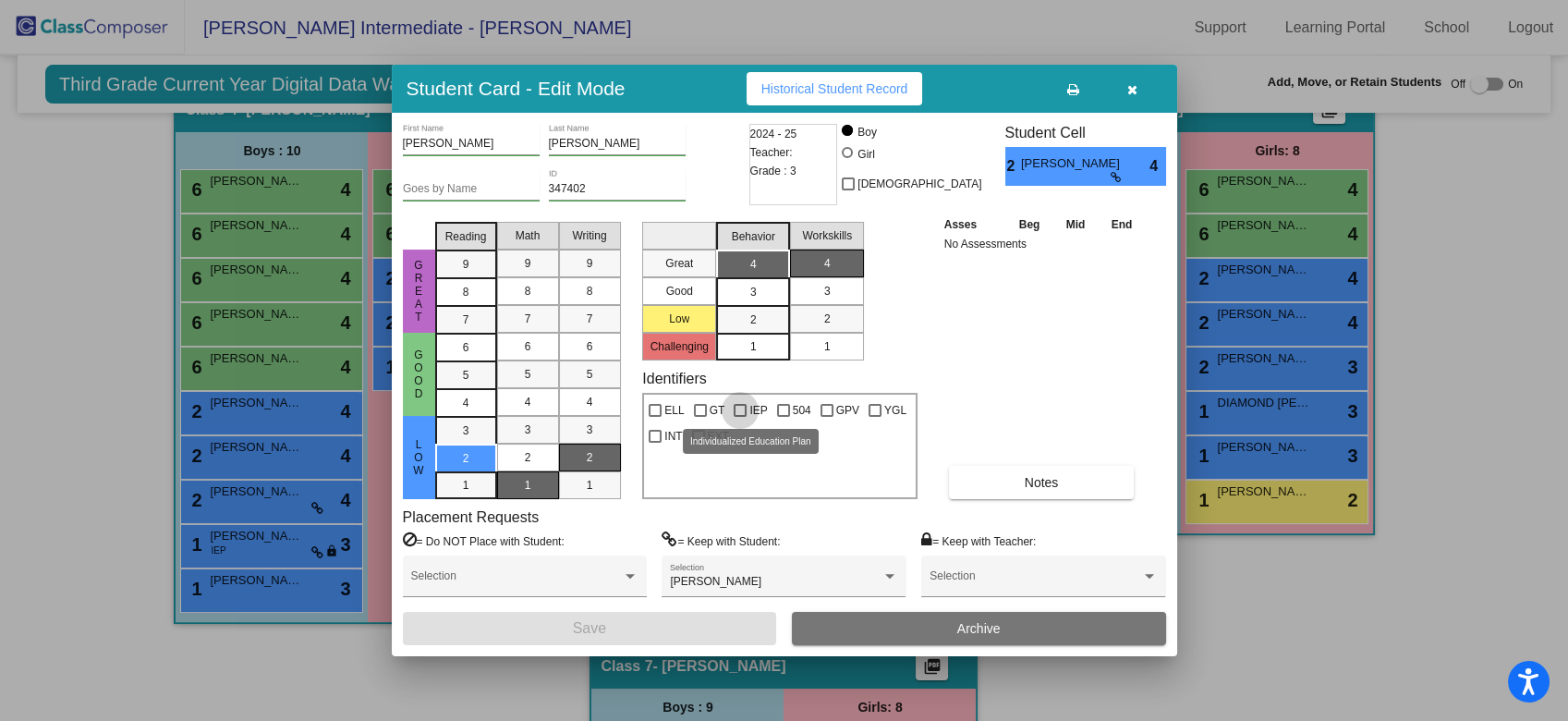 click at bounding box center [740, 410] 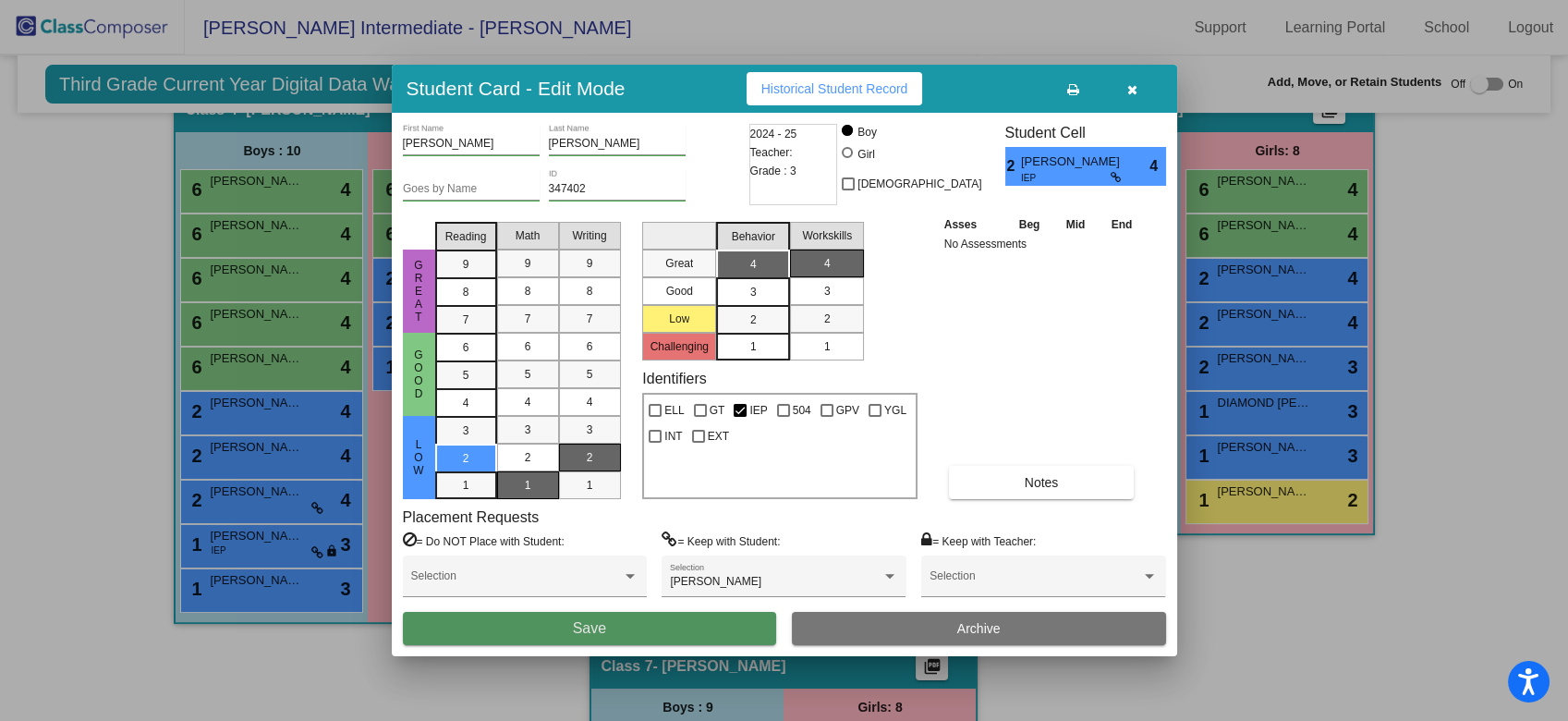 click on "Save" at bounding box center [590, 629] 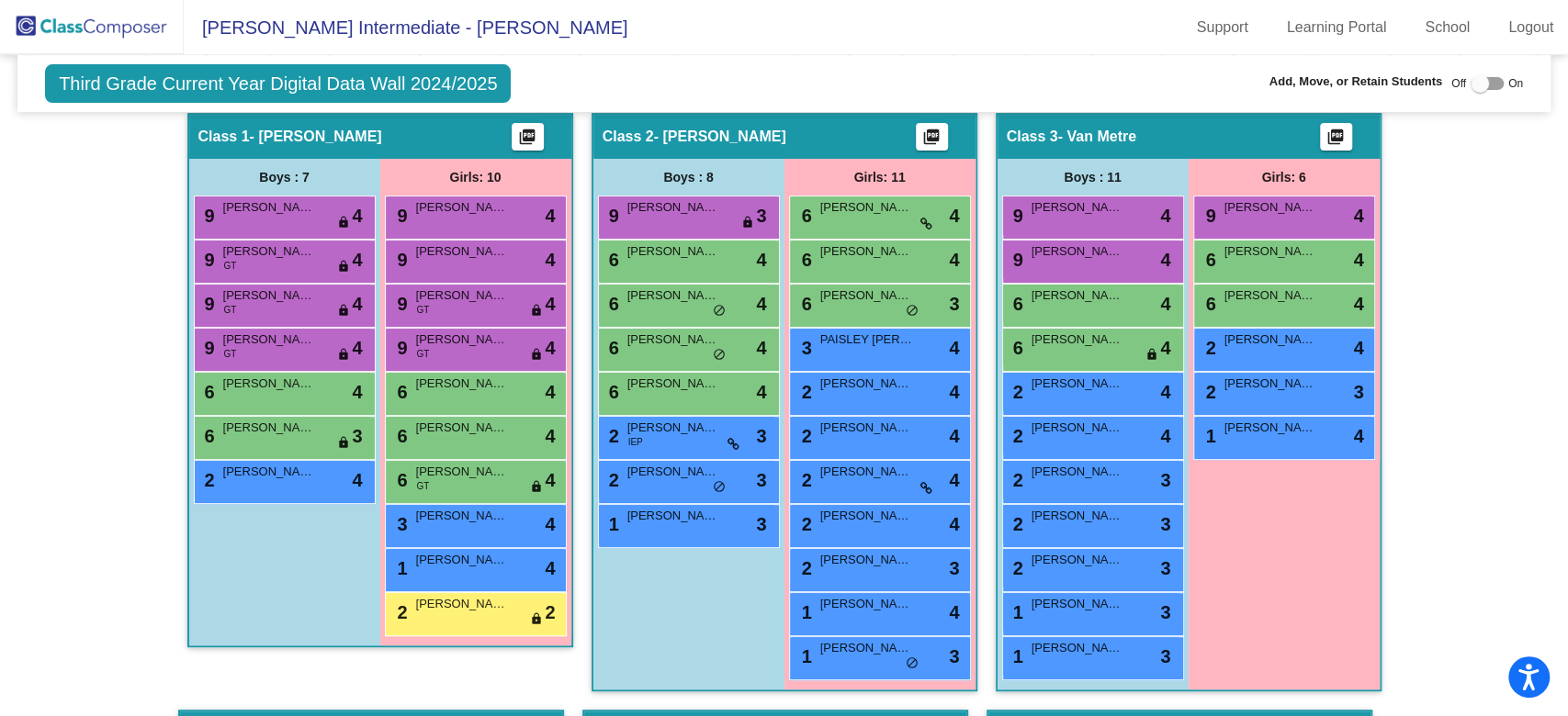 scroll, scrollTop: 507, scrollLeft: 0, axis: vertical 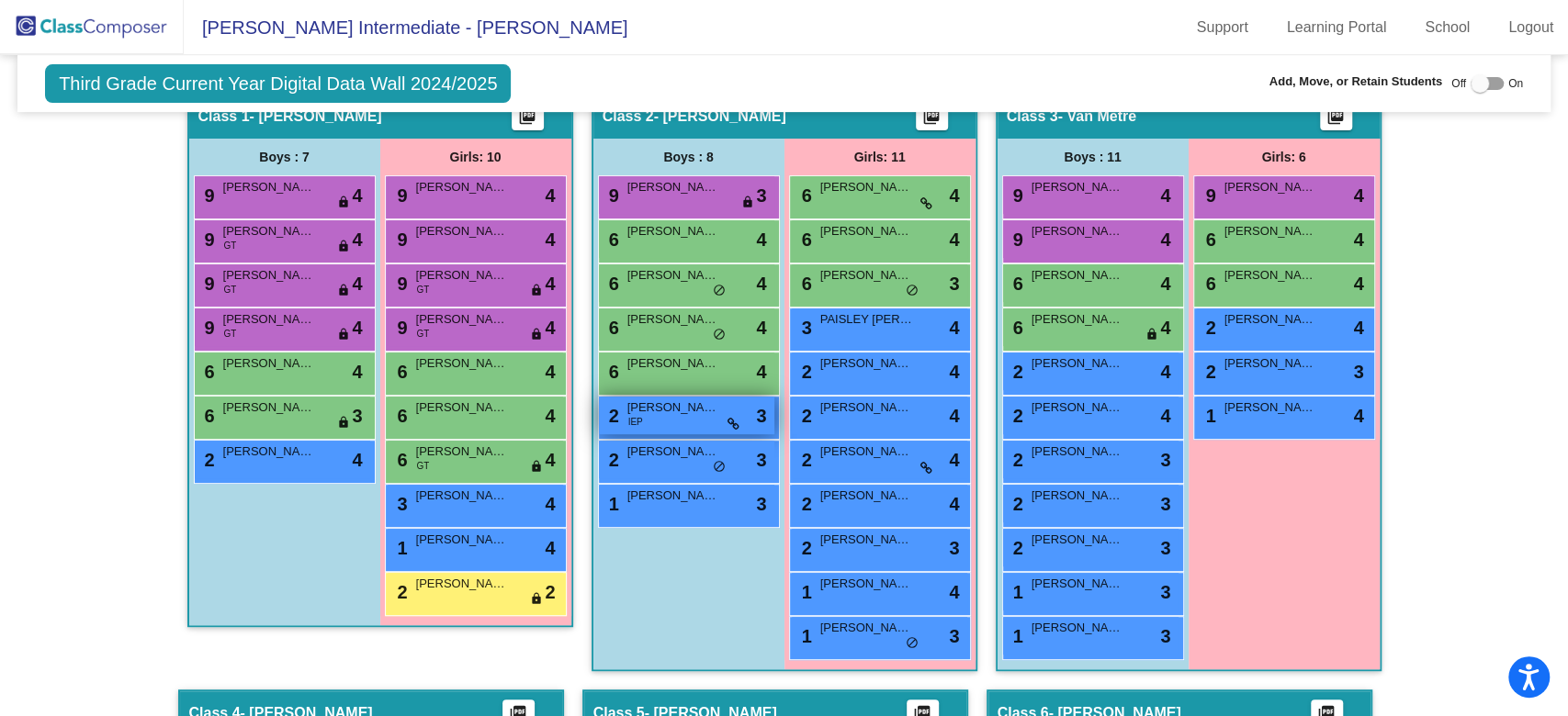 click on "CASH AGUILAR" at bounding box center [673, 408] 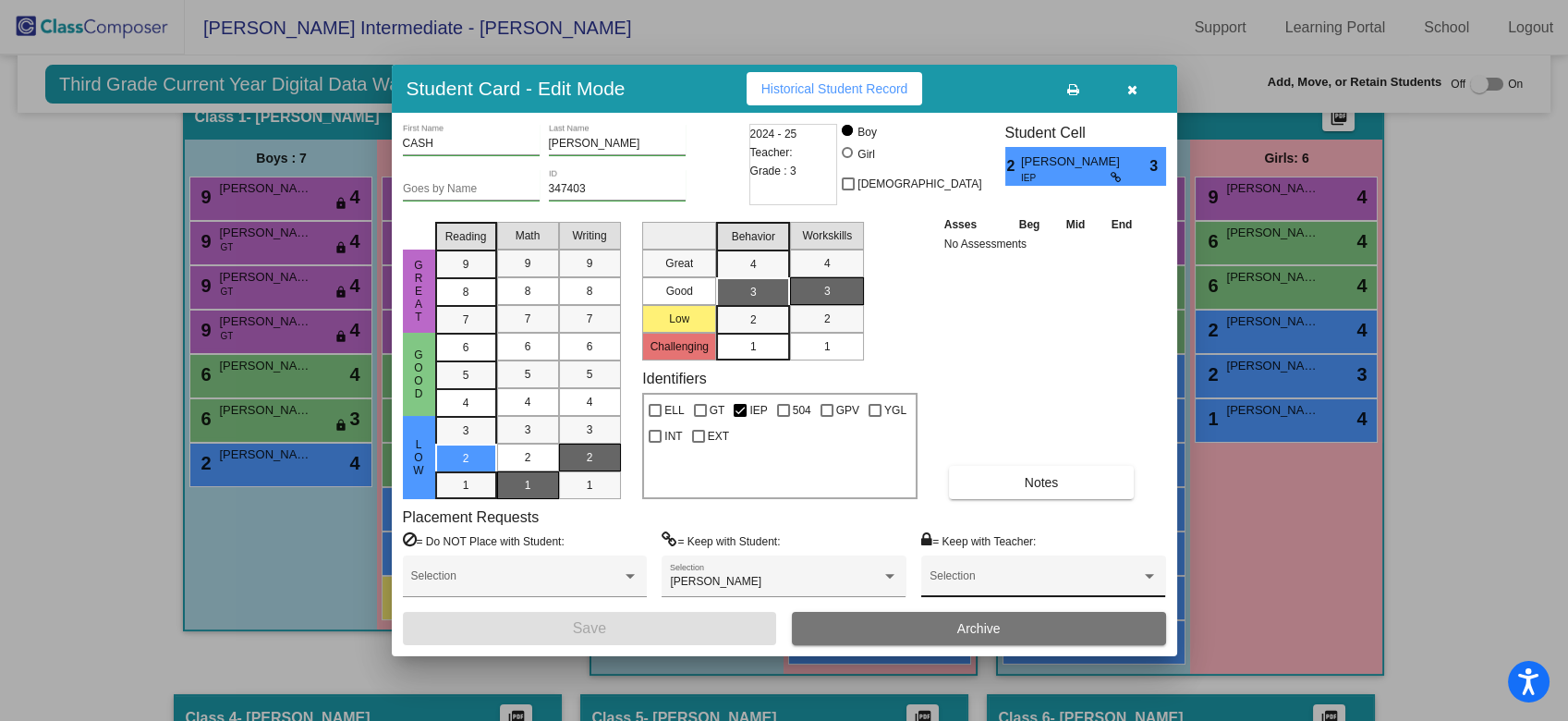 click on "Selection" at bounding box center [1043, 580] 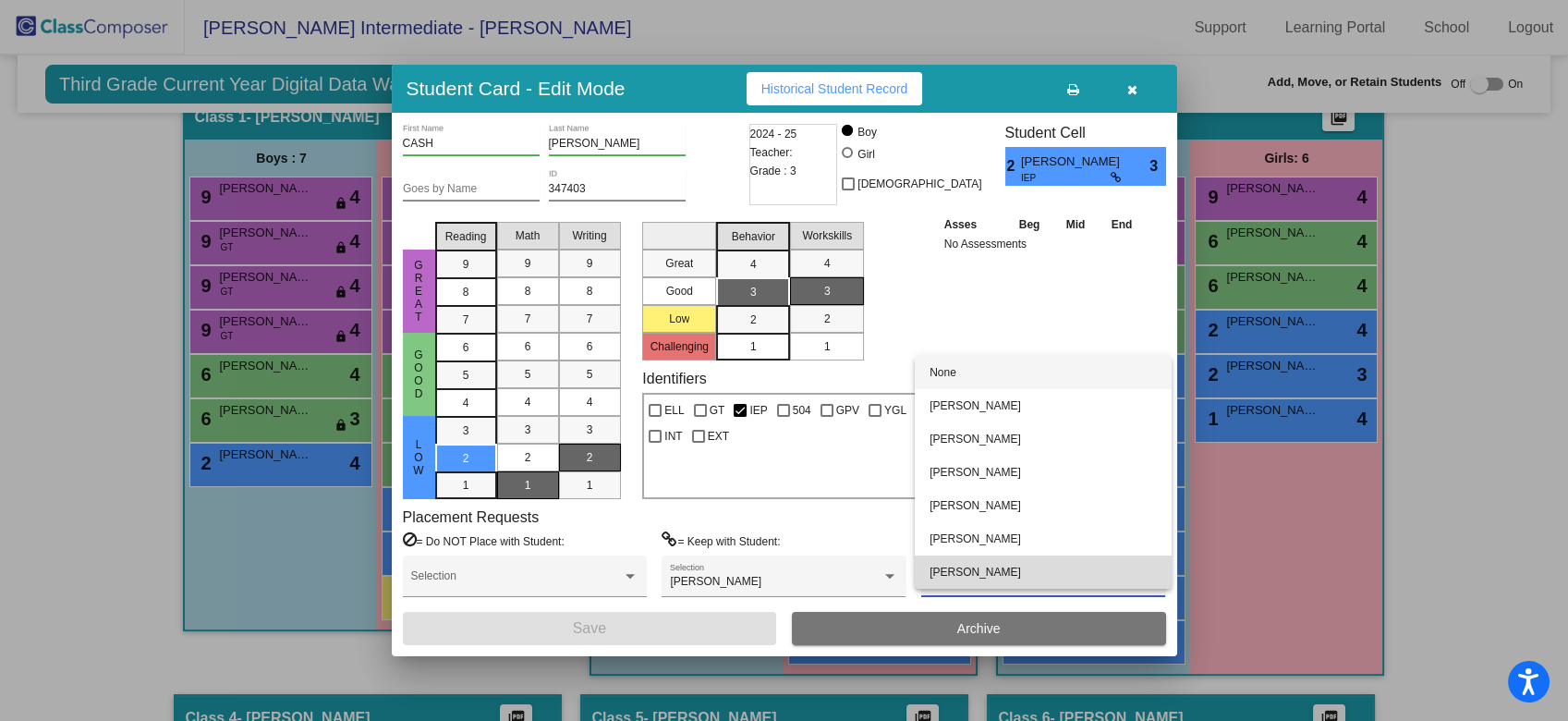 click on "Rosanna Sada" at bounding box center (1043, 572) 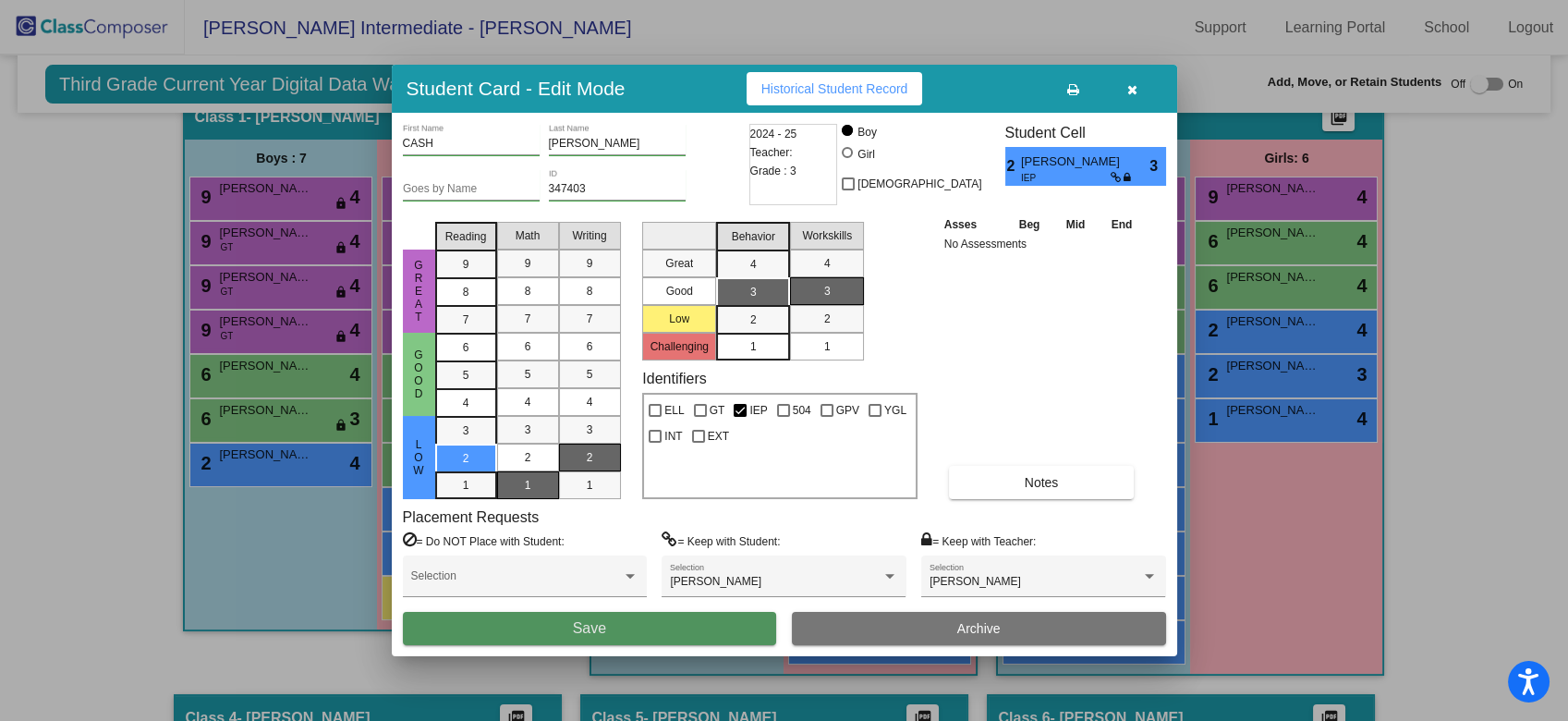 click on "Save" at bounding box center [590, 628] 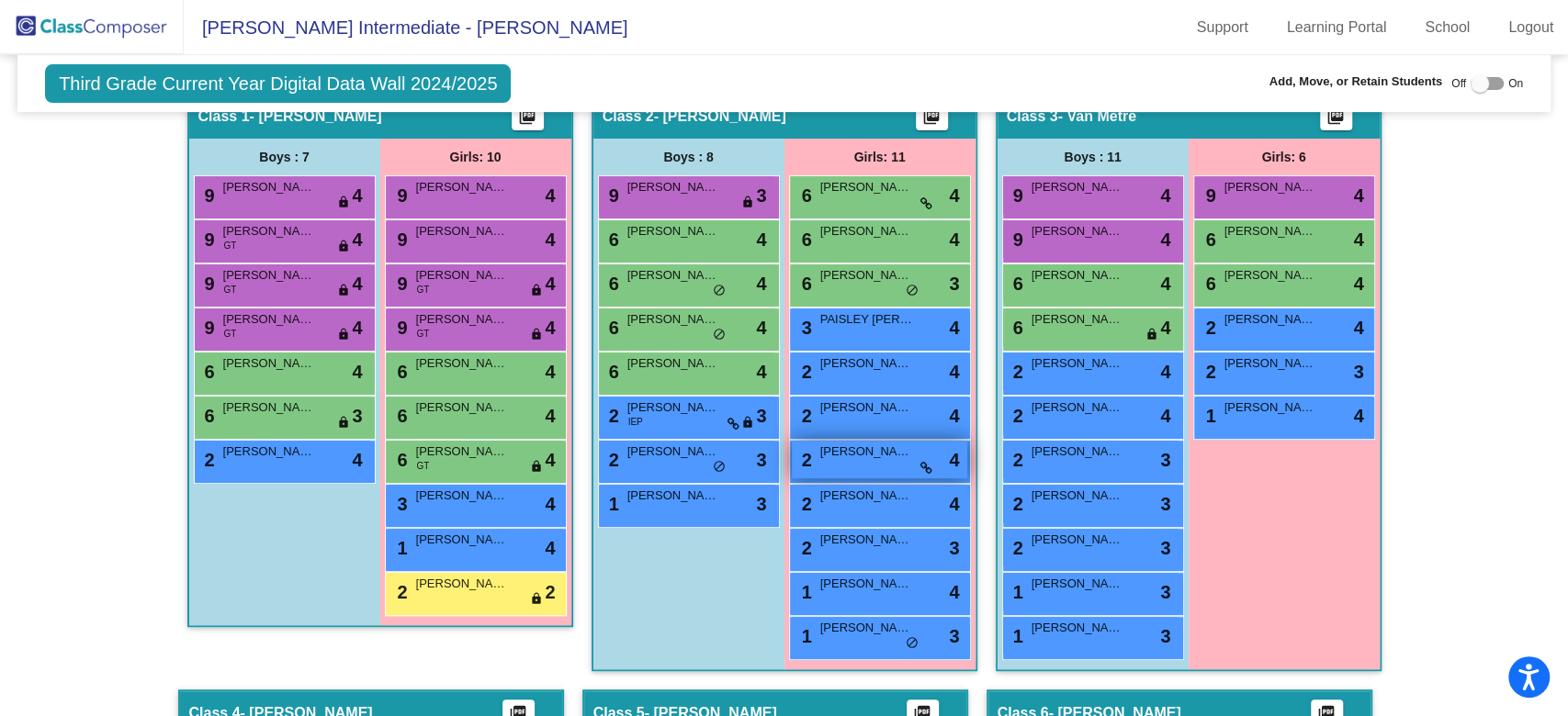 click on "MALIYA HERRERA" at bounding box center [866, 452] 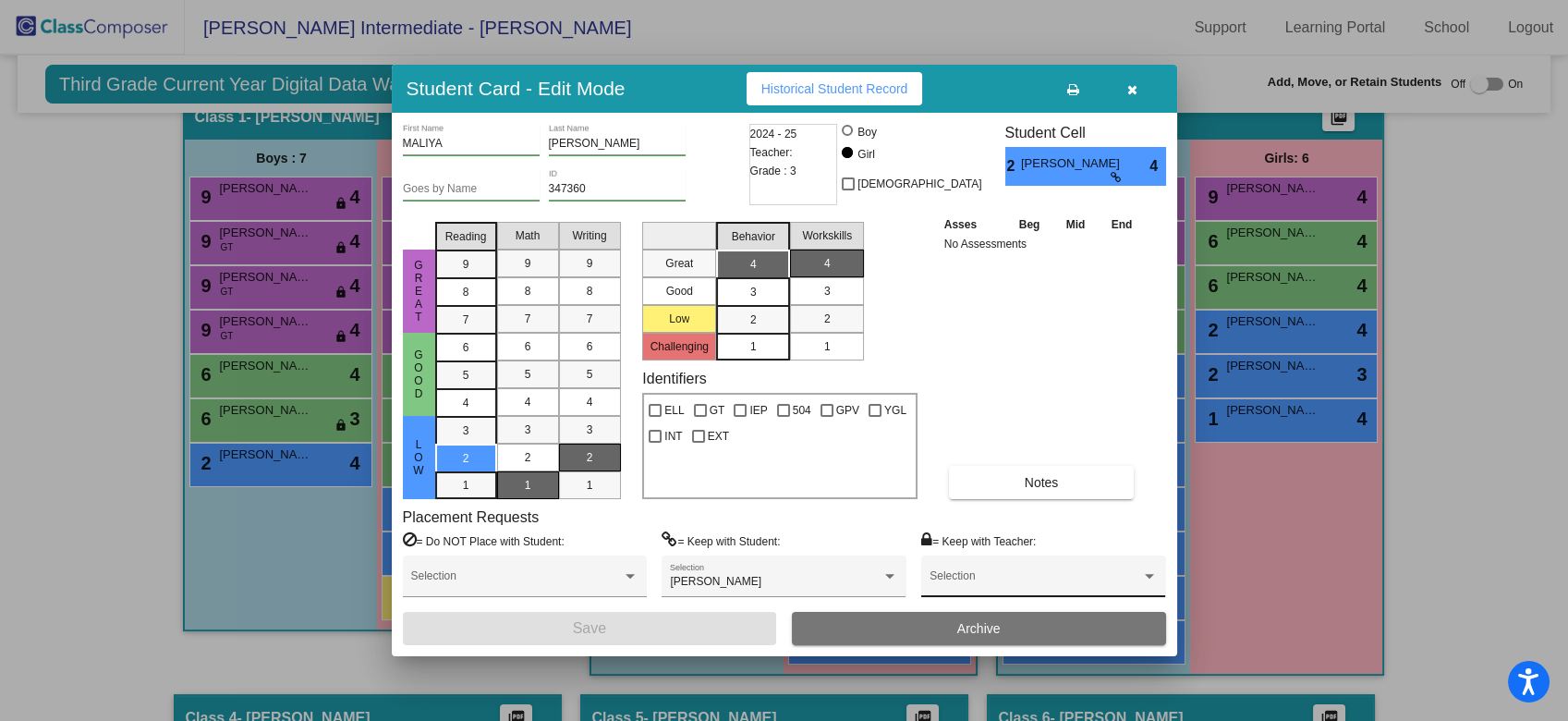 click on "Selection" at bounding box center [1043, 580] 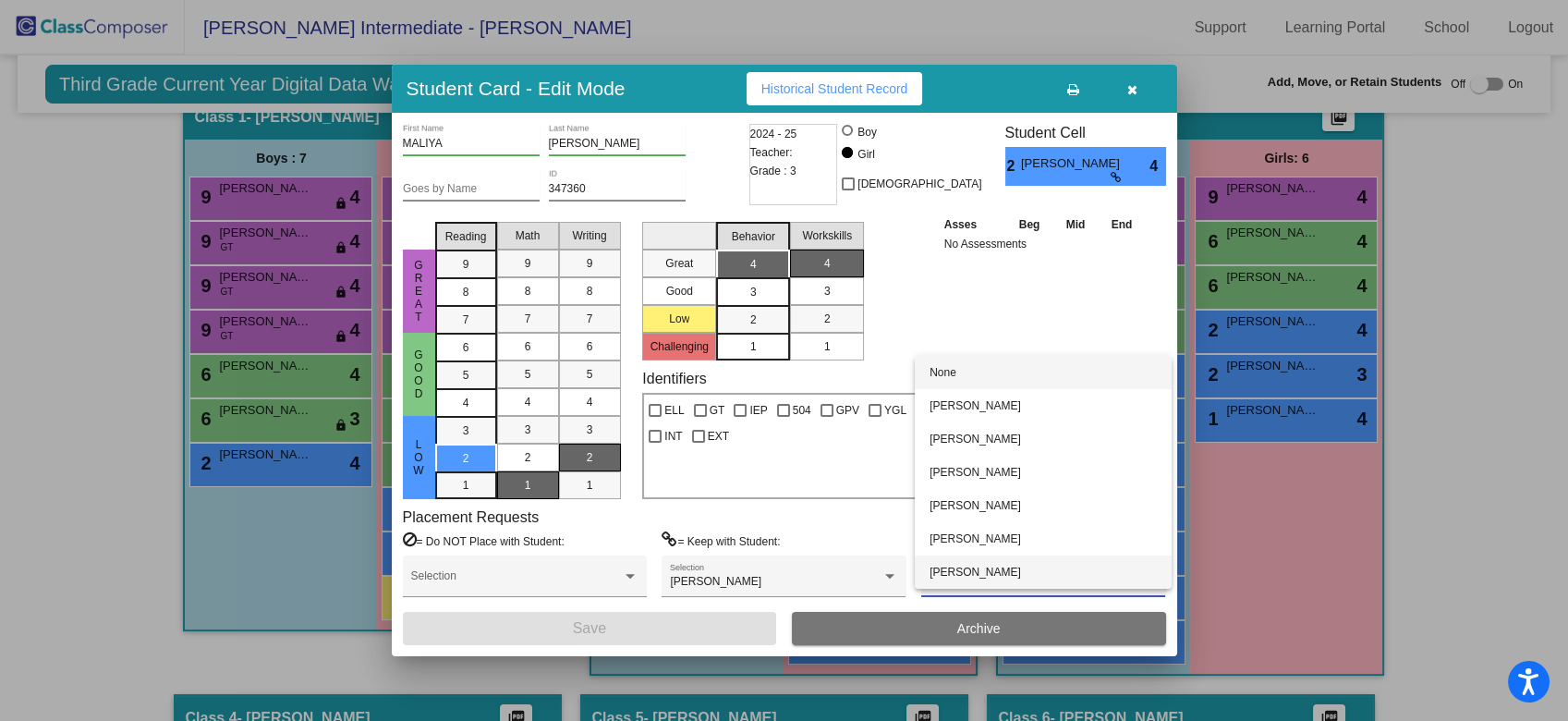 click on "Rosanna Sada" at bounding box center [1043, 572] 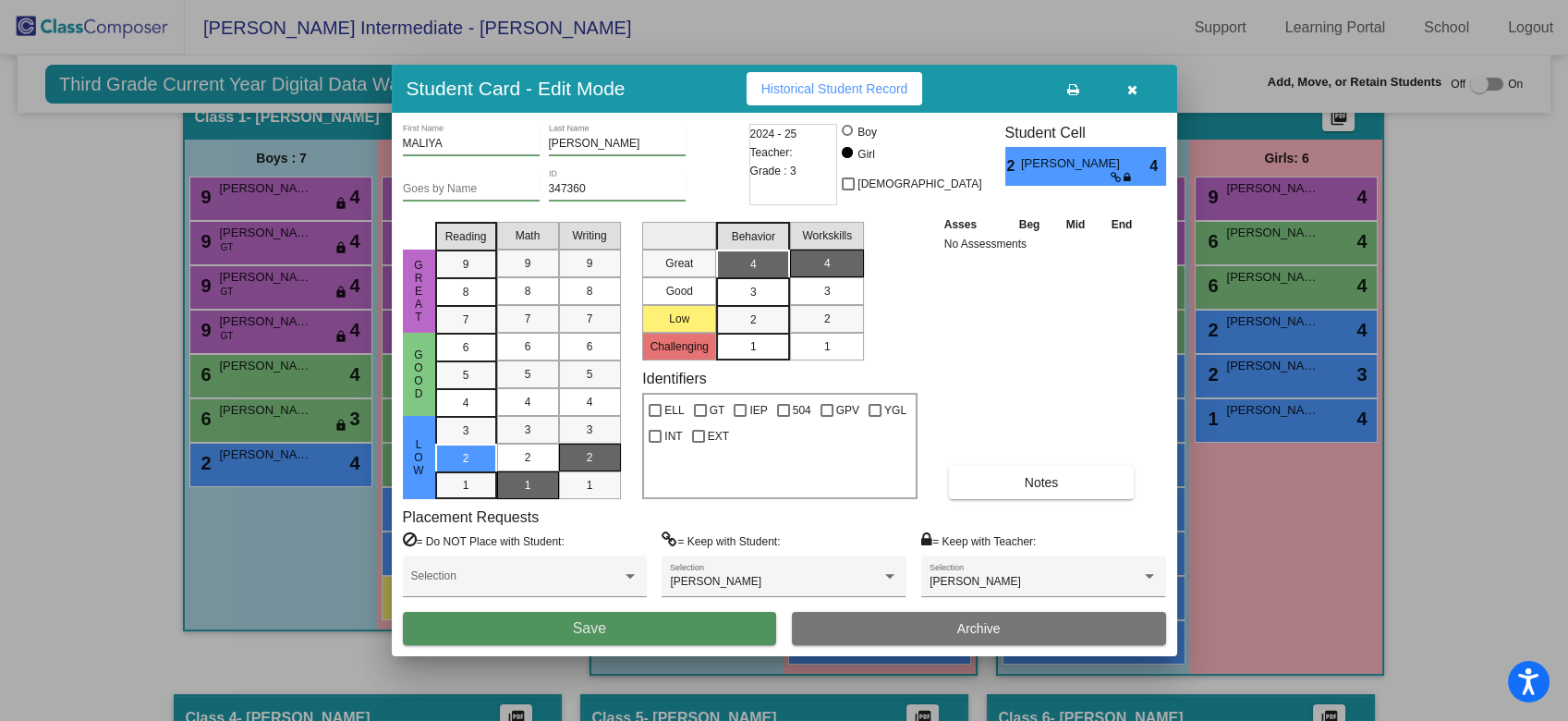 click on "Save" at bounding box center (590, 628) 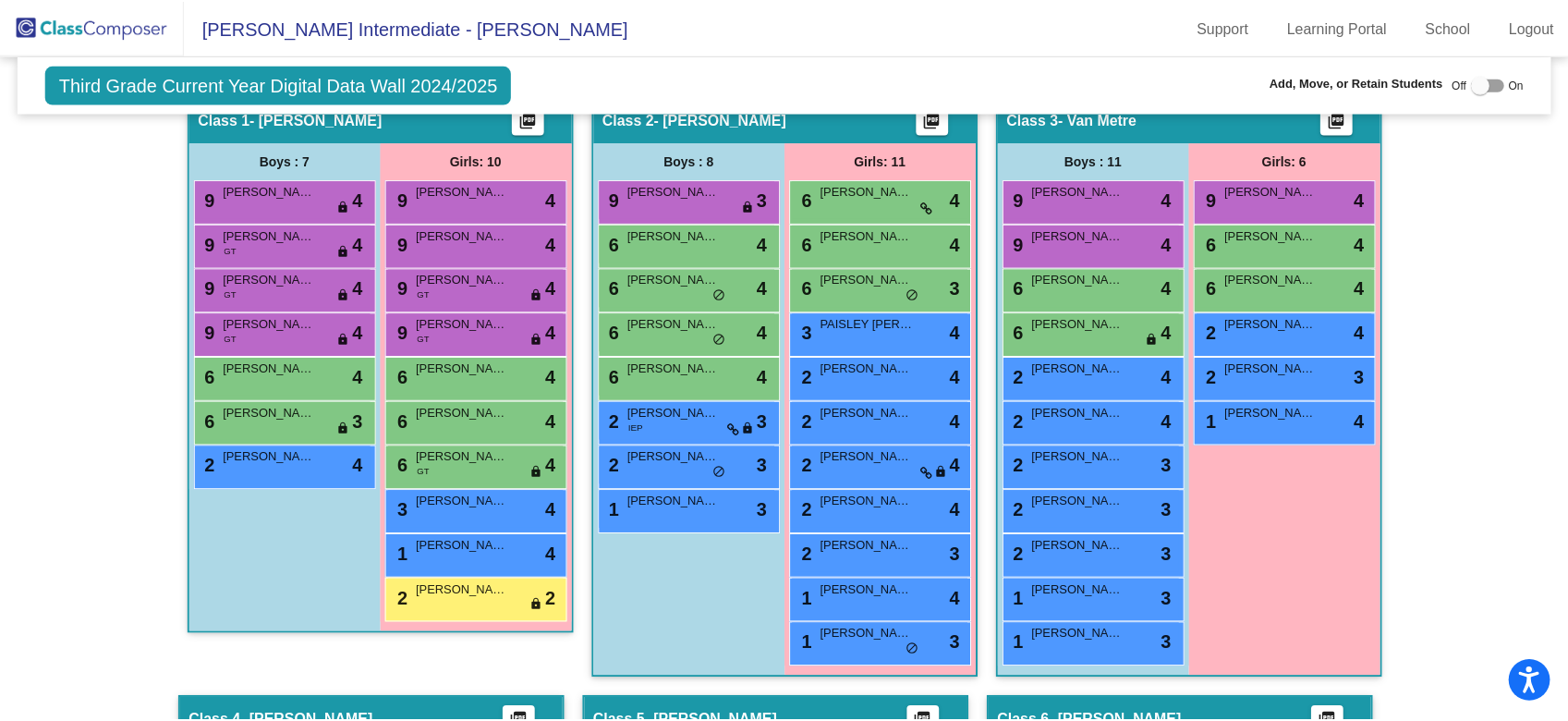 scroll, scrollTop: 509, scrollLeft: 0, axis: vertical 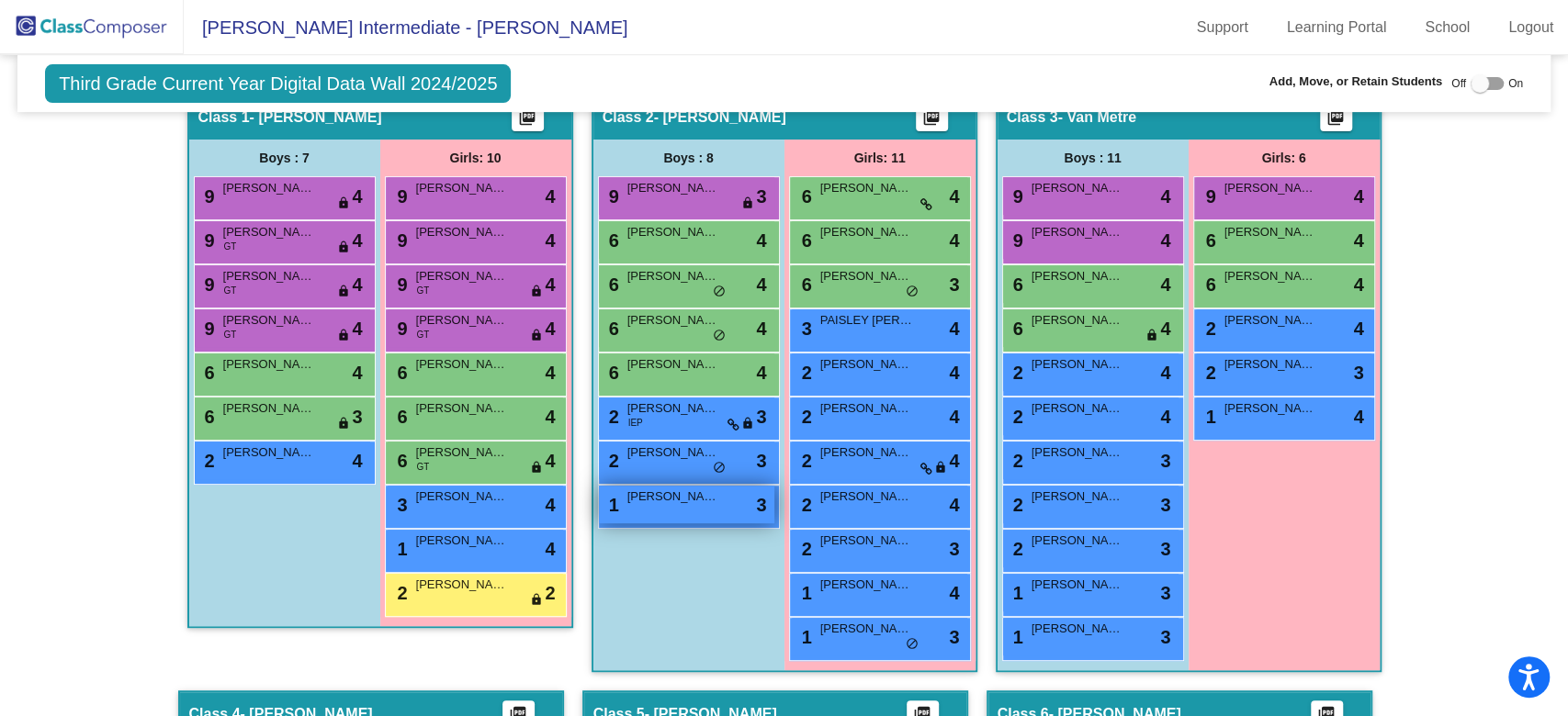 click on "LEO CRUZ" at bounding box center (673, 497) 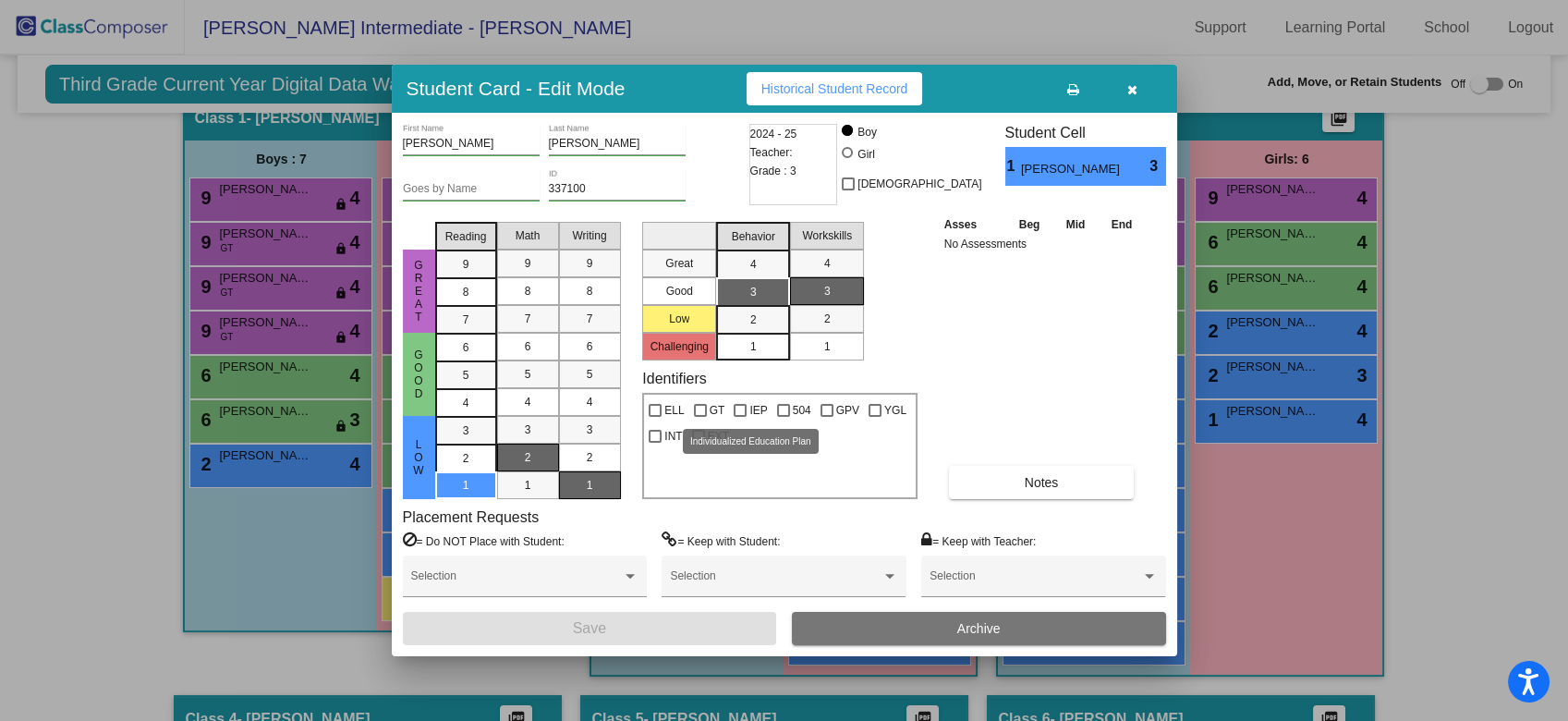 click at bounding box center [740, 410] 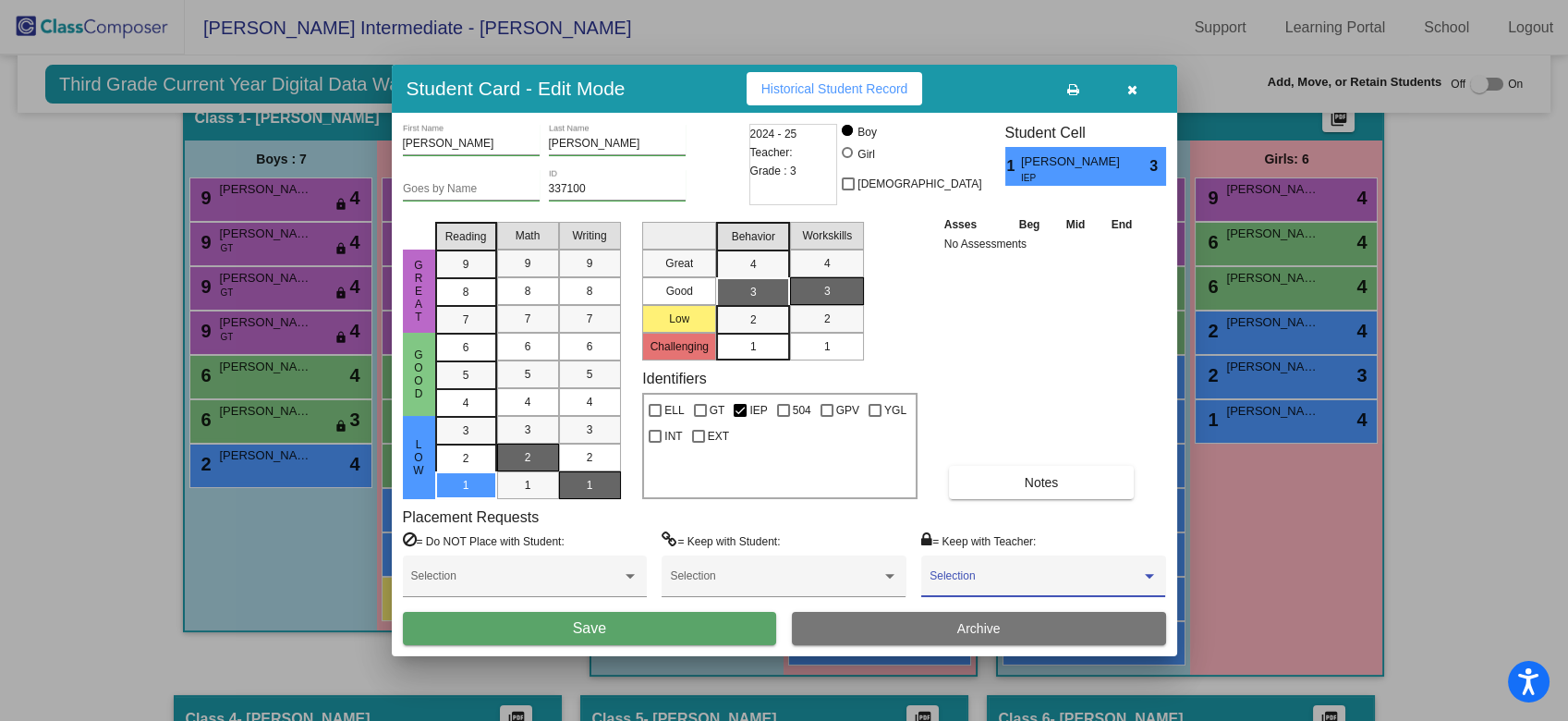 click at bounding box center (1035, 582) 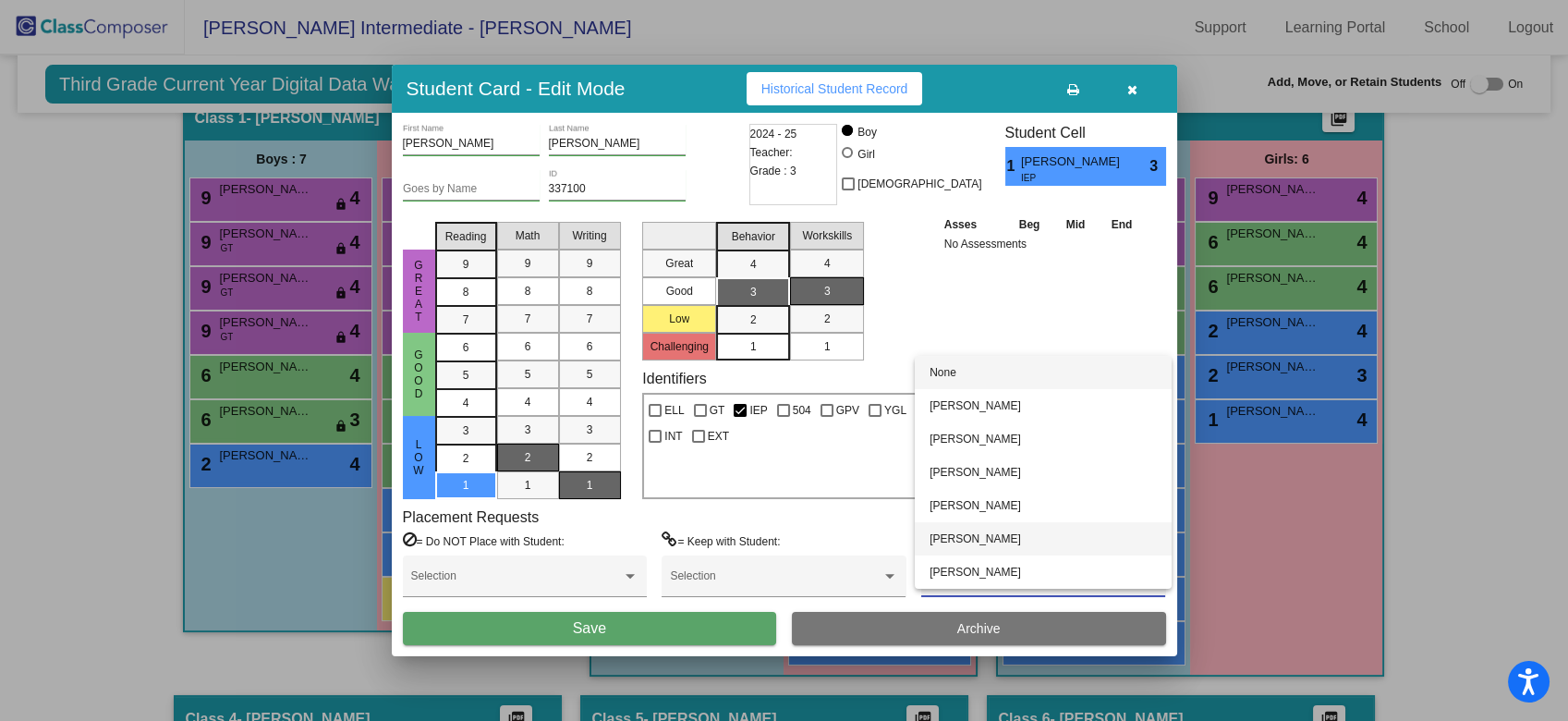 click on "Lindsey Marek" at bounding box center (1043, 539) 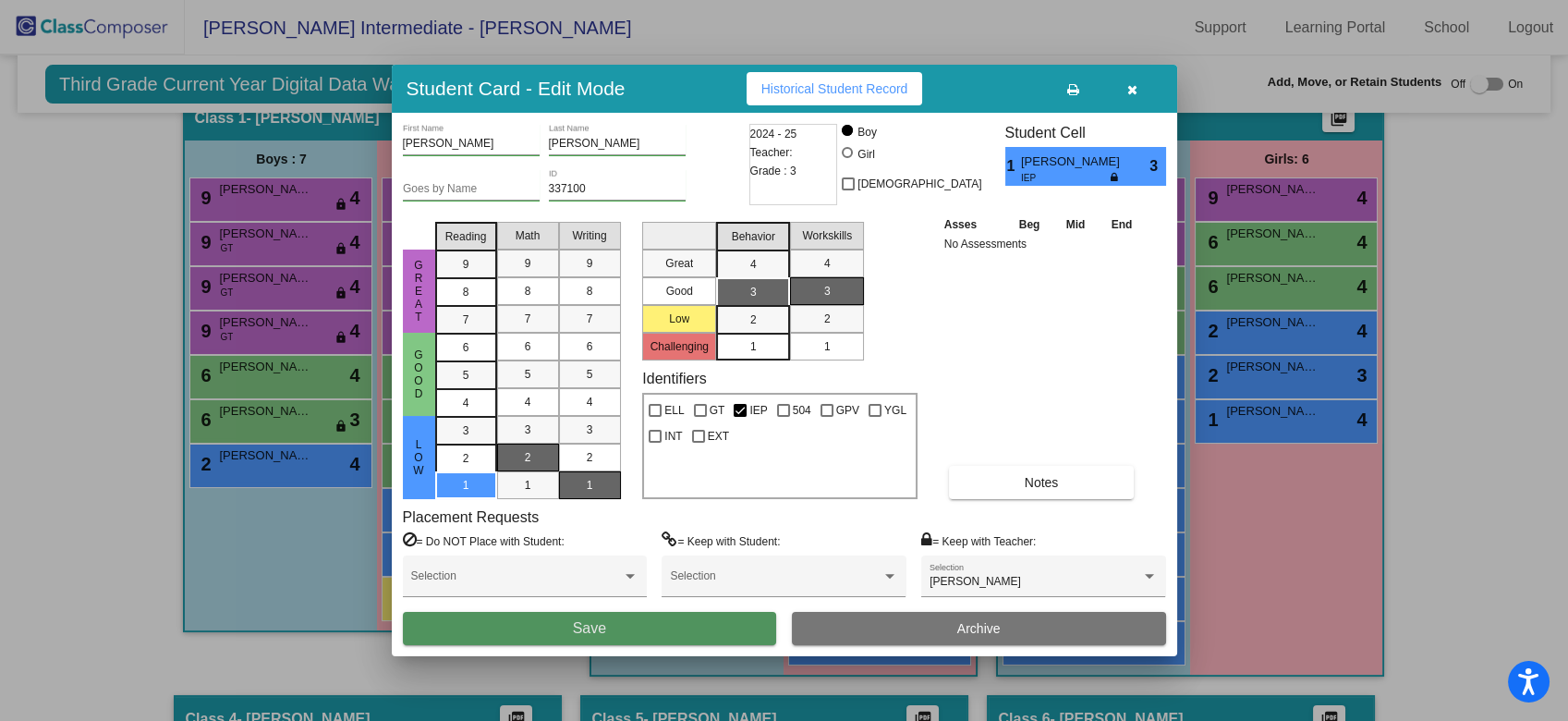 click on "Save" at bounding box center (590, 628) 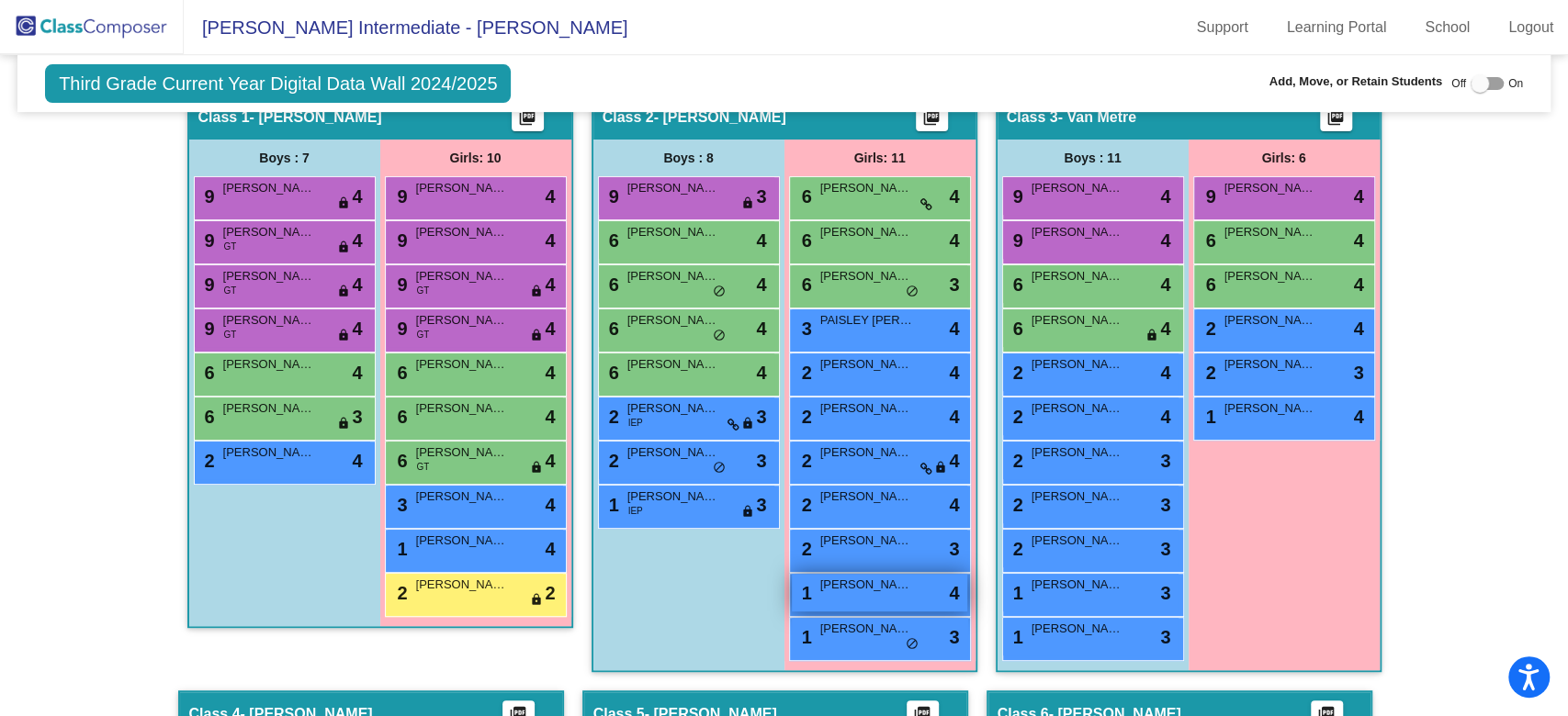 click on "MIREYA HERNANDEZ" at bounding box center (866, 585) 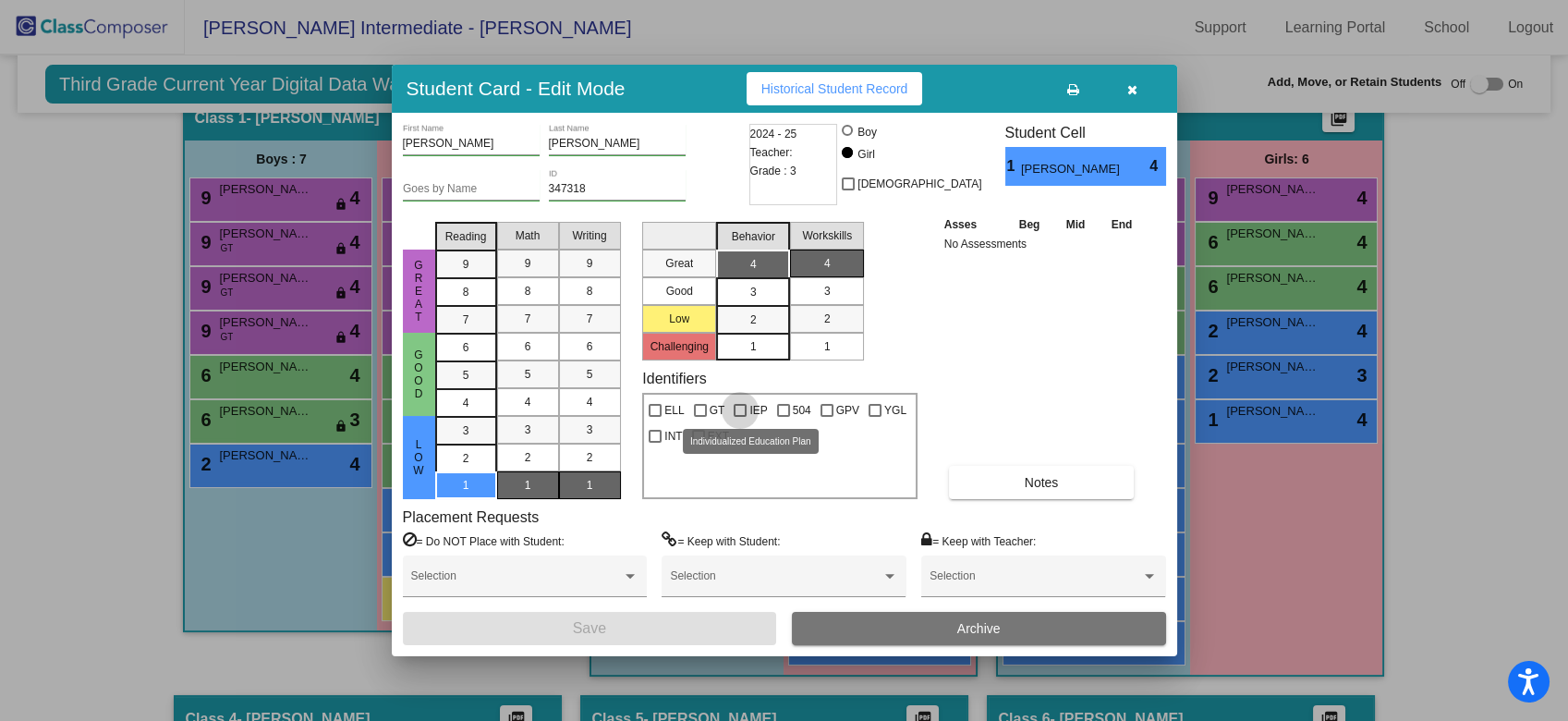 click at bounding box center (740, 410) 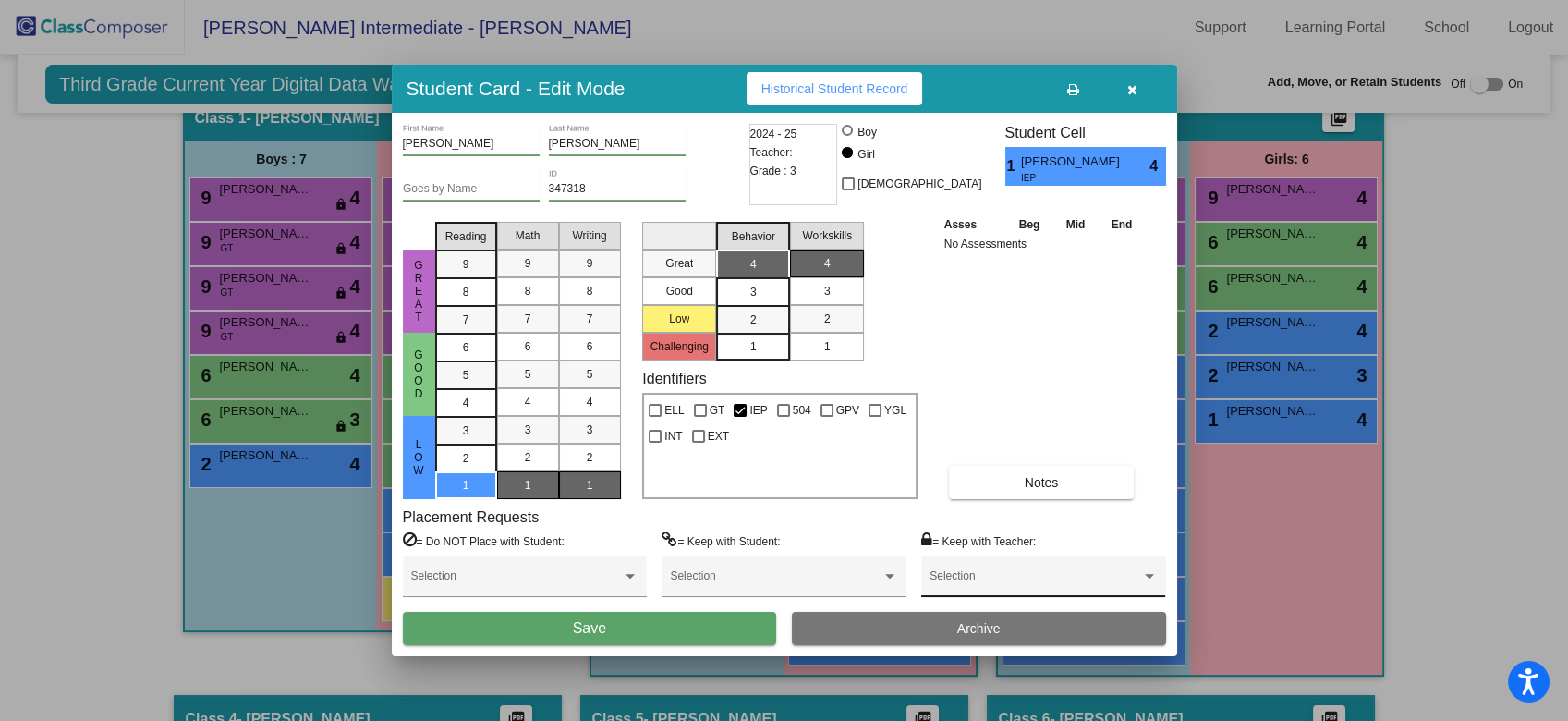 click on "Selection" at bounding box center (1043, 580) 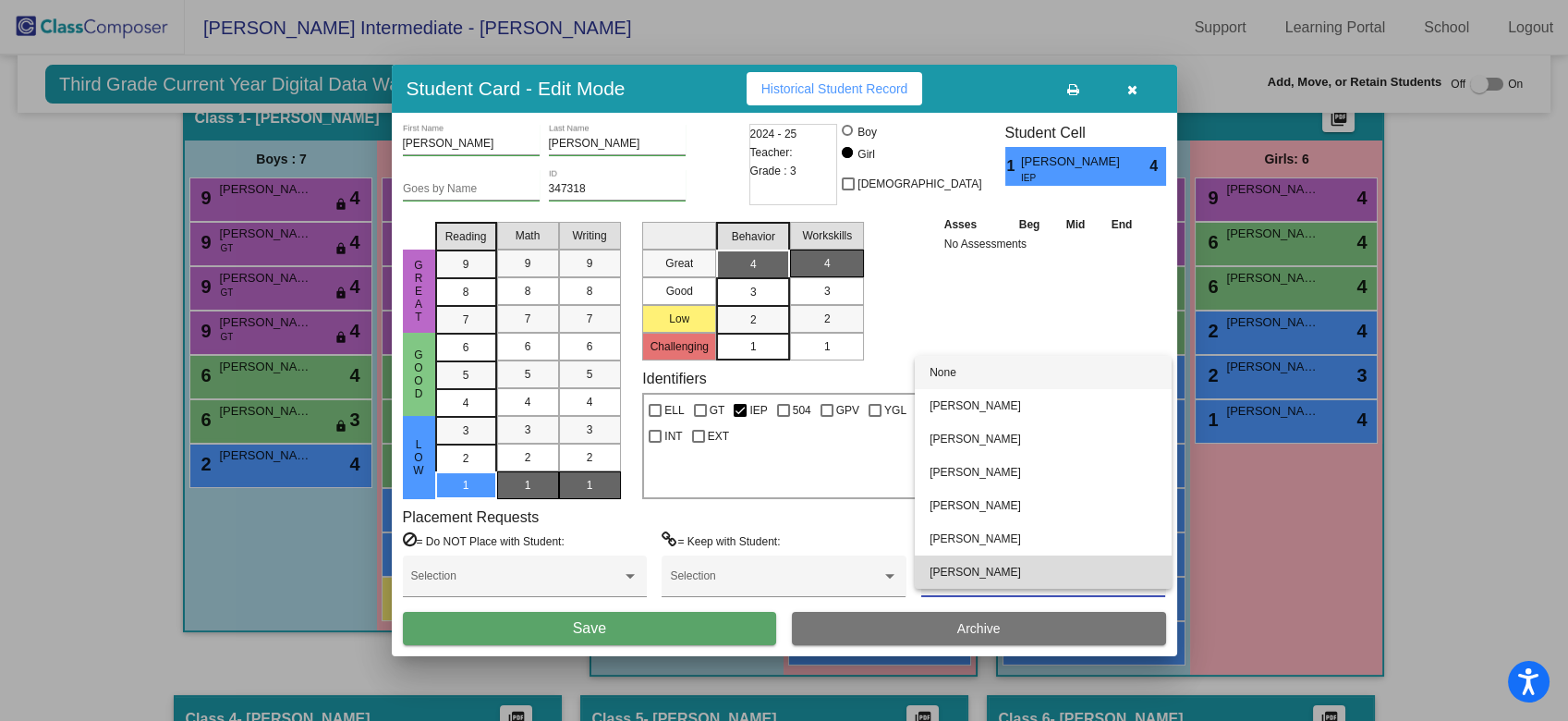 click on "Rosanna Sada" at bounding box center [1043, 572] 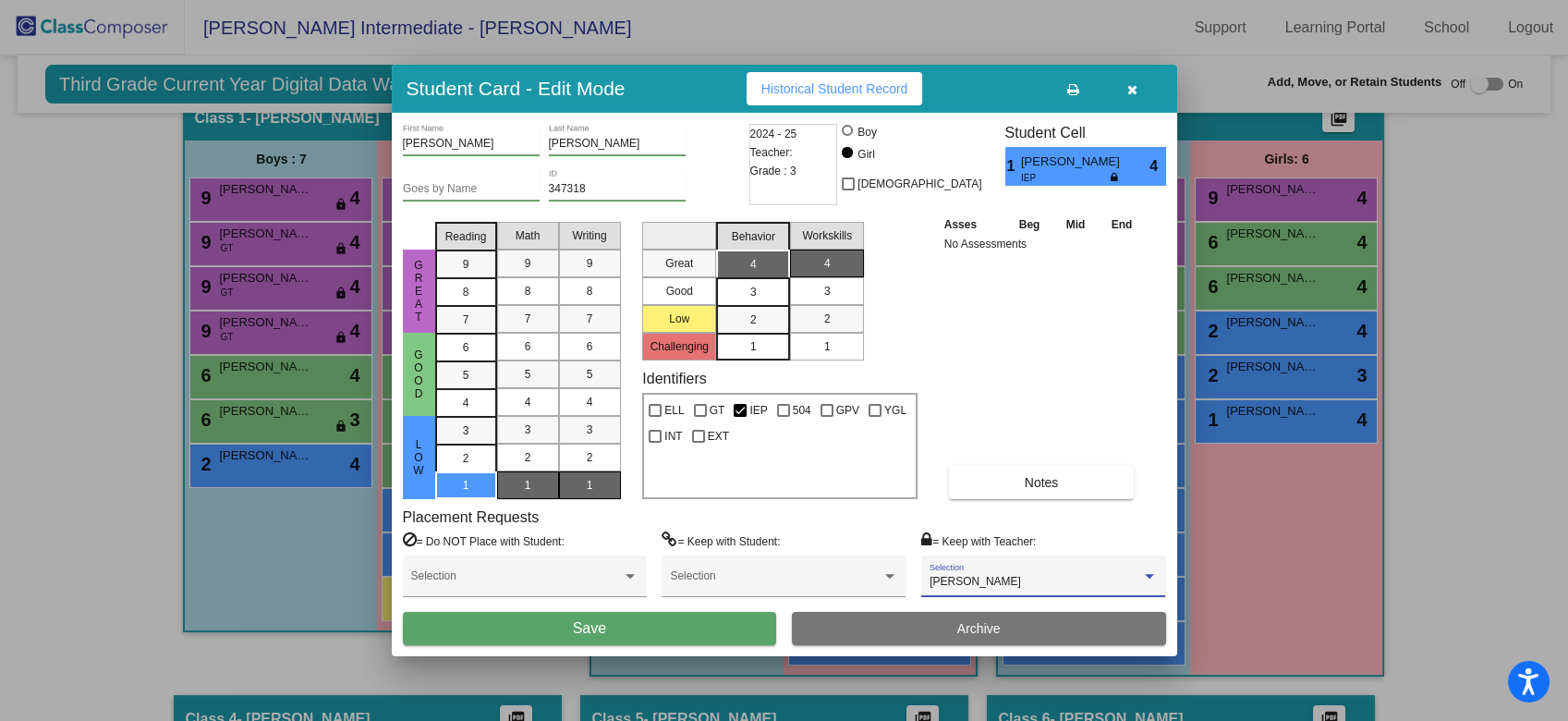 click on "Rosanna Sada" at bounding box center [975, 581] 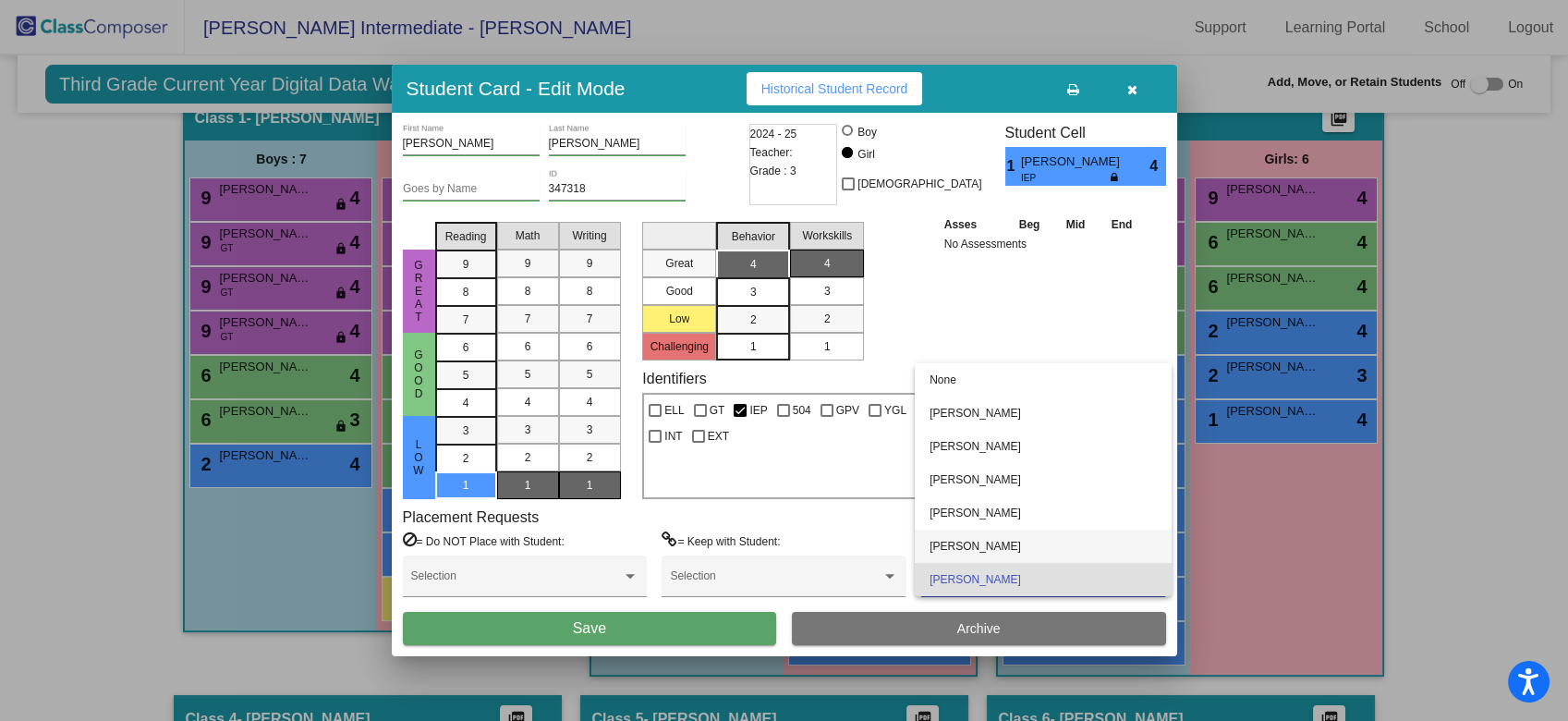 click on "Lindsey Marek" at bounding box center [1043, 546] 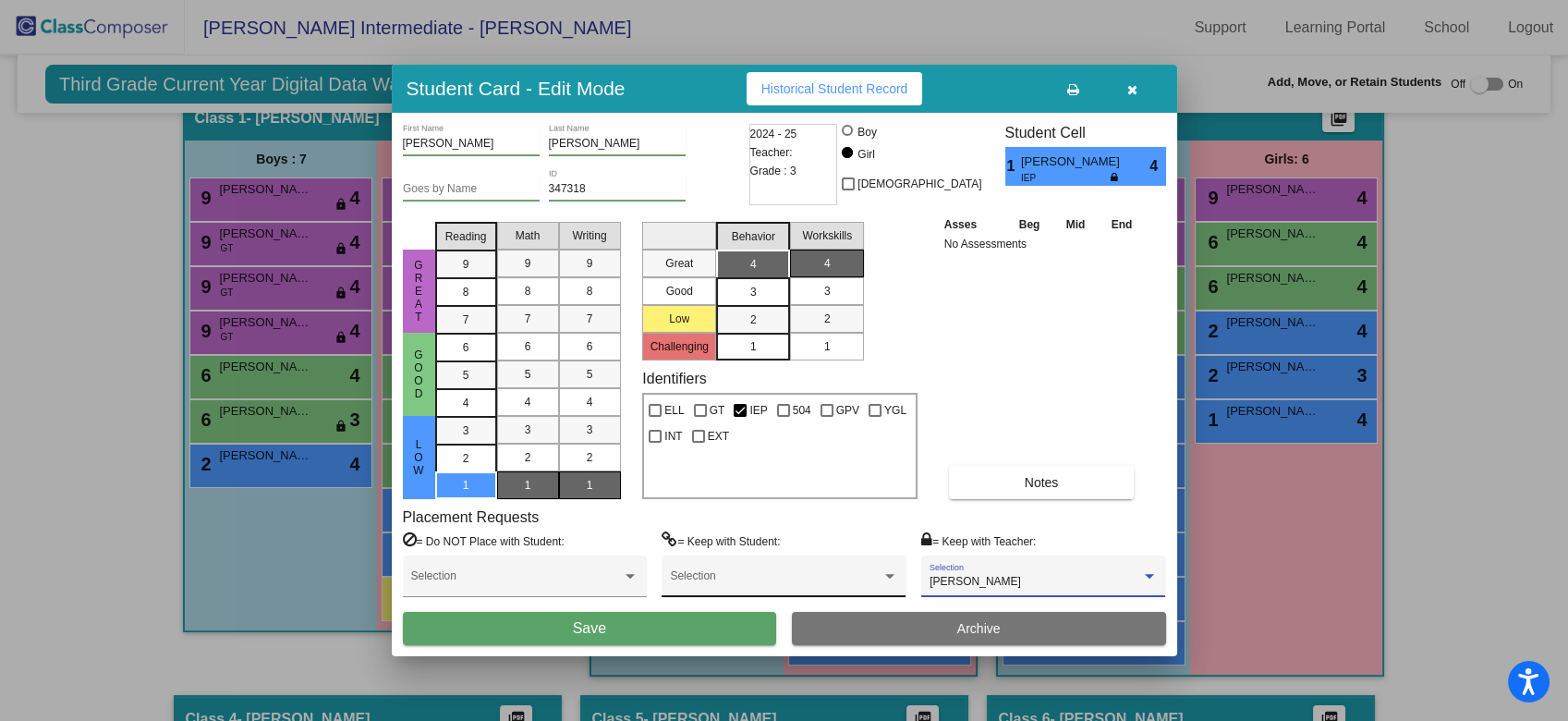 click at bounding box center [775, 582] 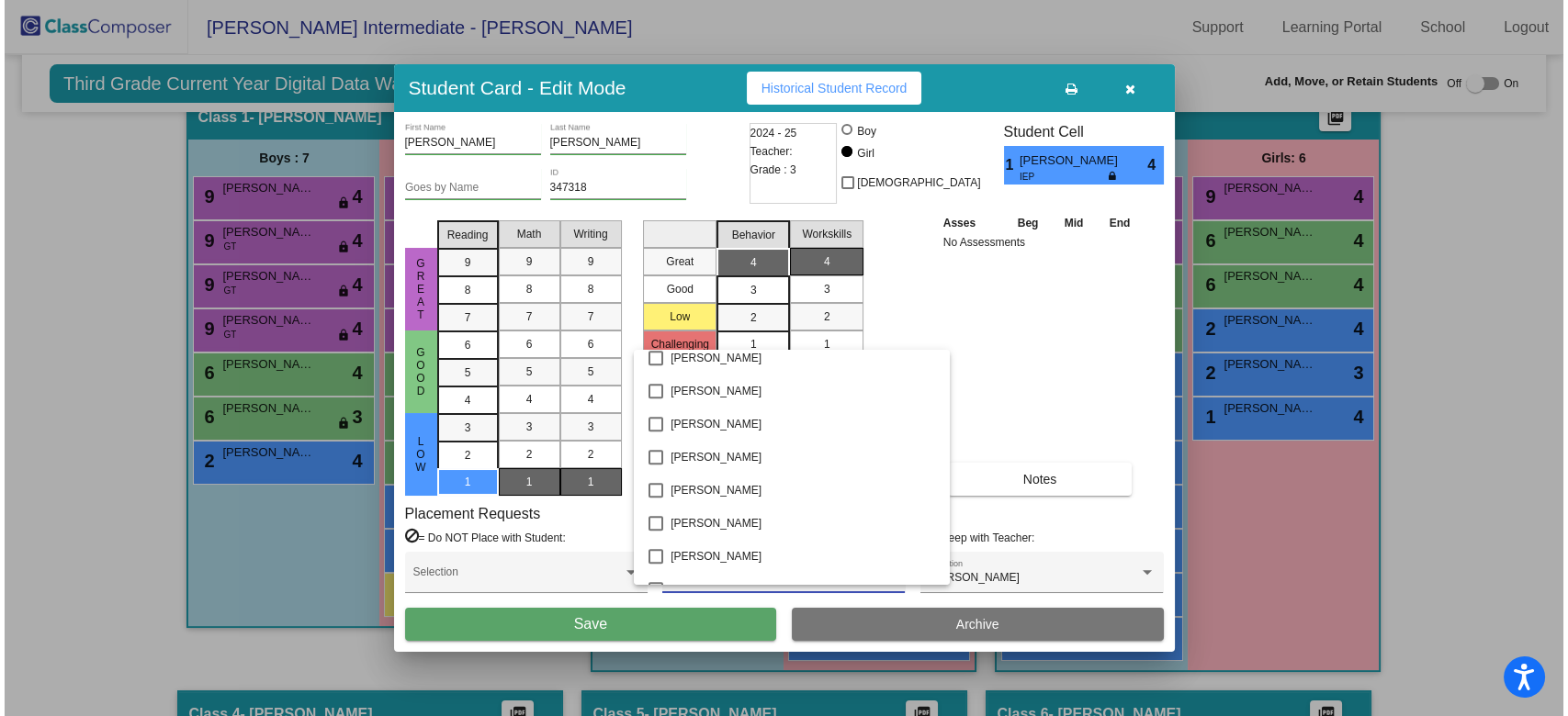 scroll, scrollTop: 2986, scrollLeft: 0, axis: vertical 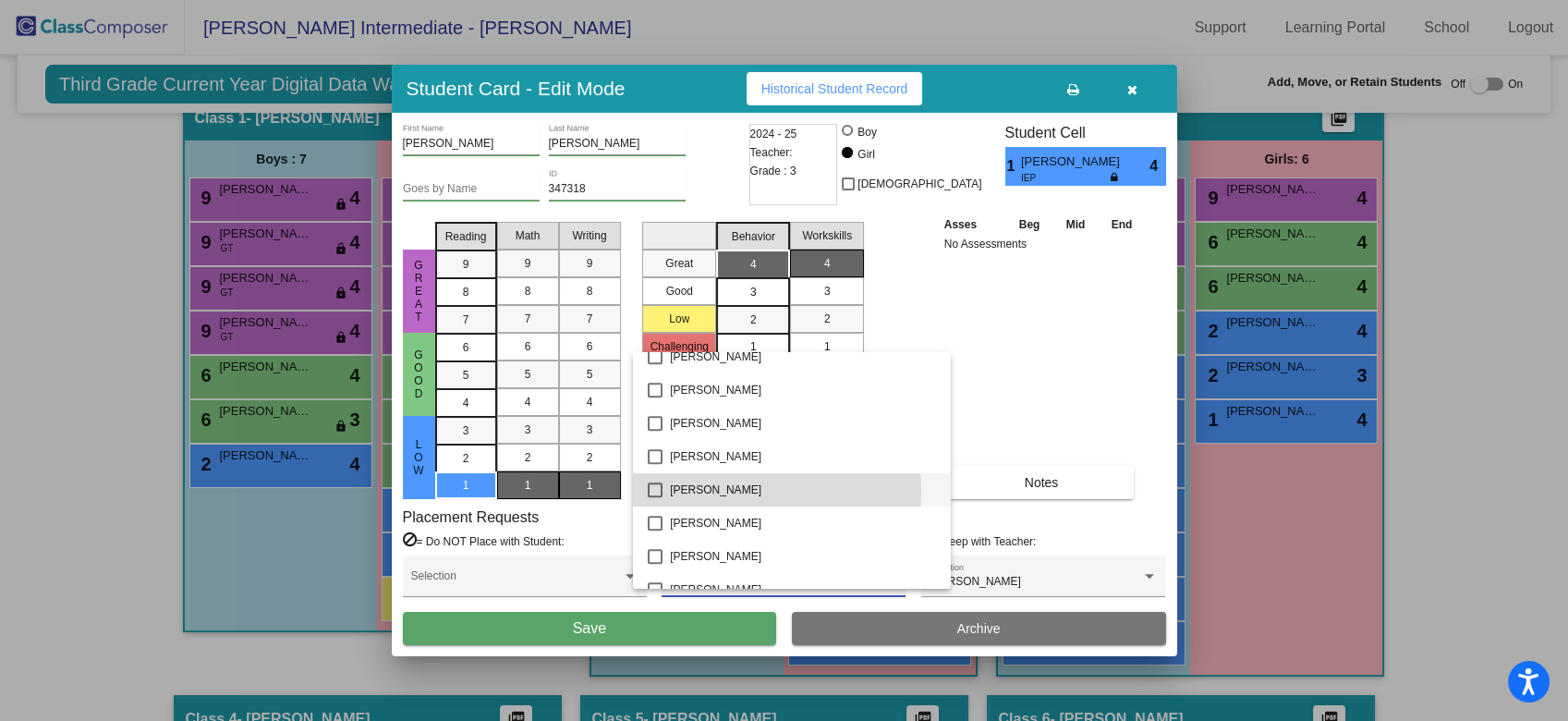 click on "NATHAN BANDA" at bounding box center [792, 490] 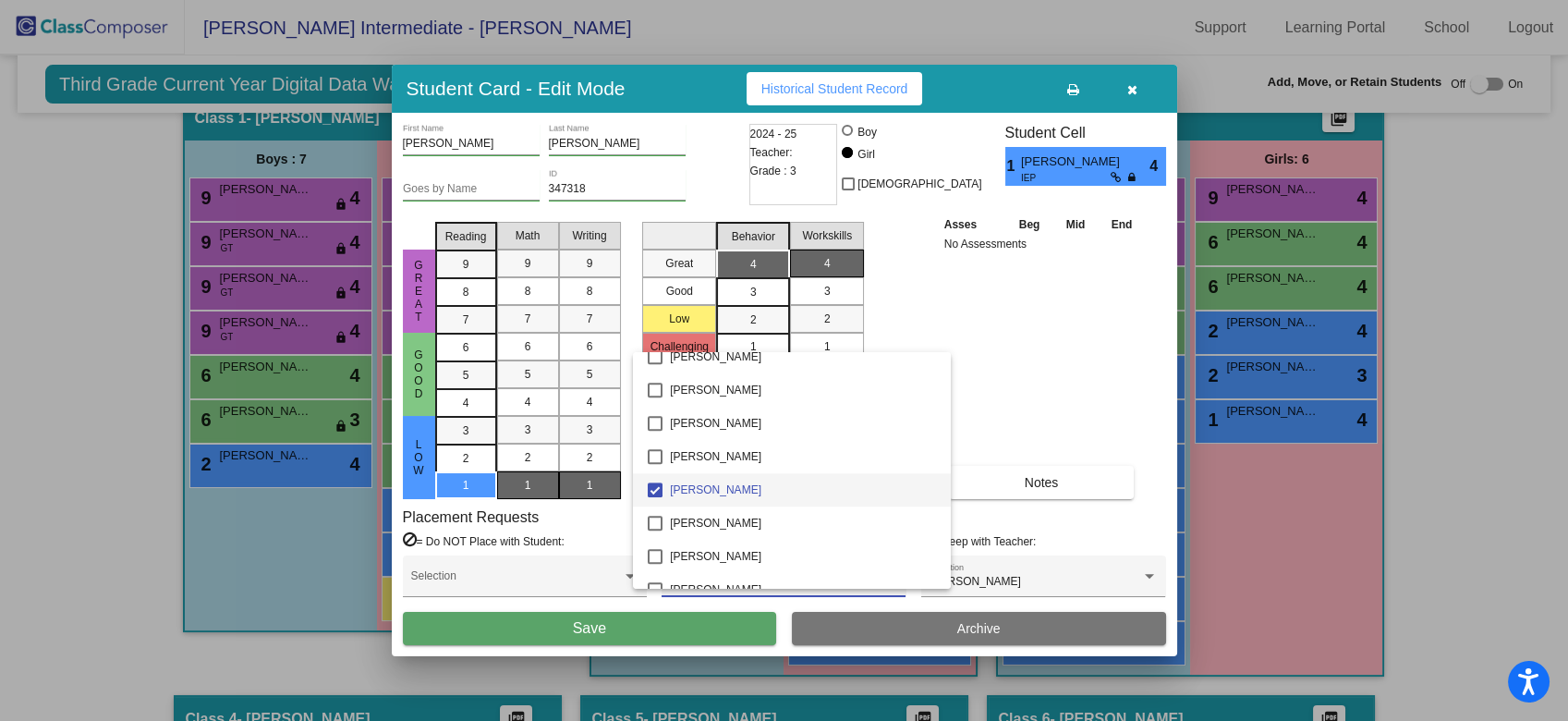 click at bounding box center [784, 360] 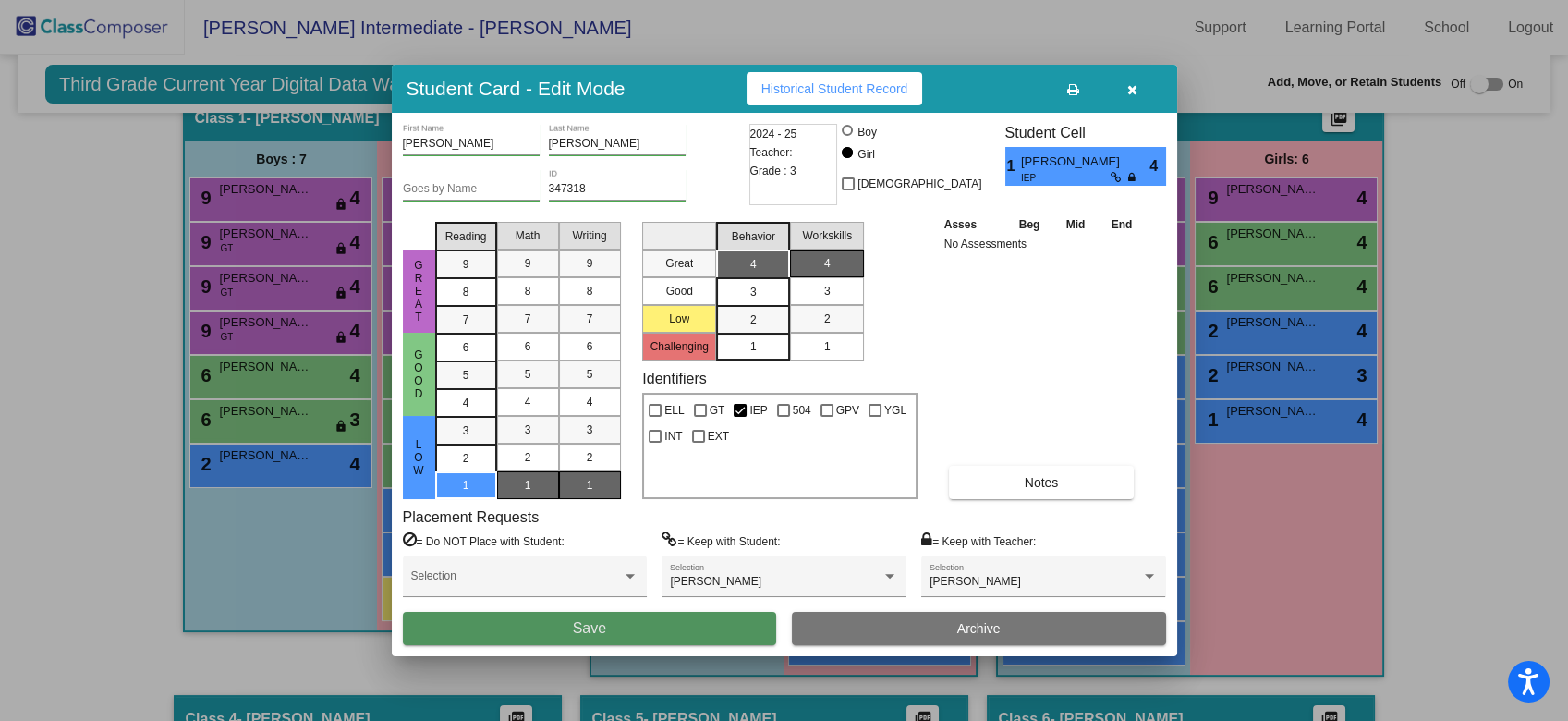 click on "Save" at bounding box center [590, 629] 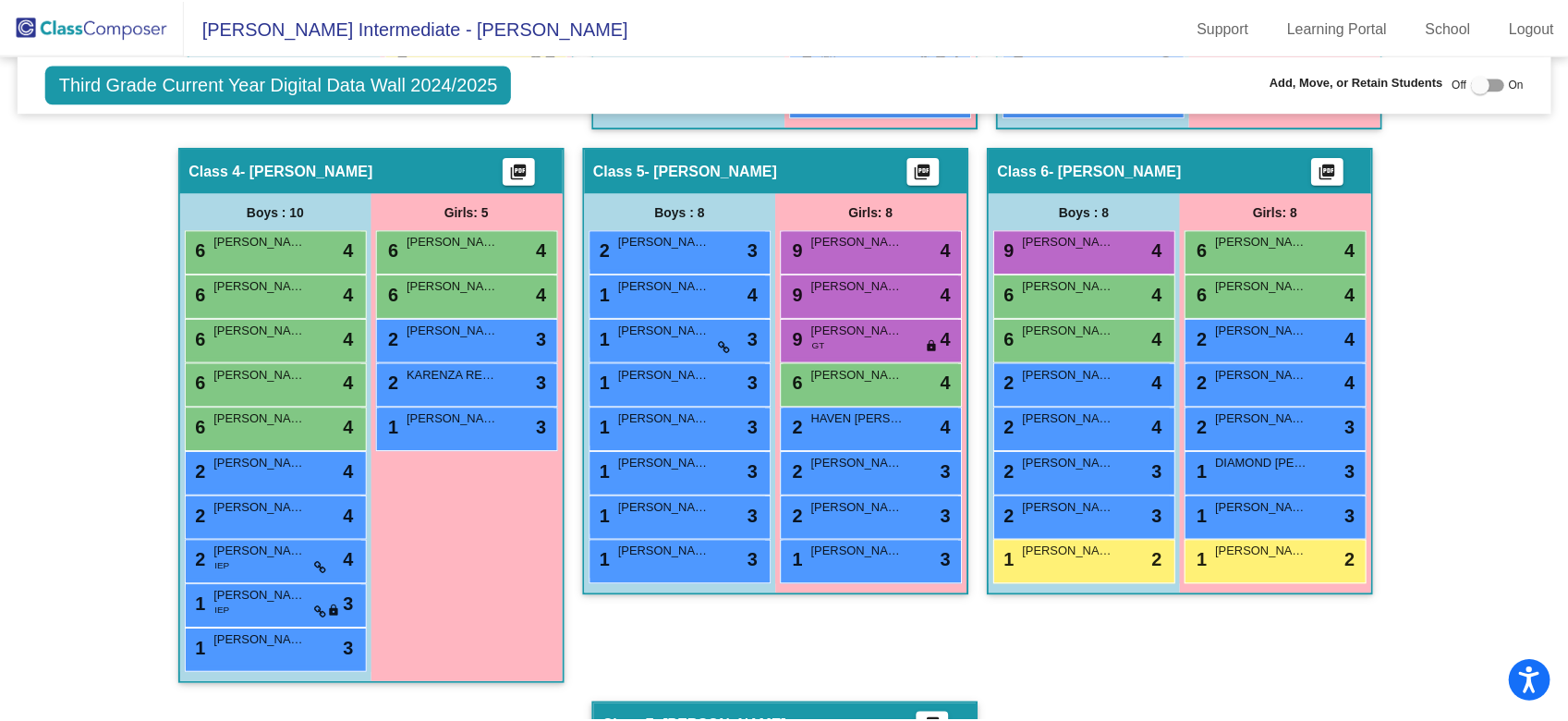 scroll, scrollTop: 1059, scrollLeft: 0, axis: vertical 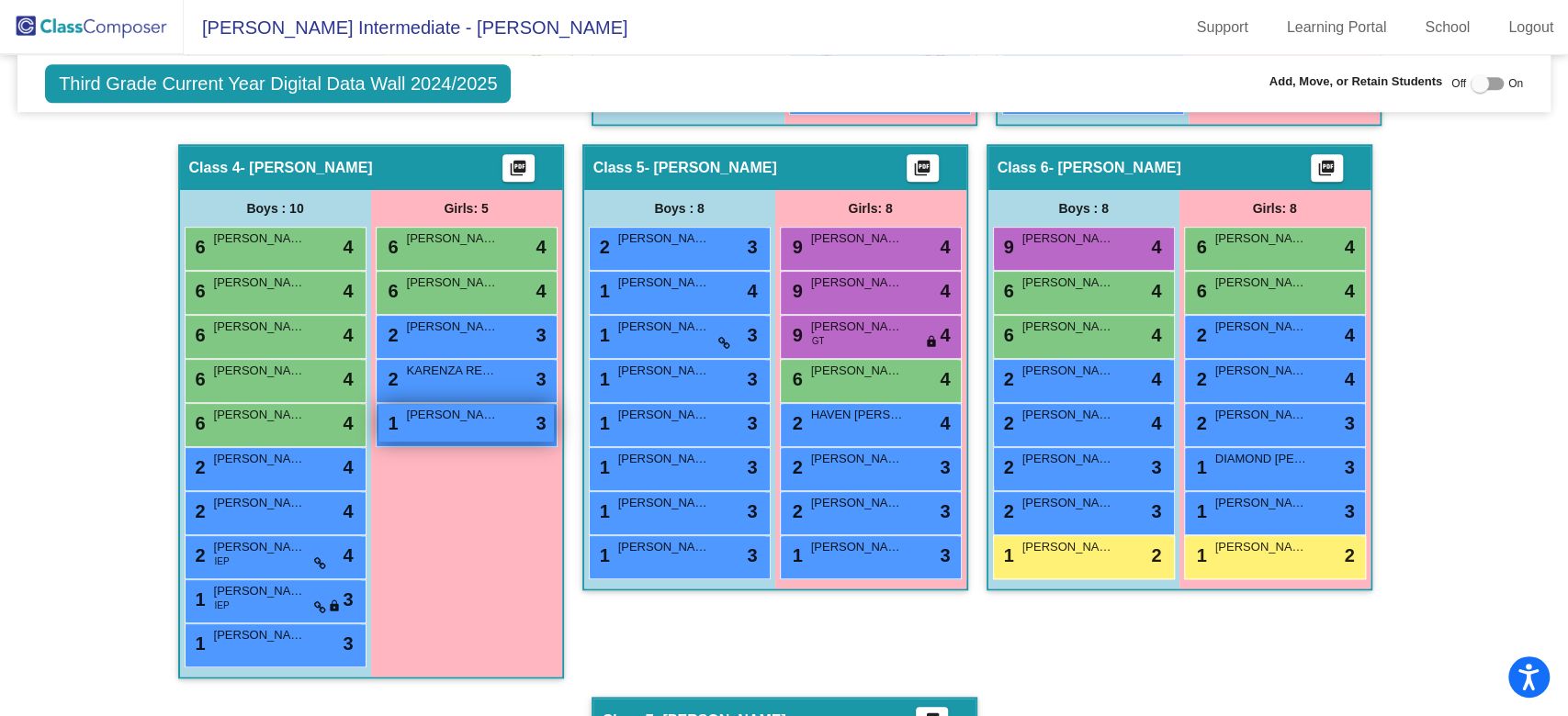 click on "1 BRIELLA TORRES lock do_not_disturb_alt 3" at bounding box center [466, 422] 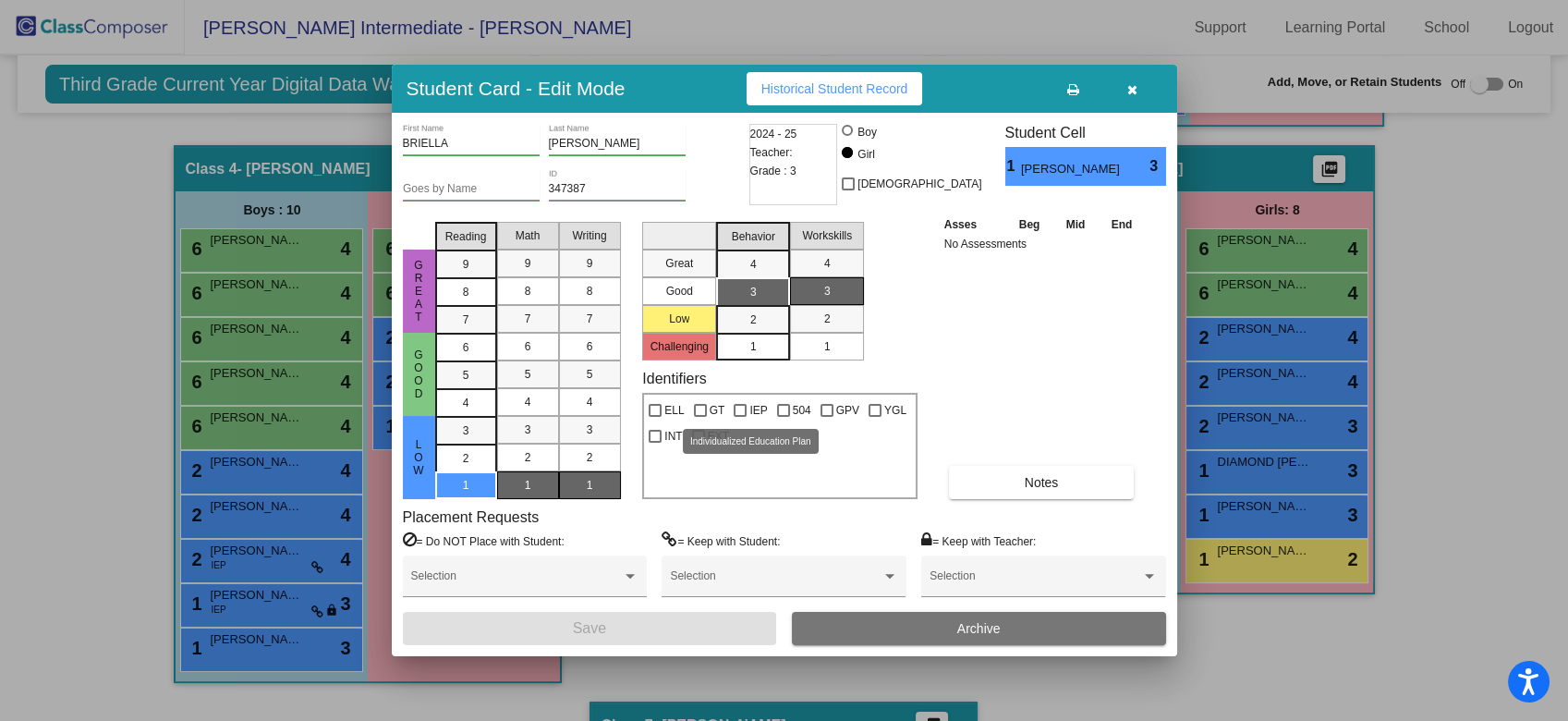 click at bounding box center (740, 410) 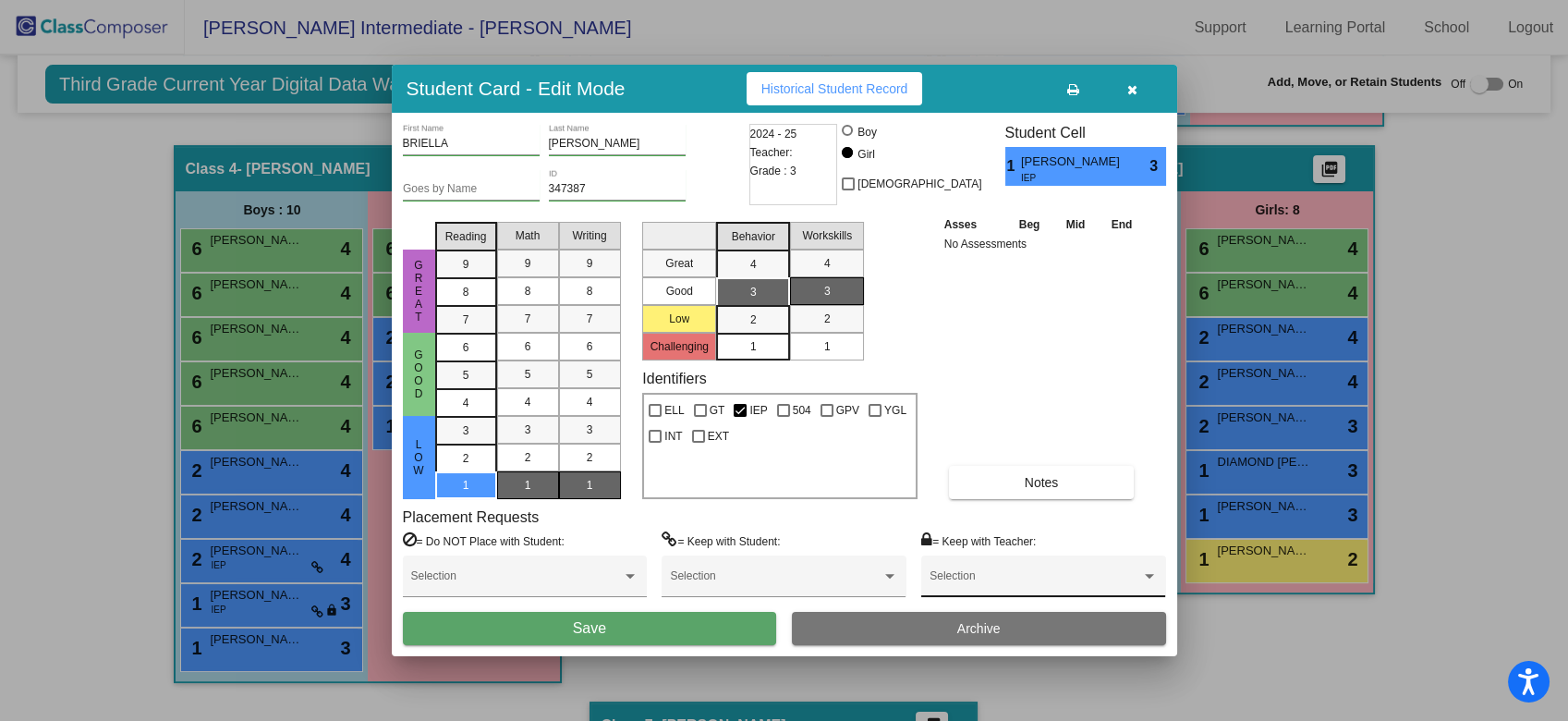 click on "Selection" at bounding box center [1043, 580] 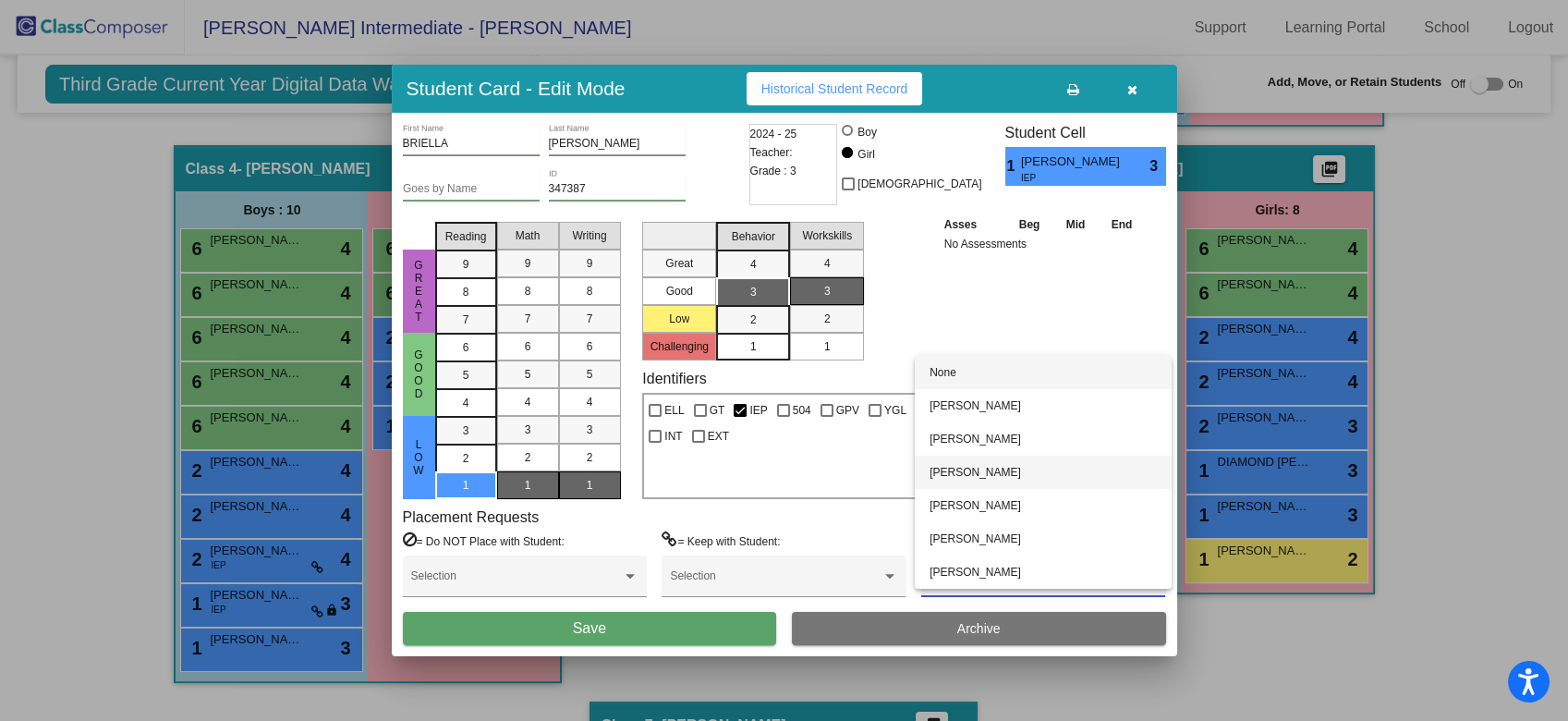 click on "Herminia Rivera" at bounding box center (1043, 472) 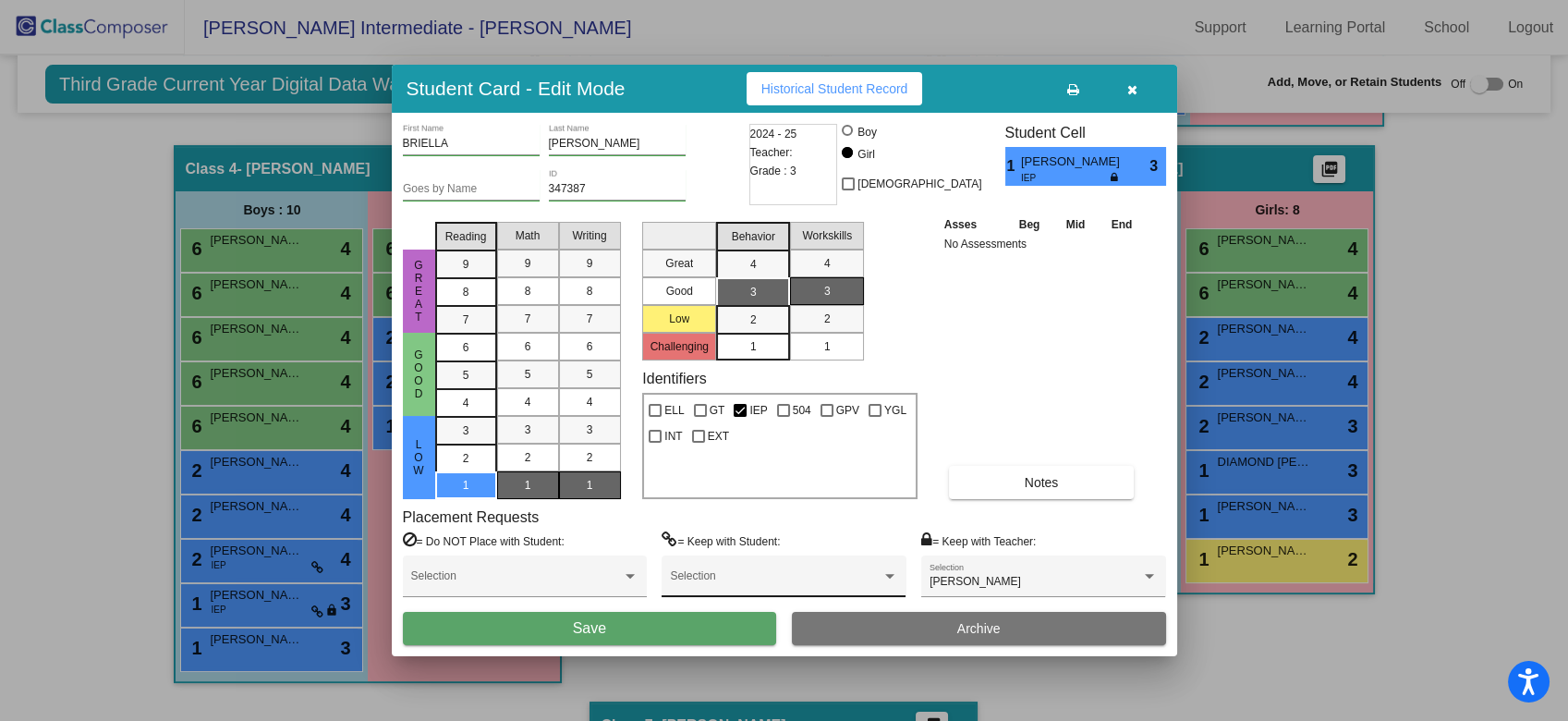 click on "Selection" at bounding box center [784, 580] 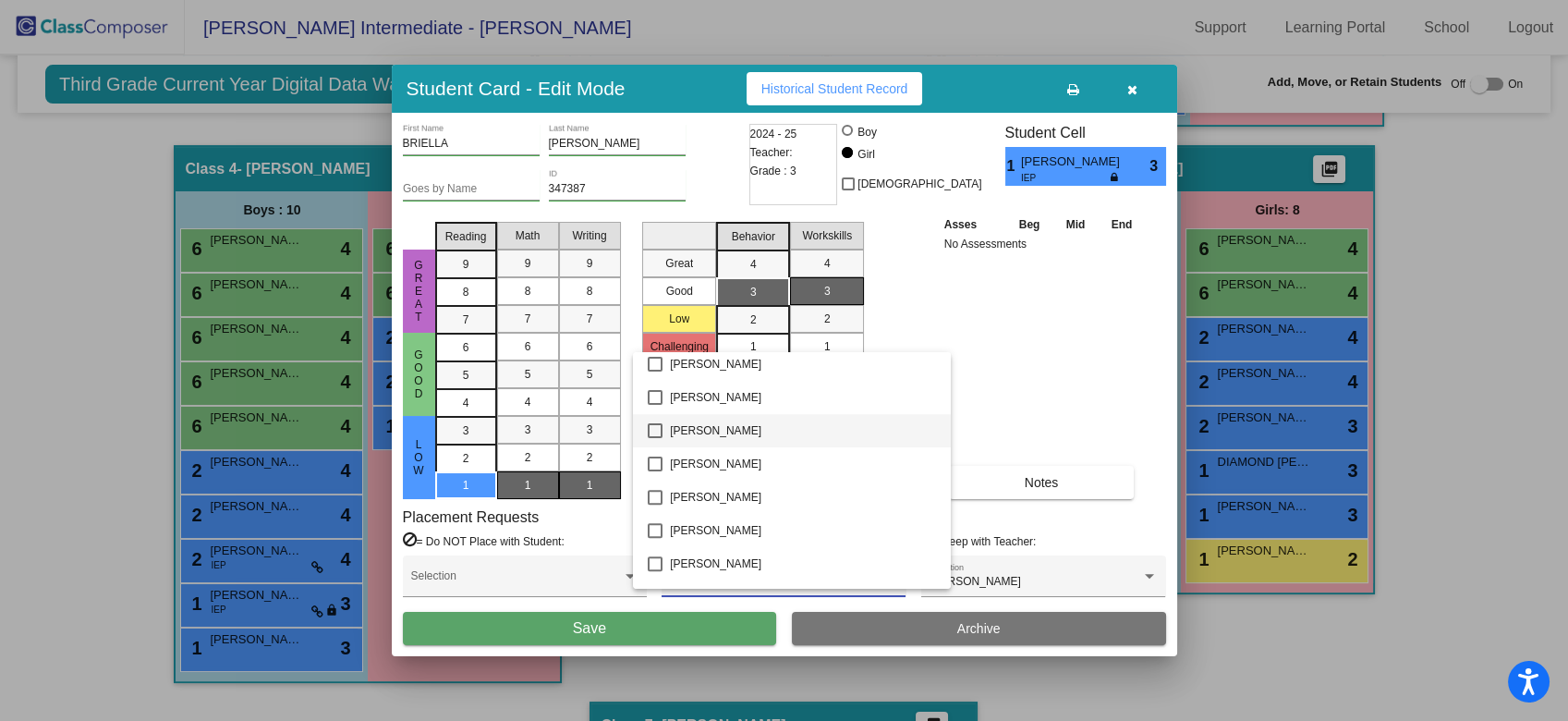 scroll, scrollTop: 1639, scrollLeft: 0, axis: vertical 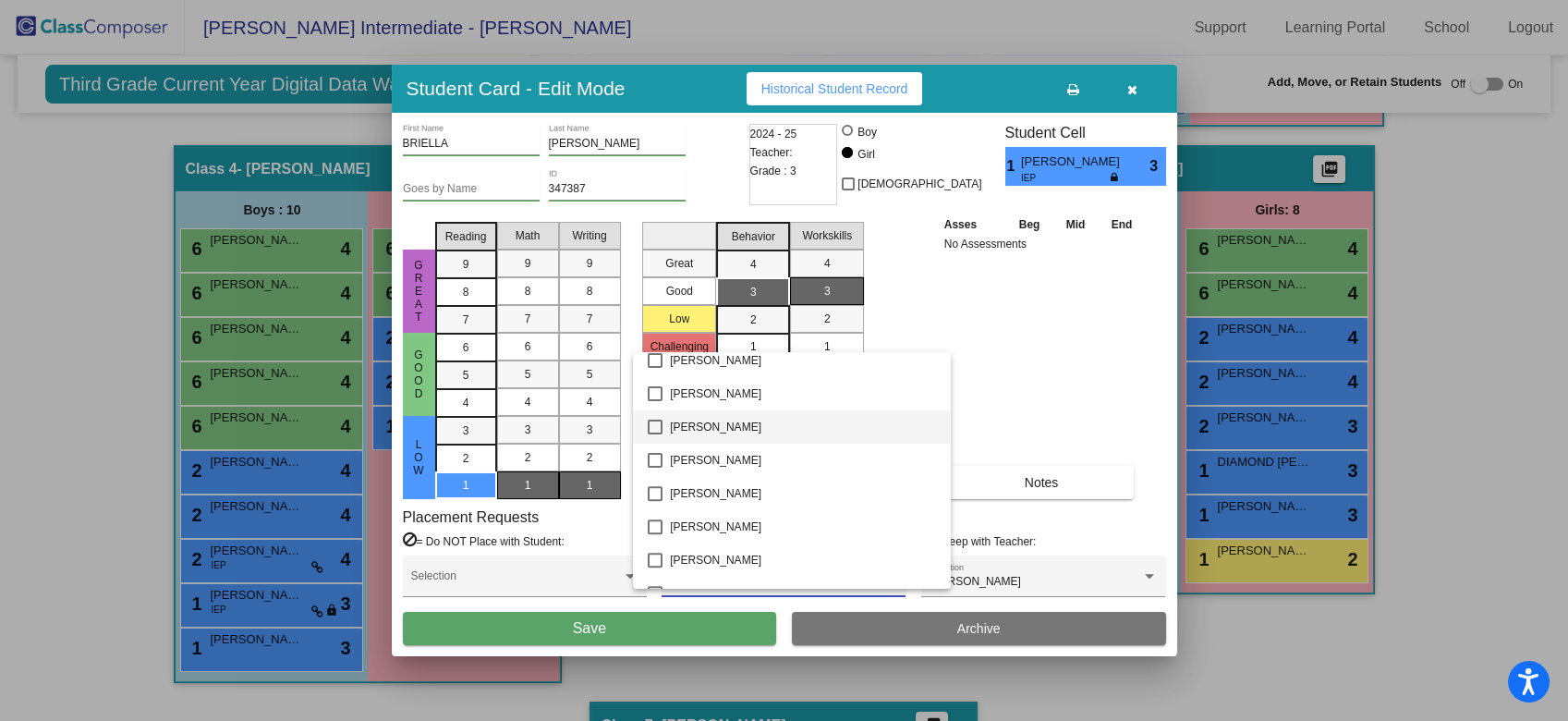 click at bounding box center [655, 427] 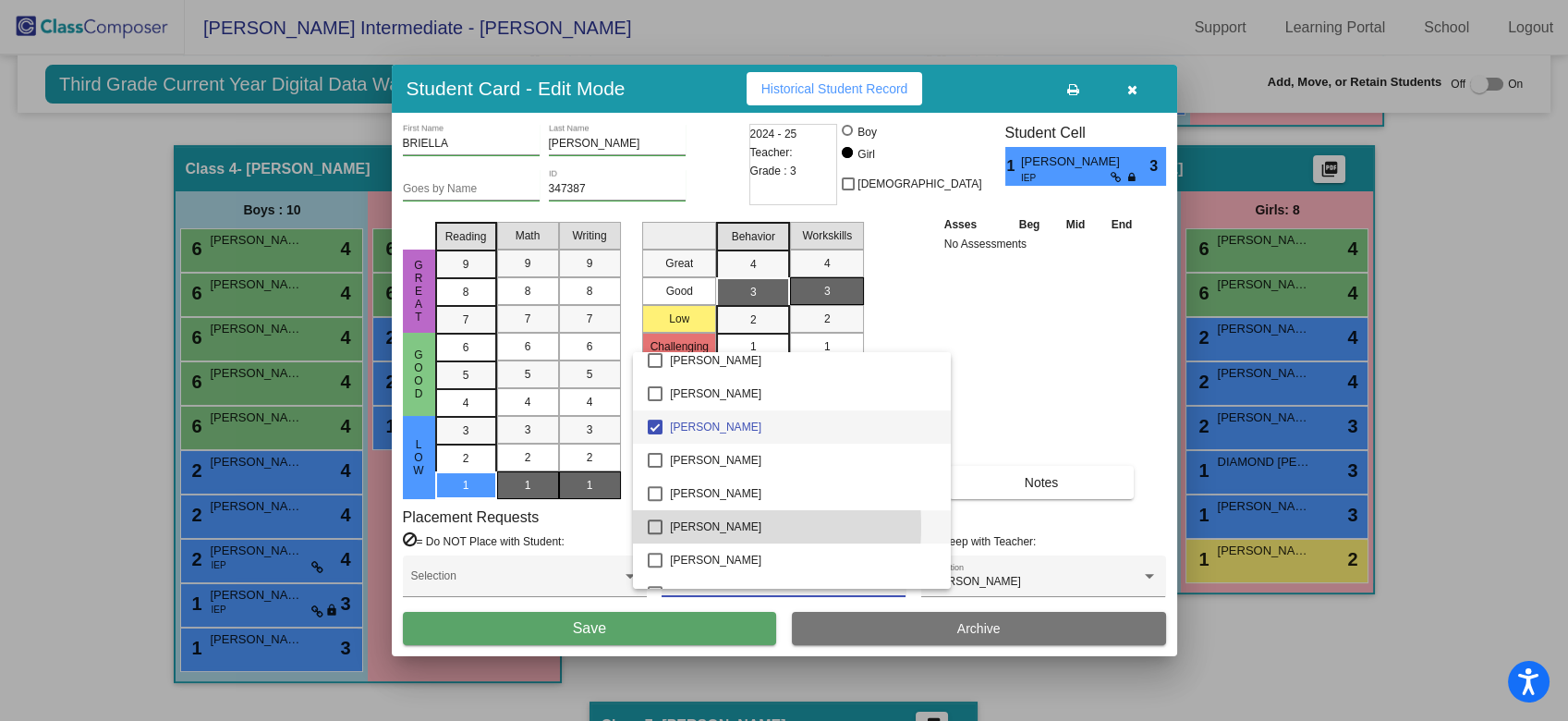 click at bounding box center [655, 527] 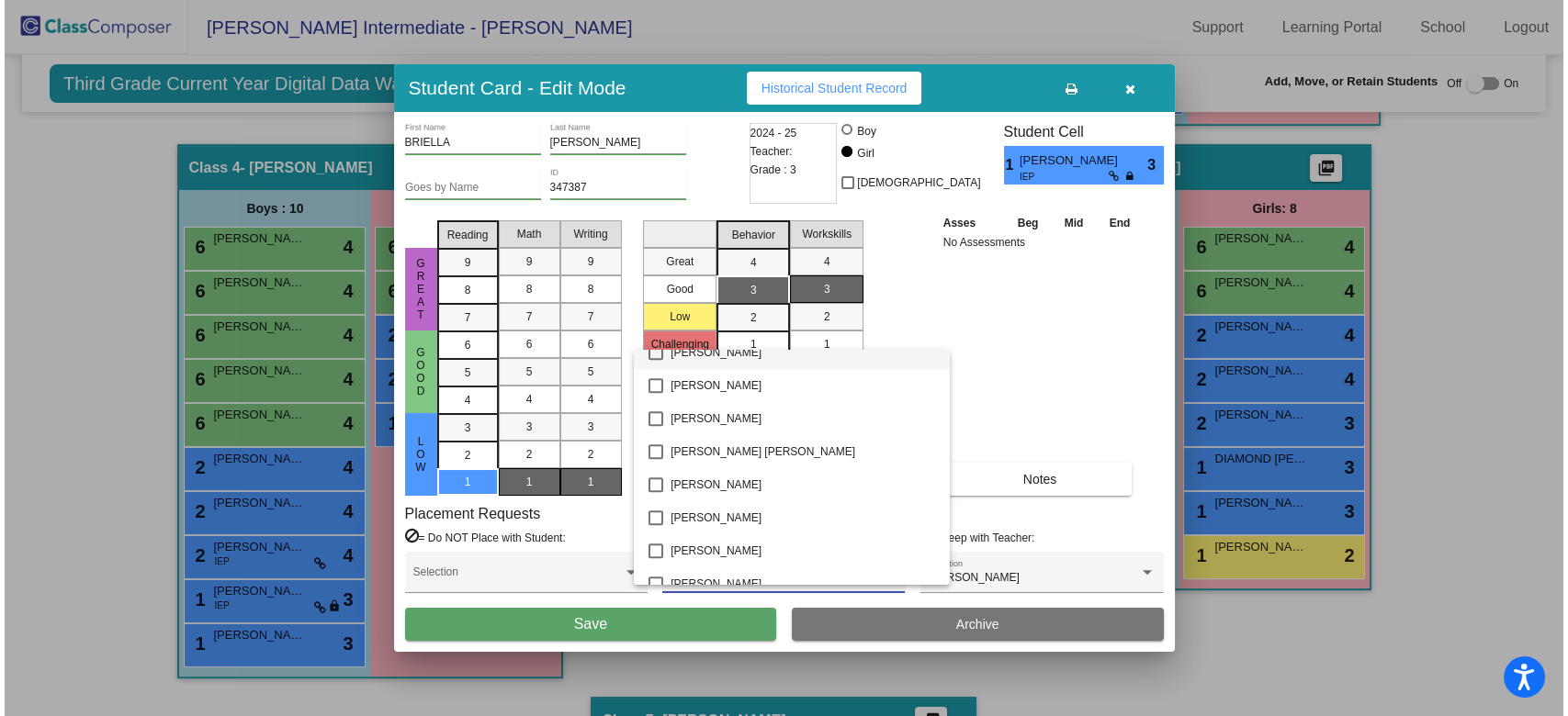 scroll, scrollTop: 1999, scrollLeft: 0, axis: vertical 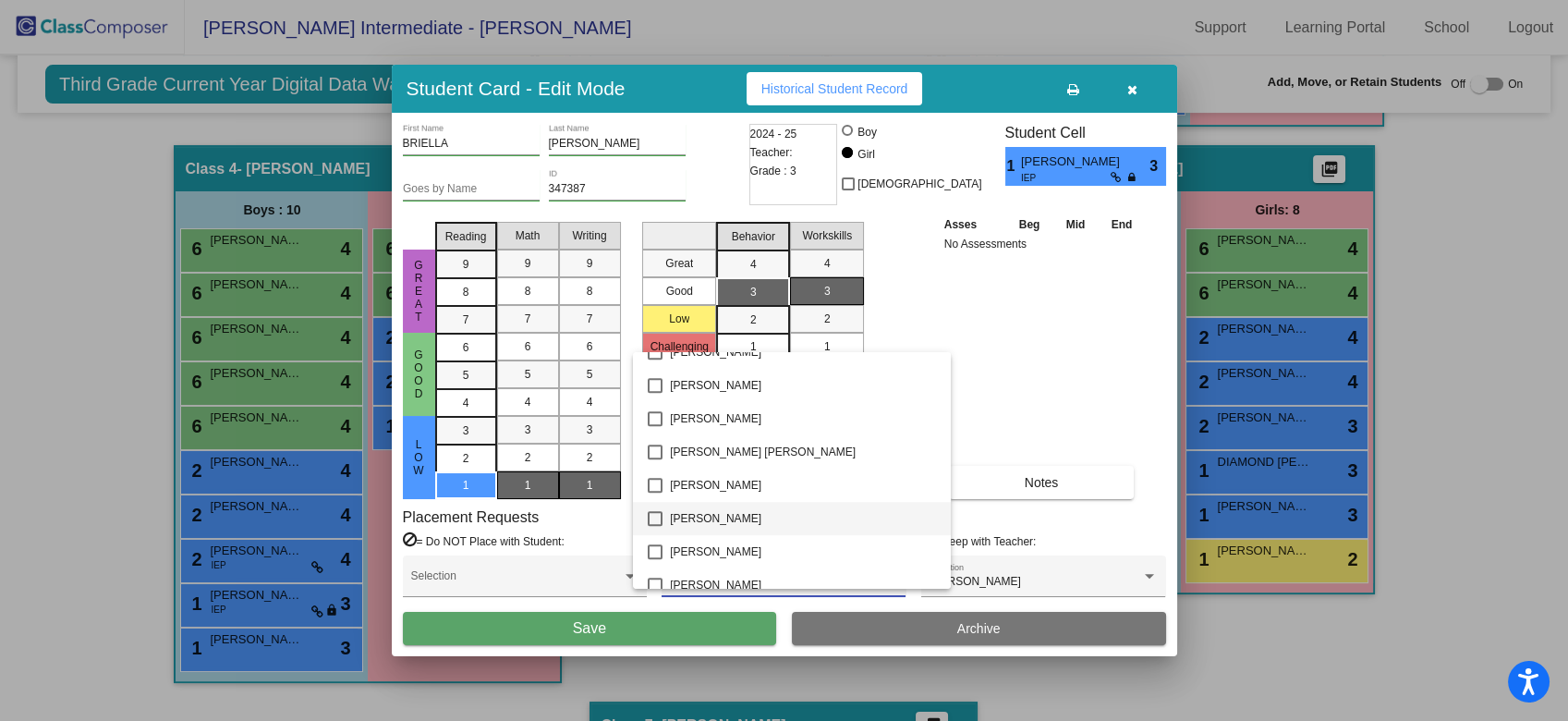click at bounding box center (655, 519) 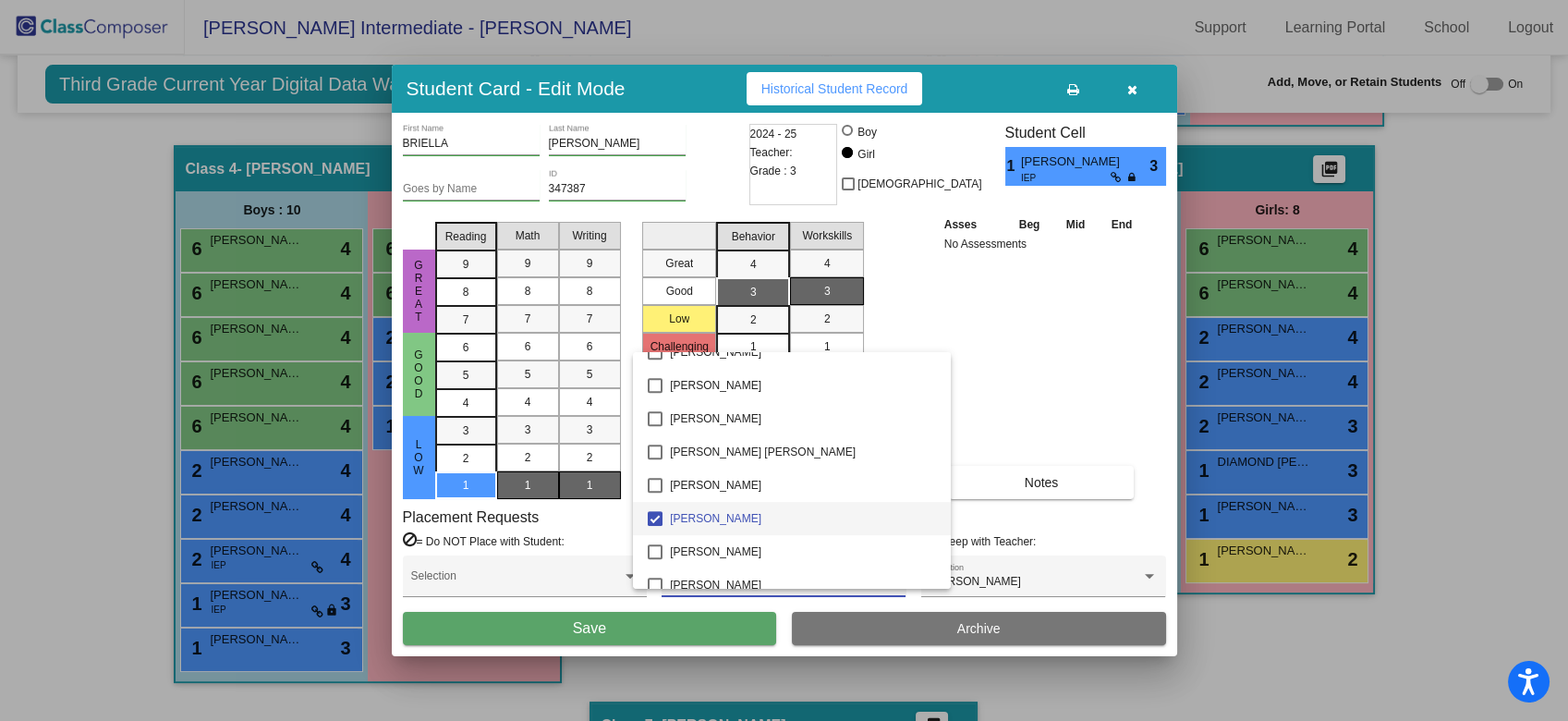 click at bounding box center (784, 360) 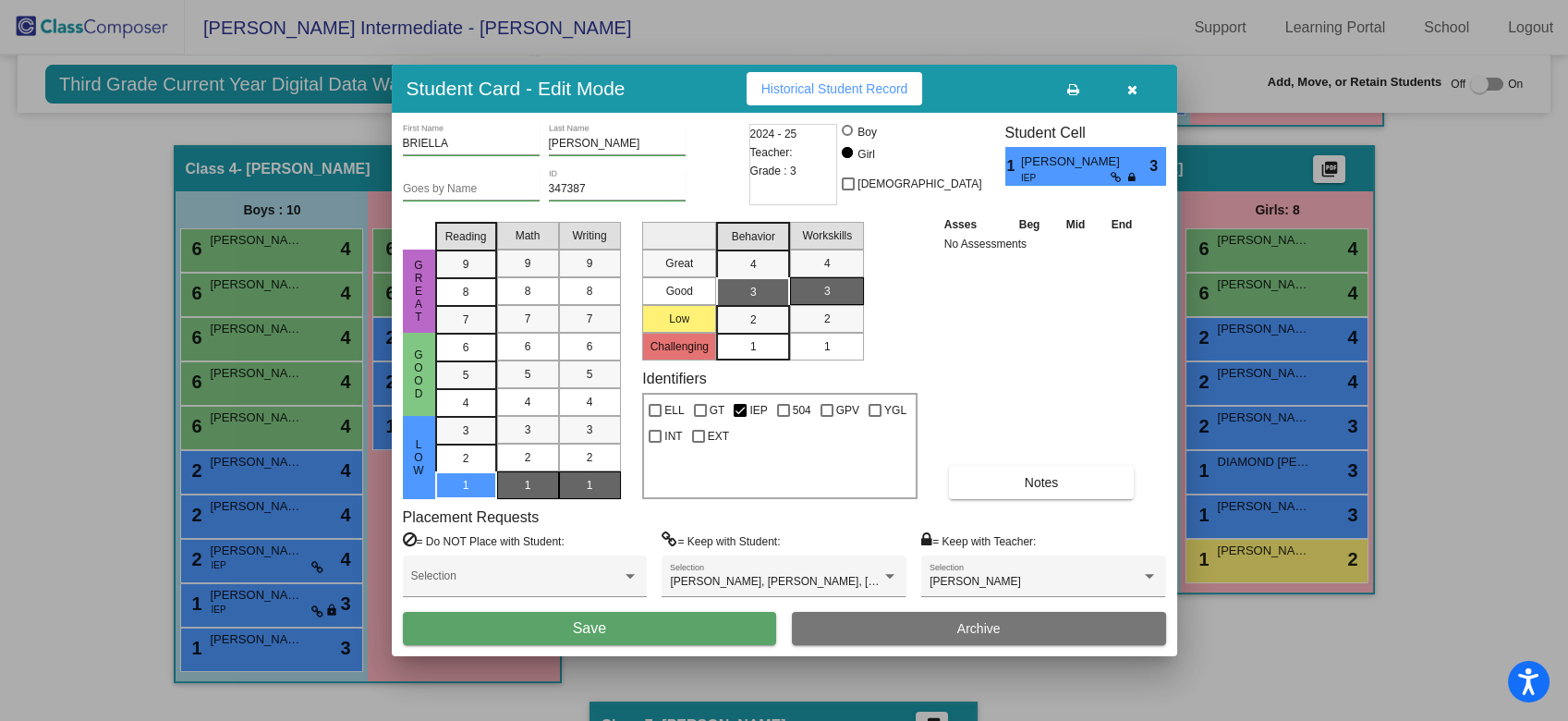 click on "Save" at bounding box center [590, 629] 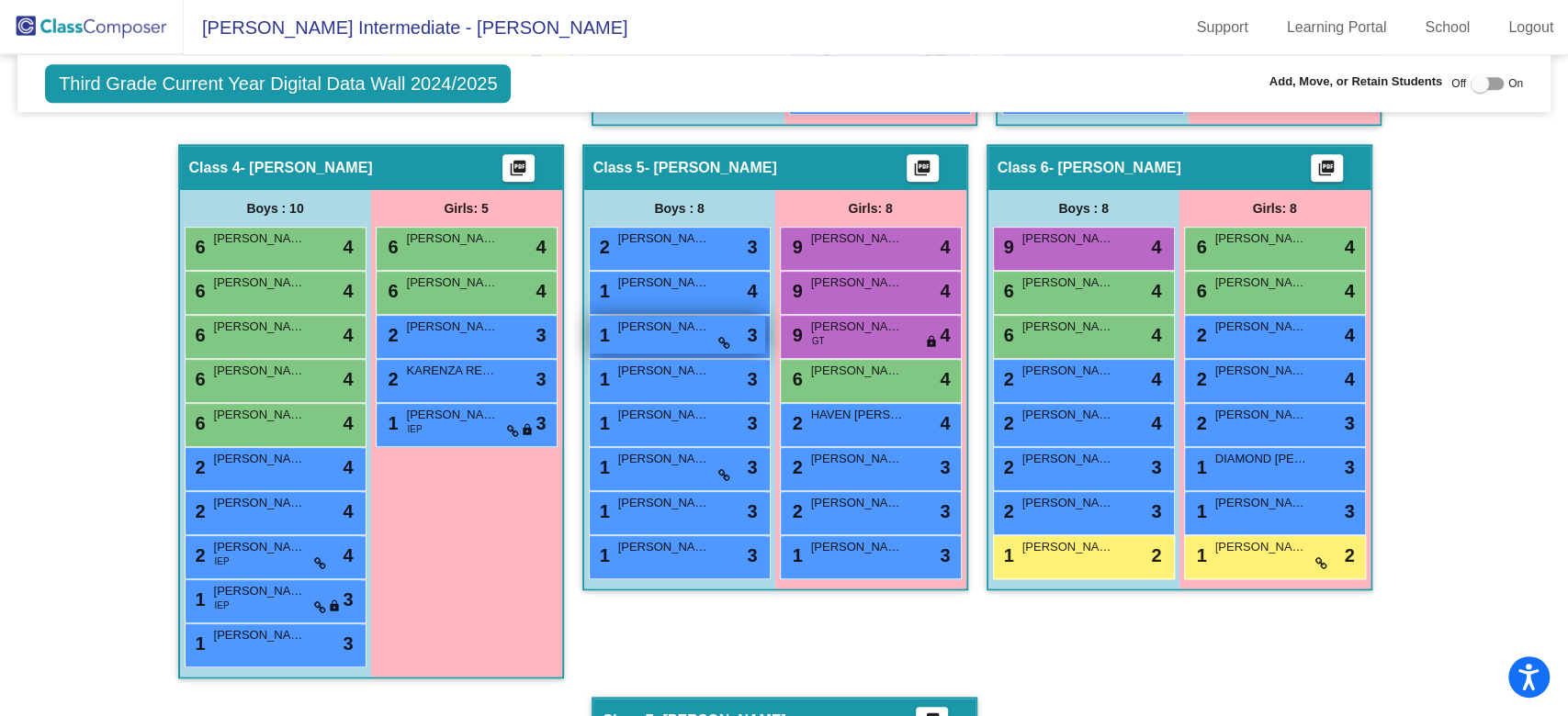 click on "NATHAN BANDA" at bounding box center (664, 327) 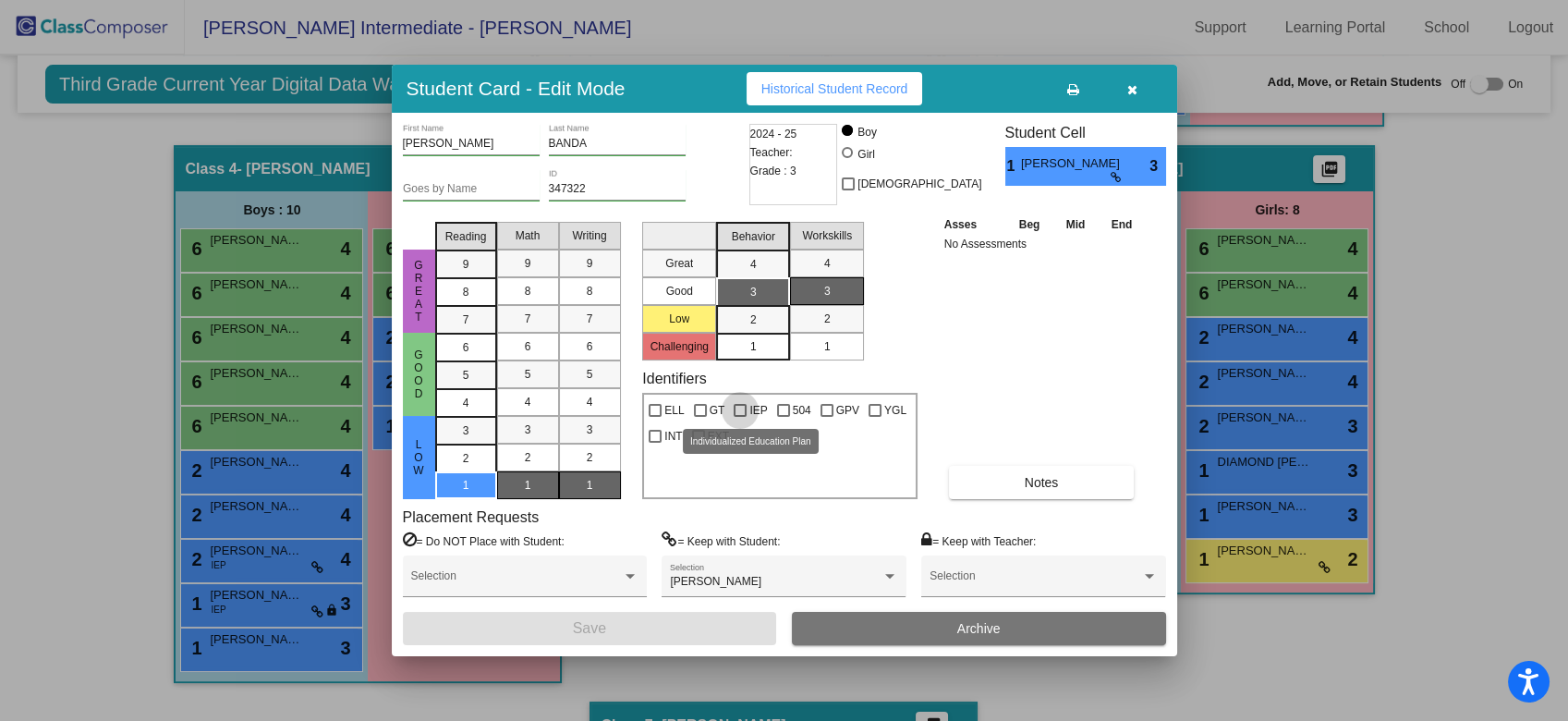 click at bounding box center [740, 410] 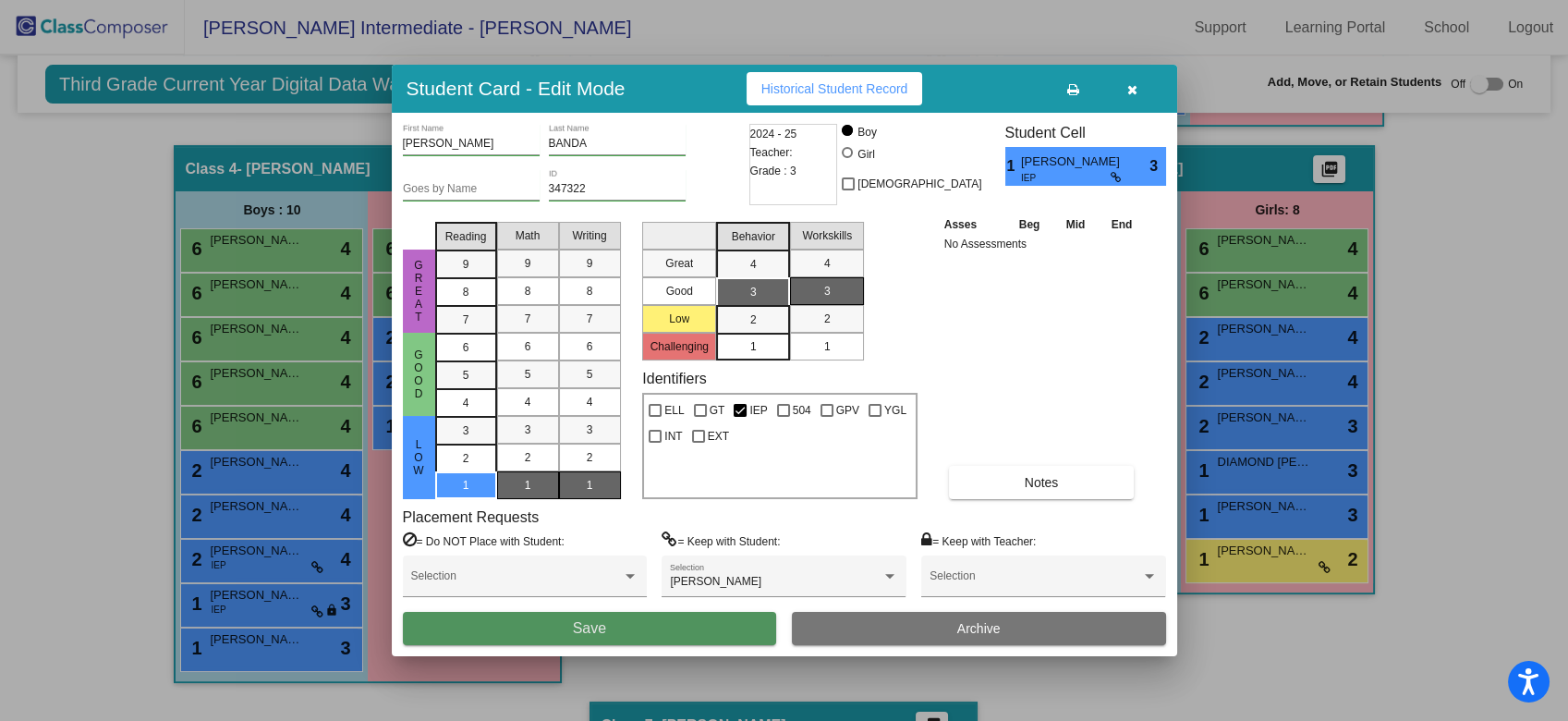 click on "Save" at bounding box center (590, 629) 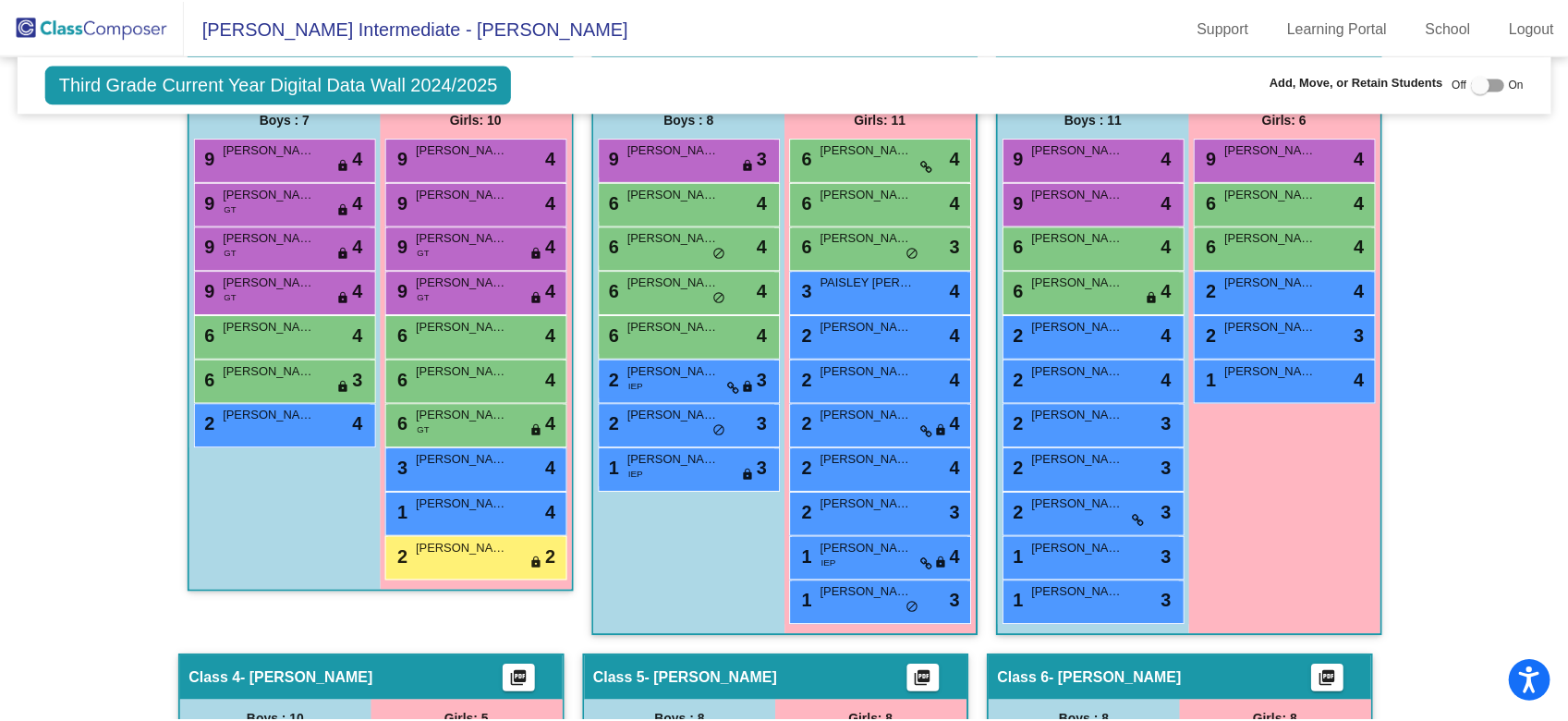 scroll, scrollTop: 550, scrollLeft: 0, axis: vertical 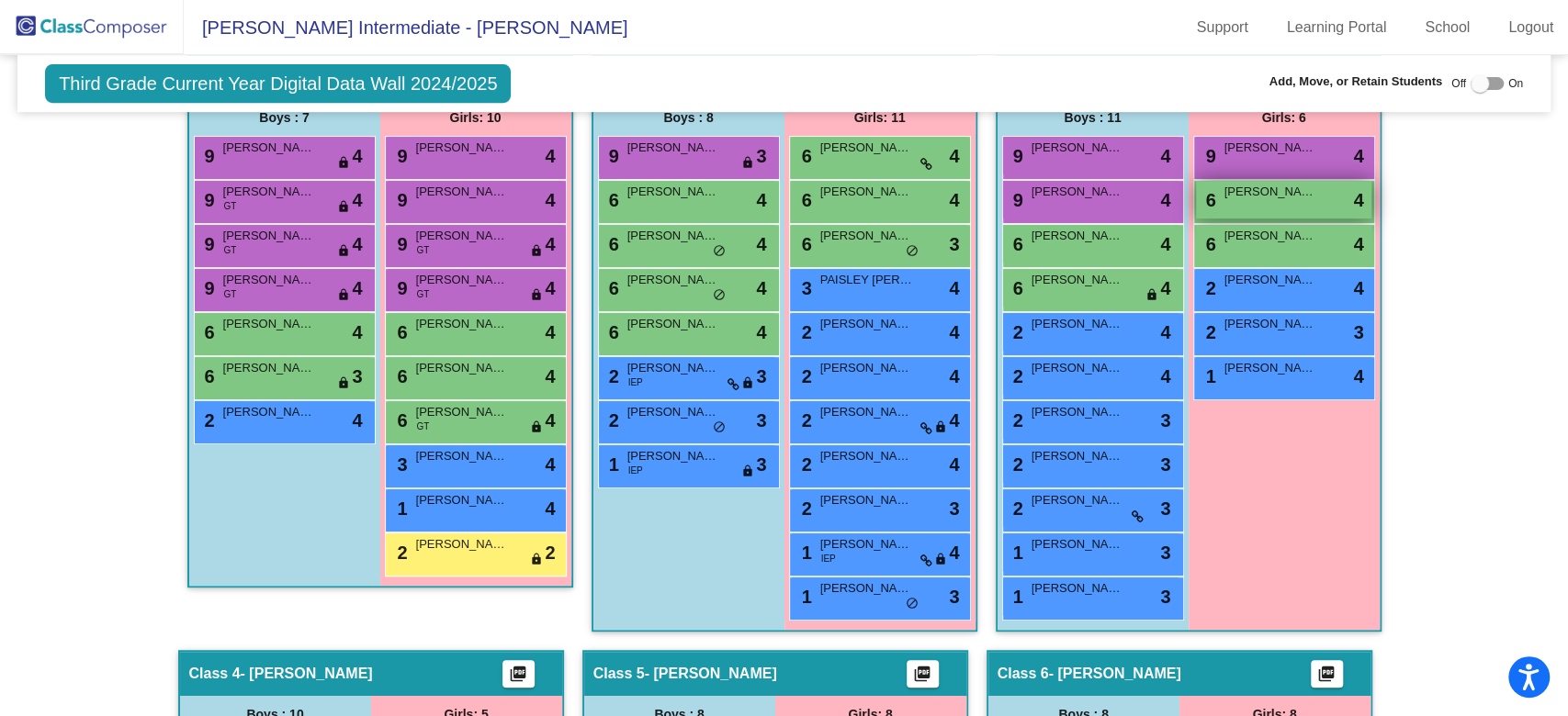 click on "LILLIAN SHAIA" at bounding box center (1270, 192) 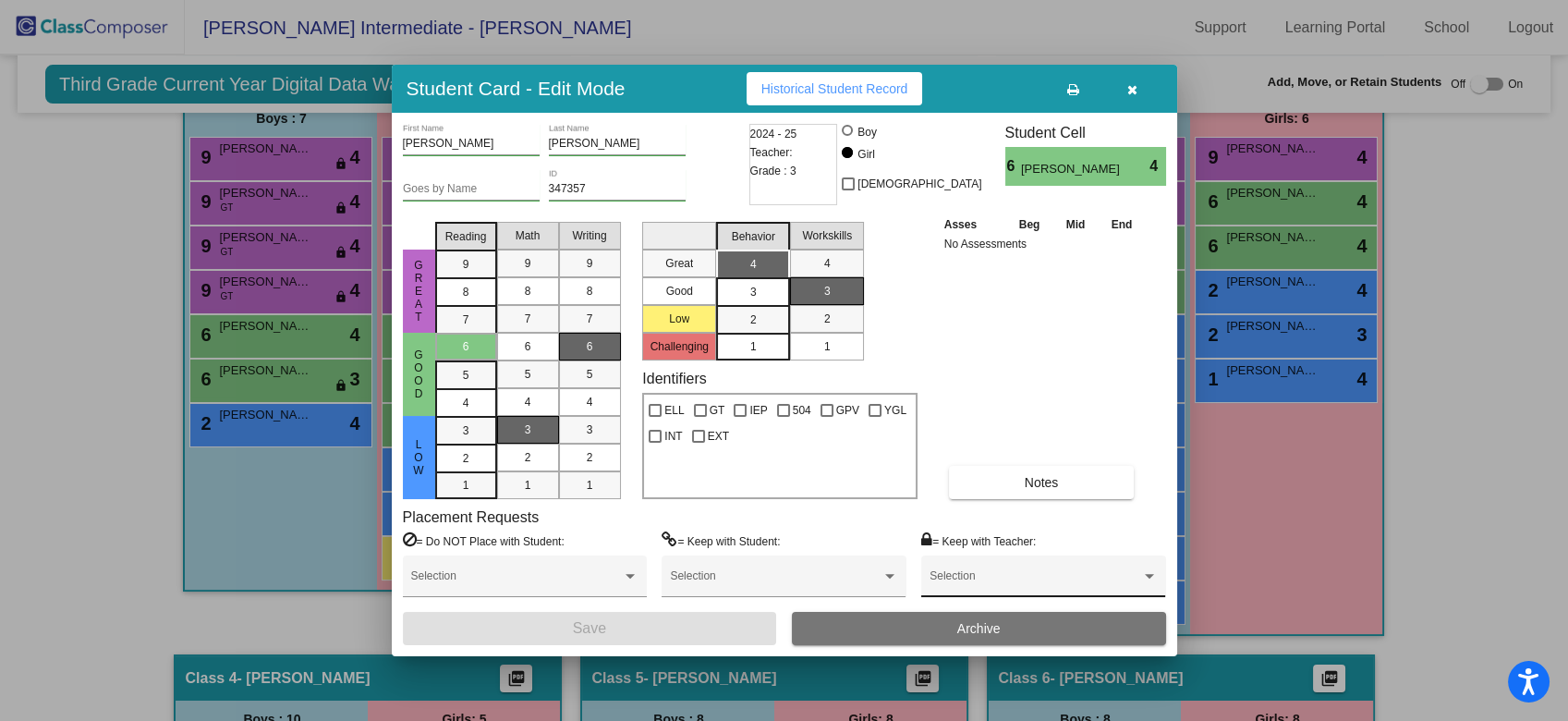 click at bounding box center (1035, 582) 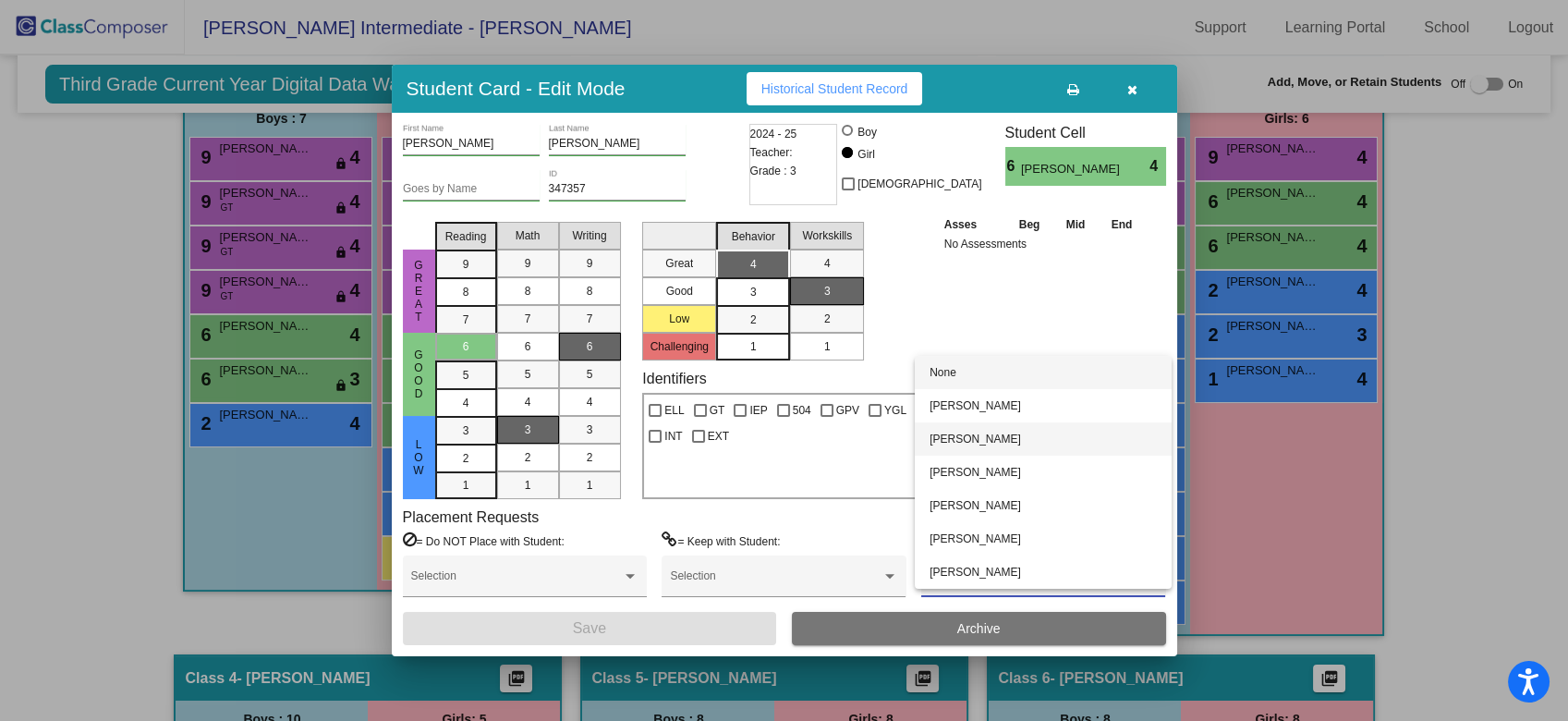 click on "Andrea Driver" at bounding box center (1043, 439) 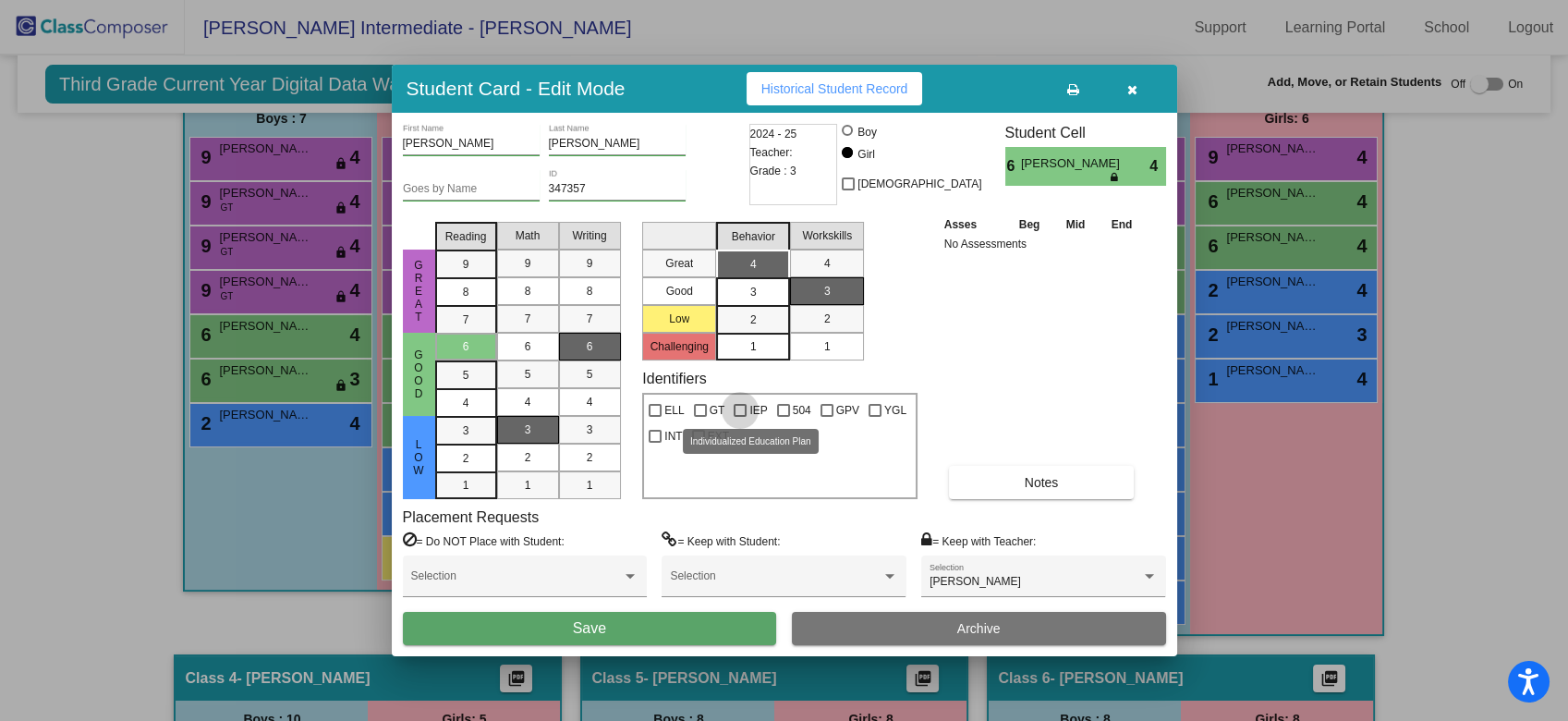 click at bounding box center [740, 410] 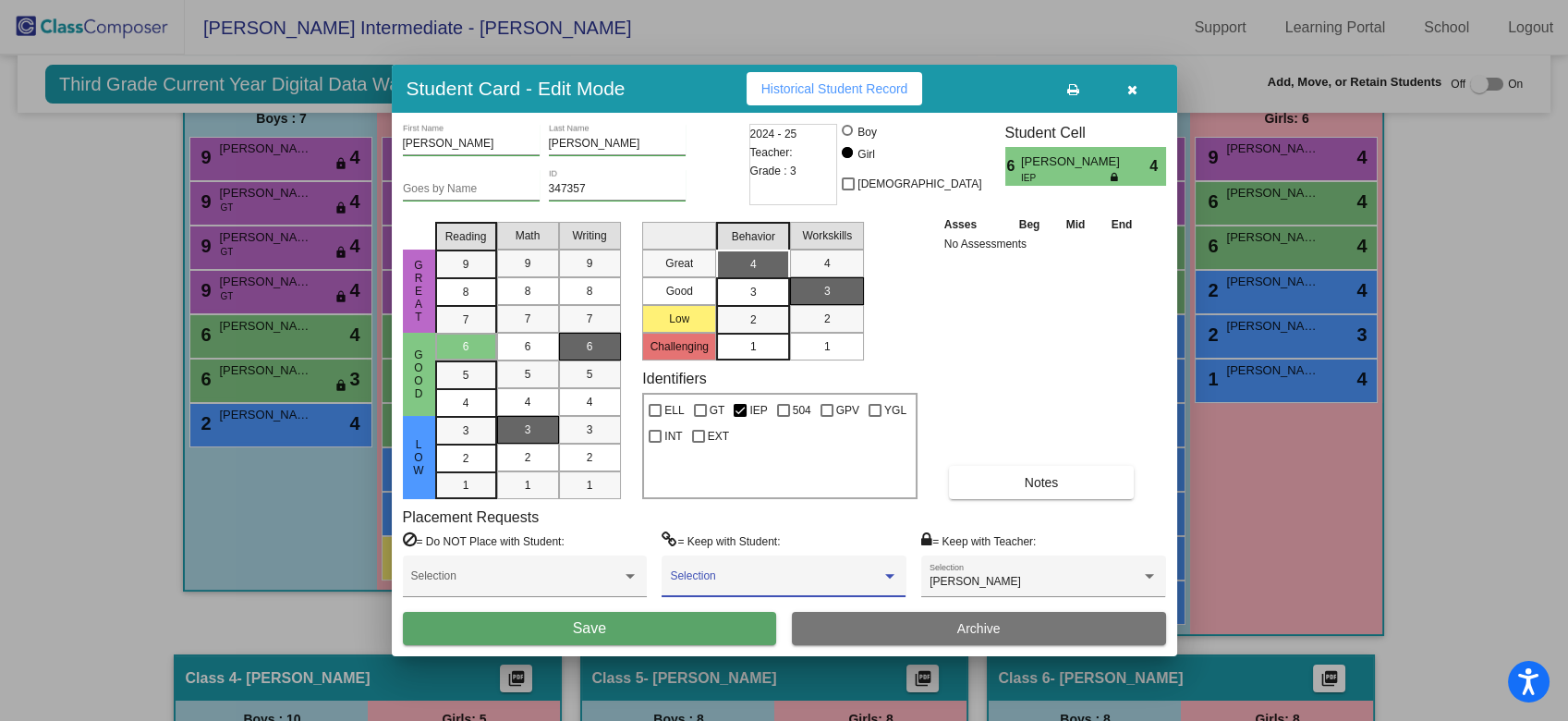 click at bounding box center (775, 582) 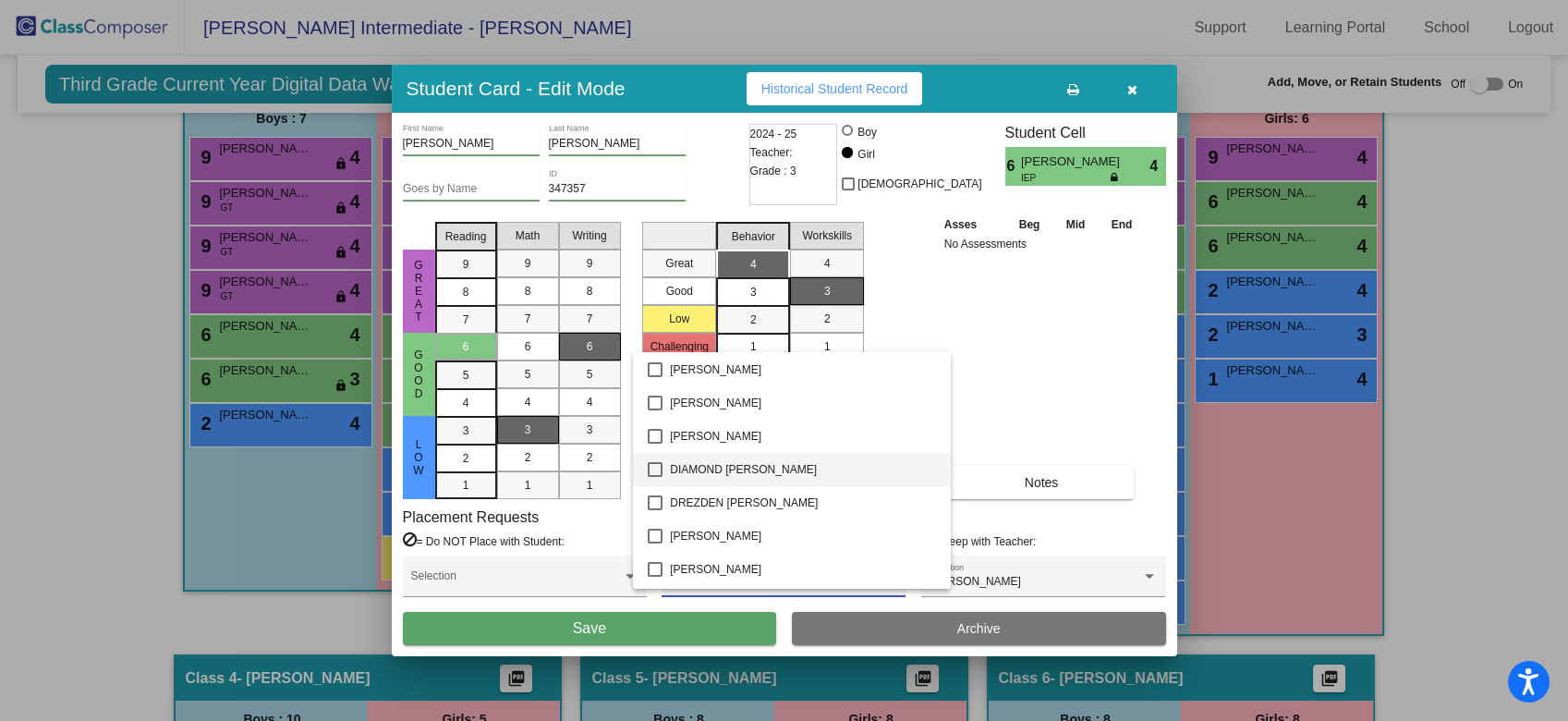 scroll, scrollTop: 997, scrollLeft: 0, axis: vertical 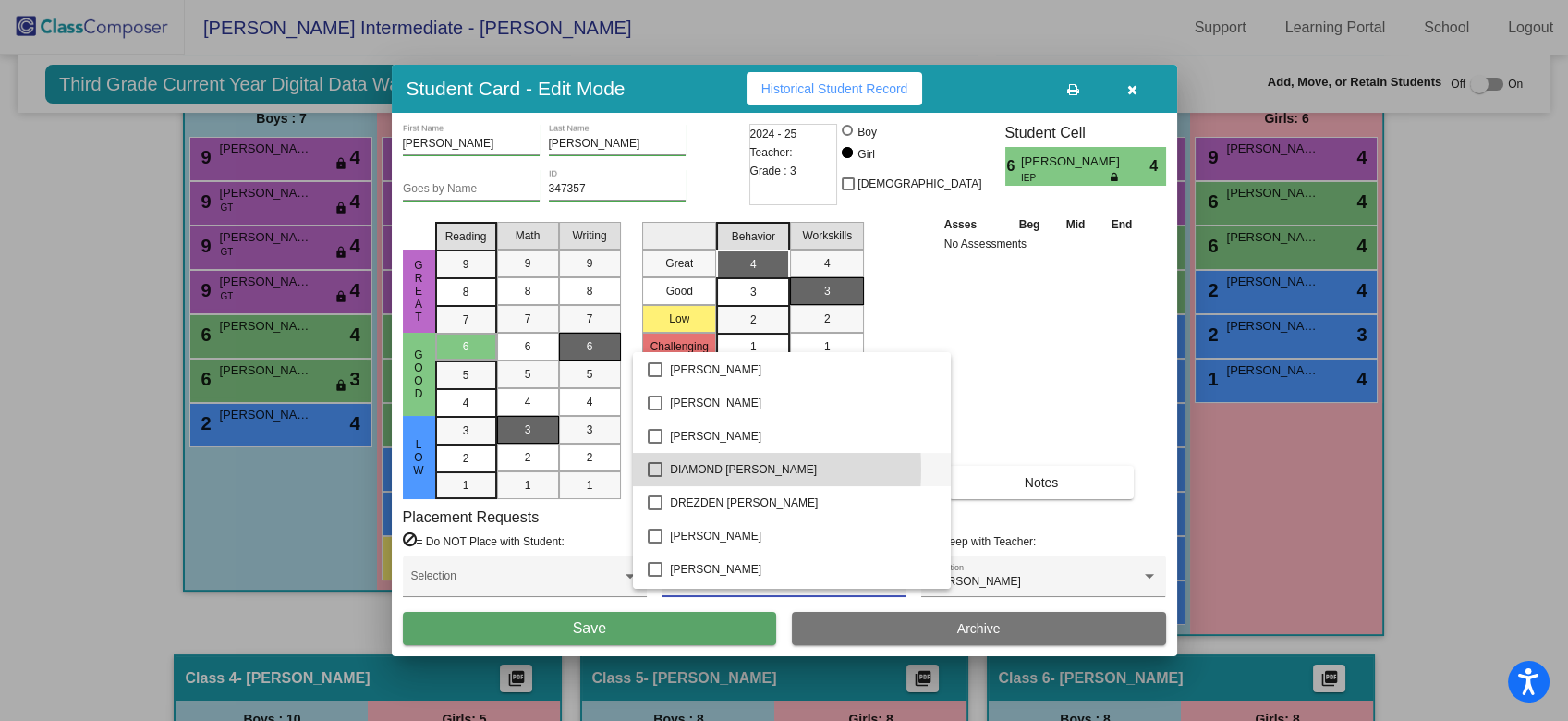 click at bounding box center [655, 470] 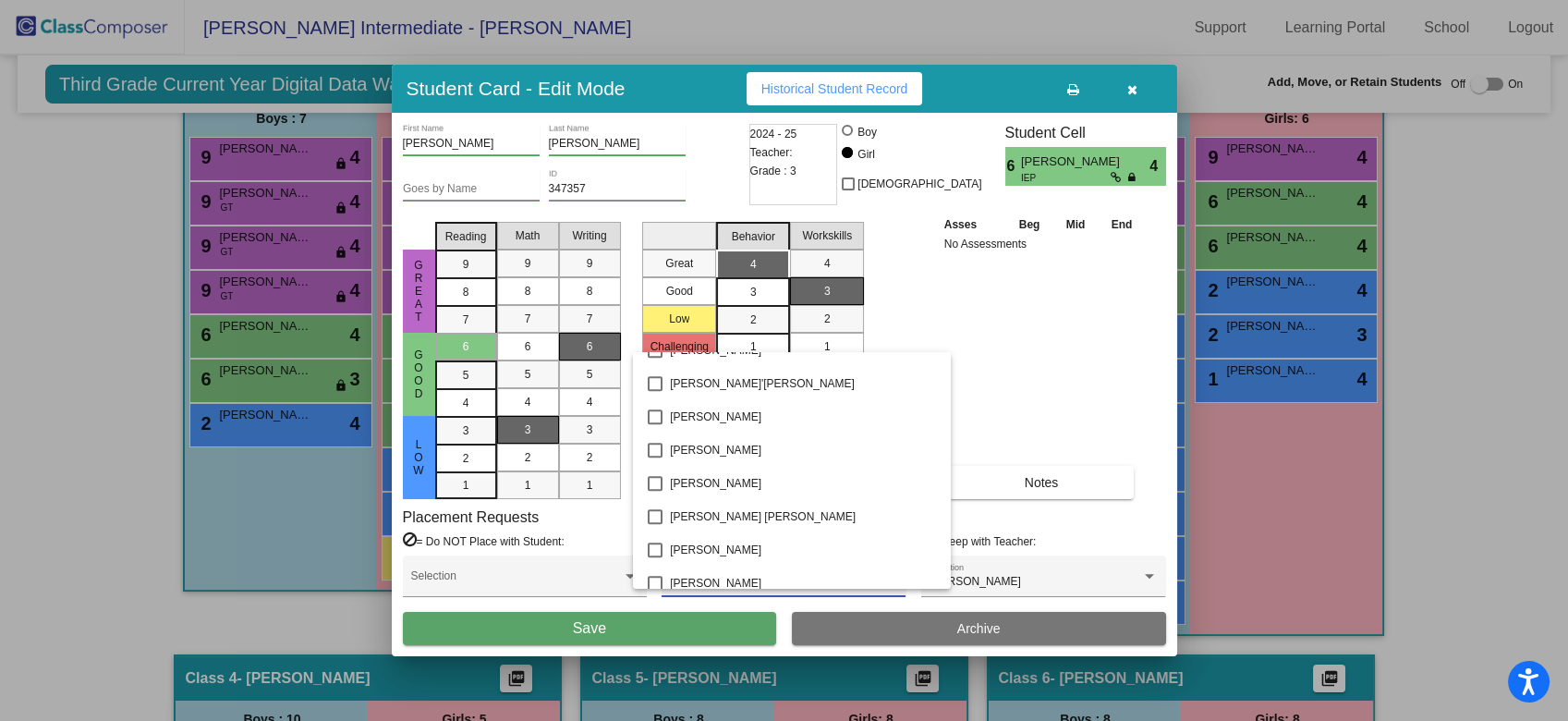 scroll, scrollTop: 1989, scrollLeft: 0, axis: vertical 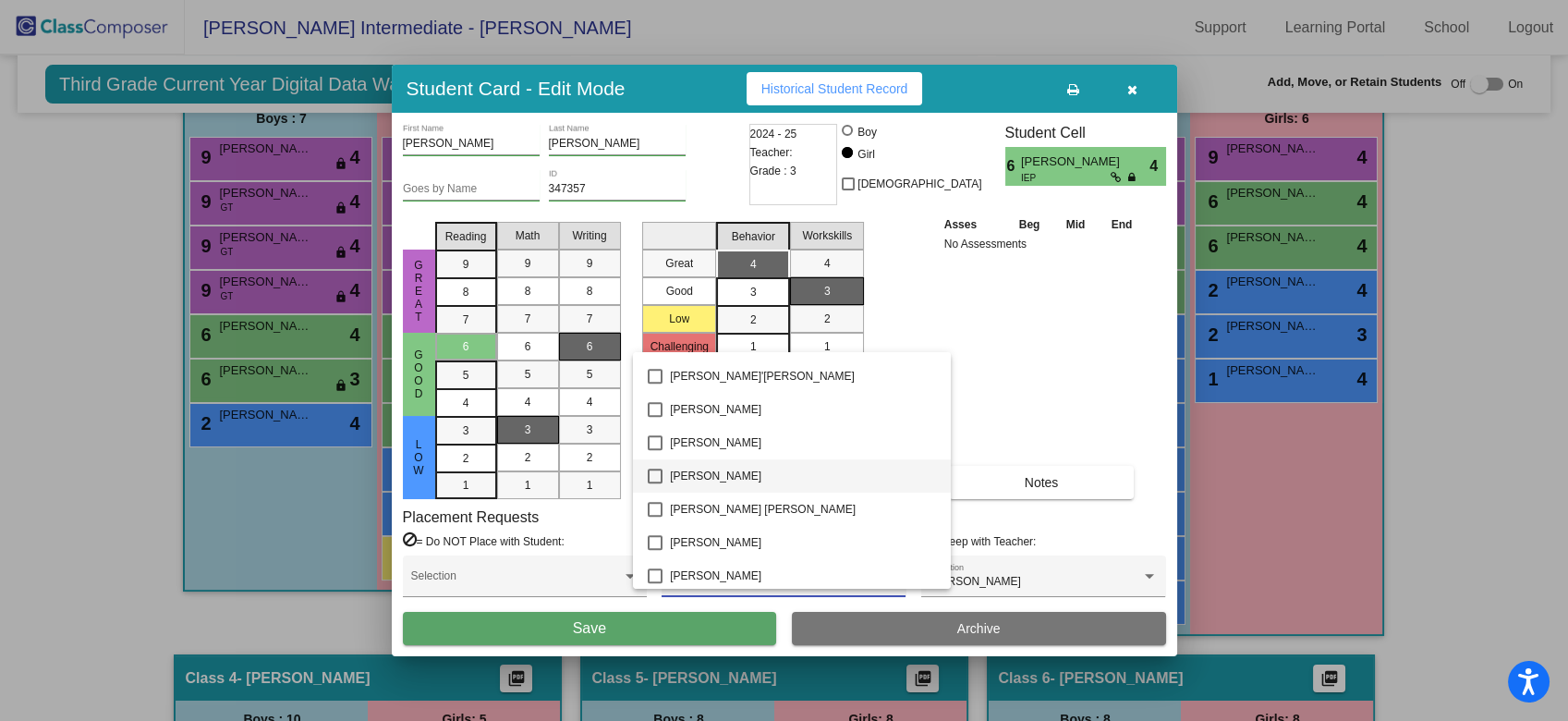 click on "JOEY BRELAND" at bounding box center (792, 476) 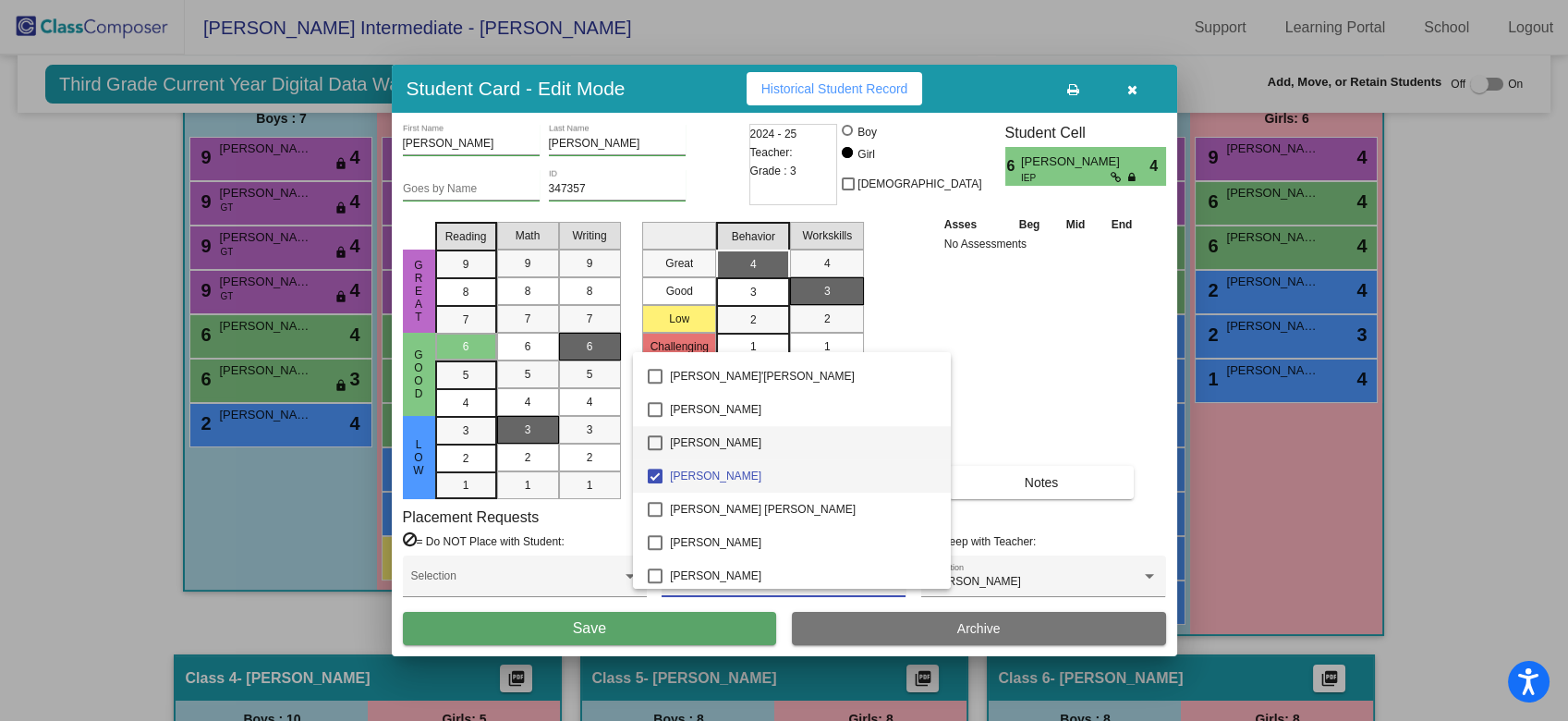 click at bounding box center [655, 443] 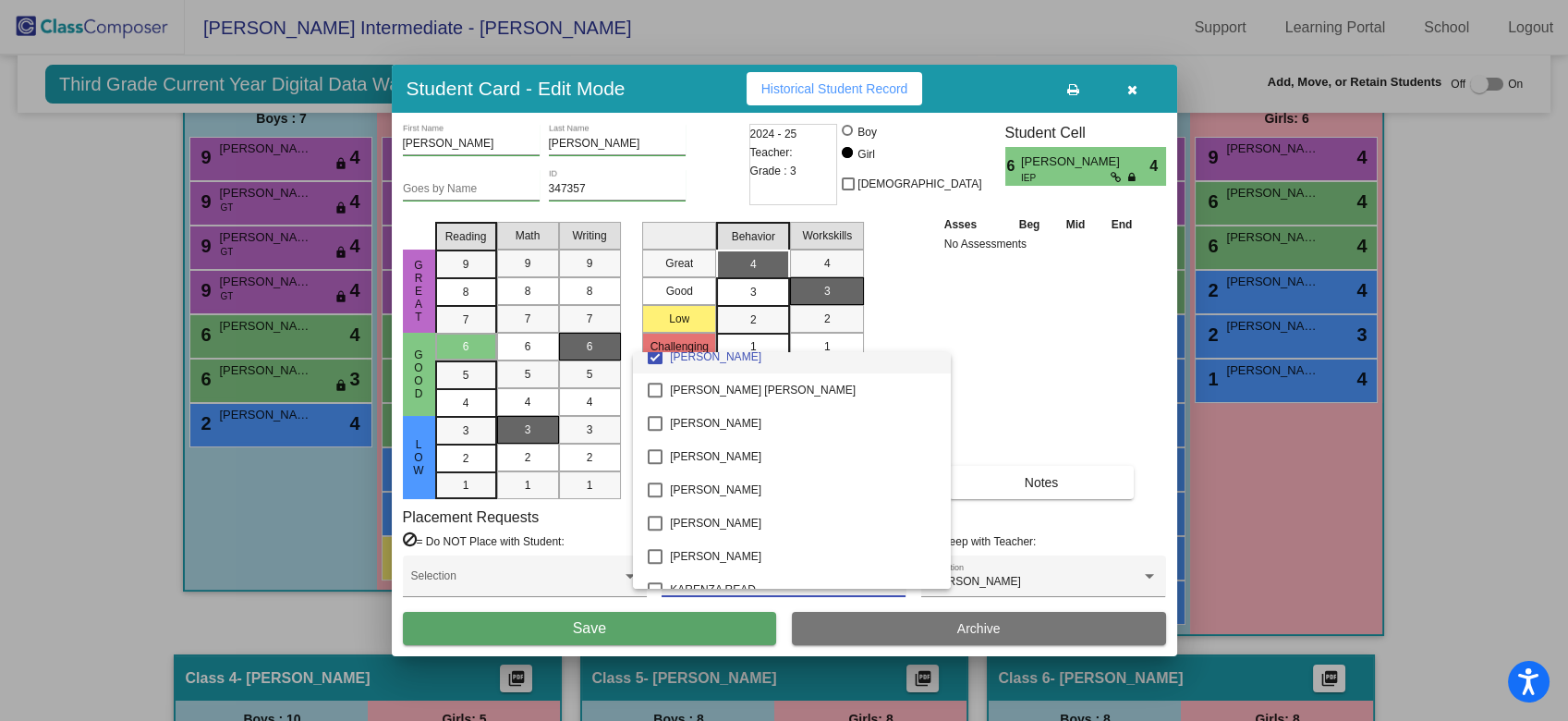 scroll, scrollTop: 2145, scrollLeft: 0, axis: vertical 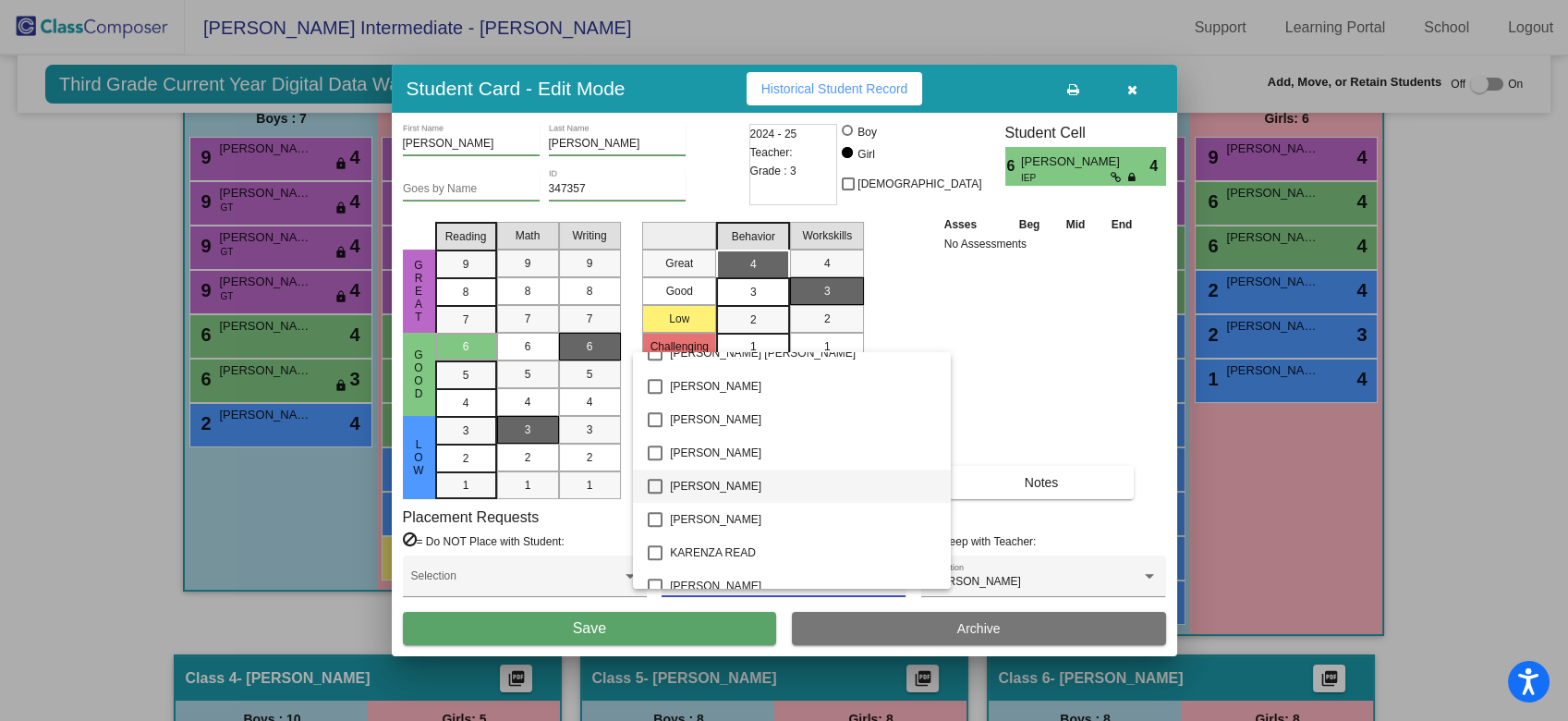 click at bounding box center (655, 486) 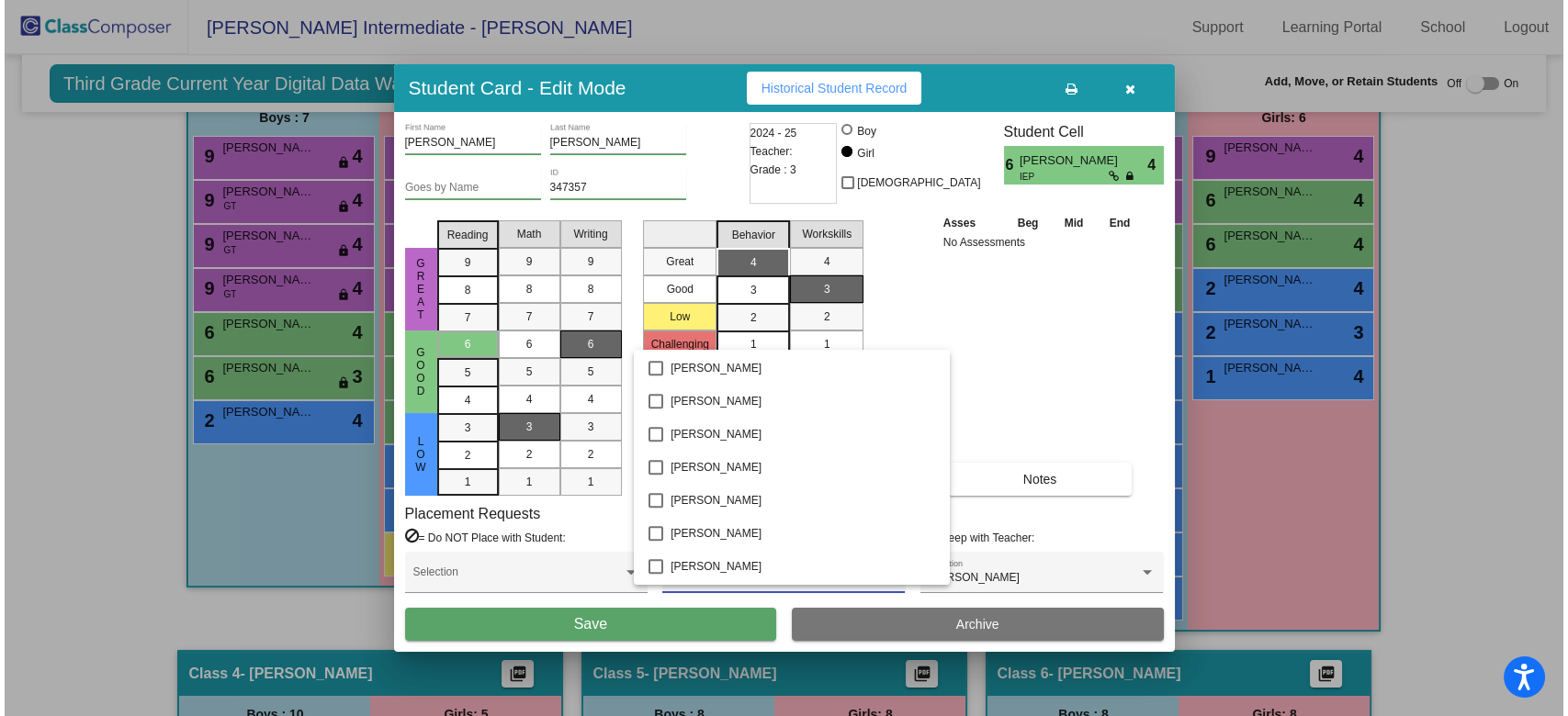 scroll, scrollTop: 3073, scrollLeft: 0, axis: vertical 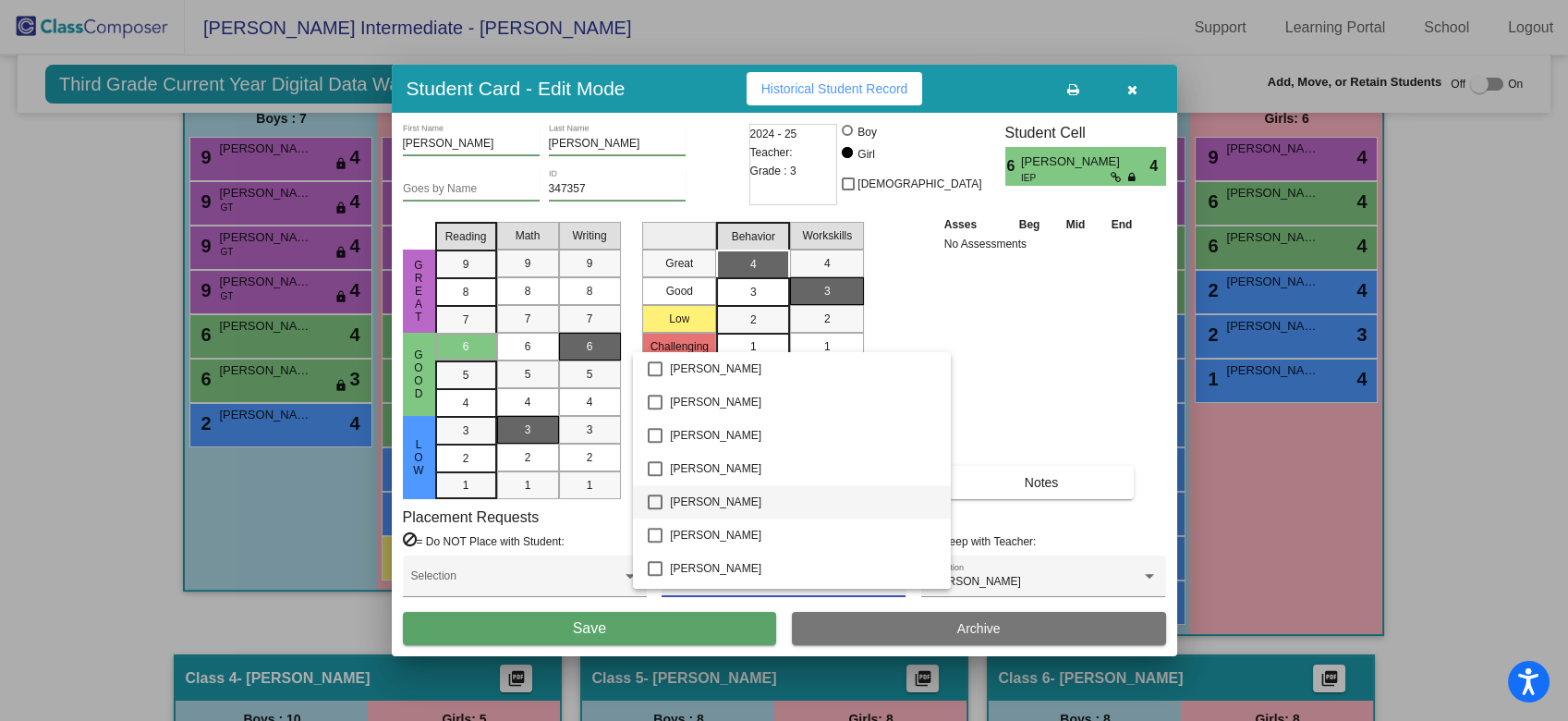 click at bounding box center [655, 502] 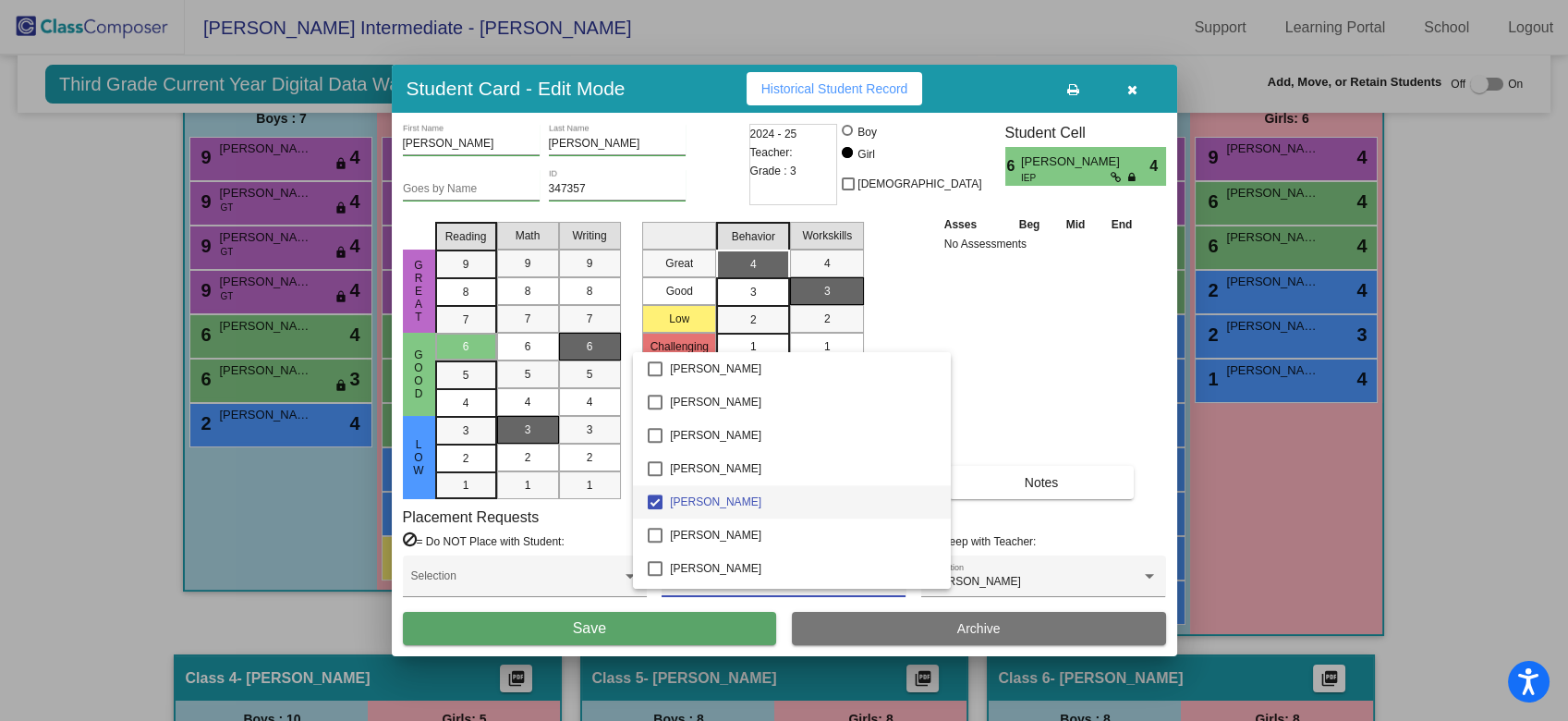 click at bounding box center [784, 360] 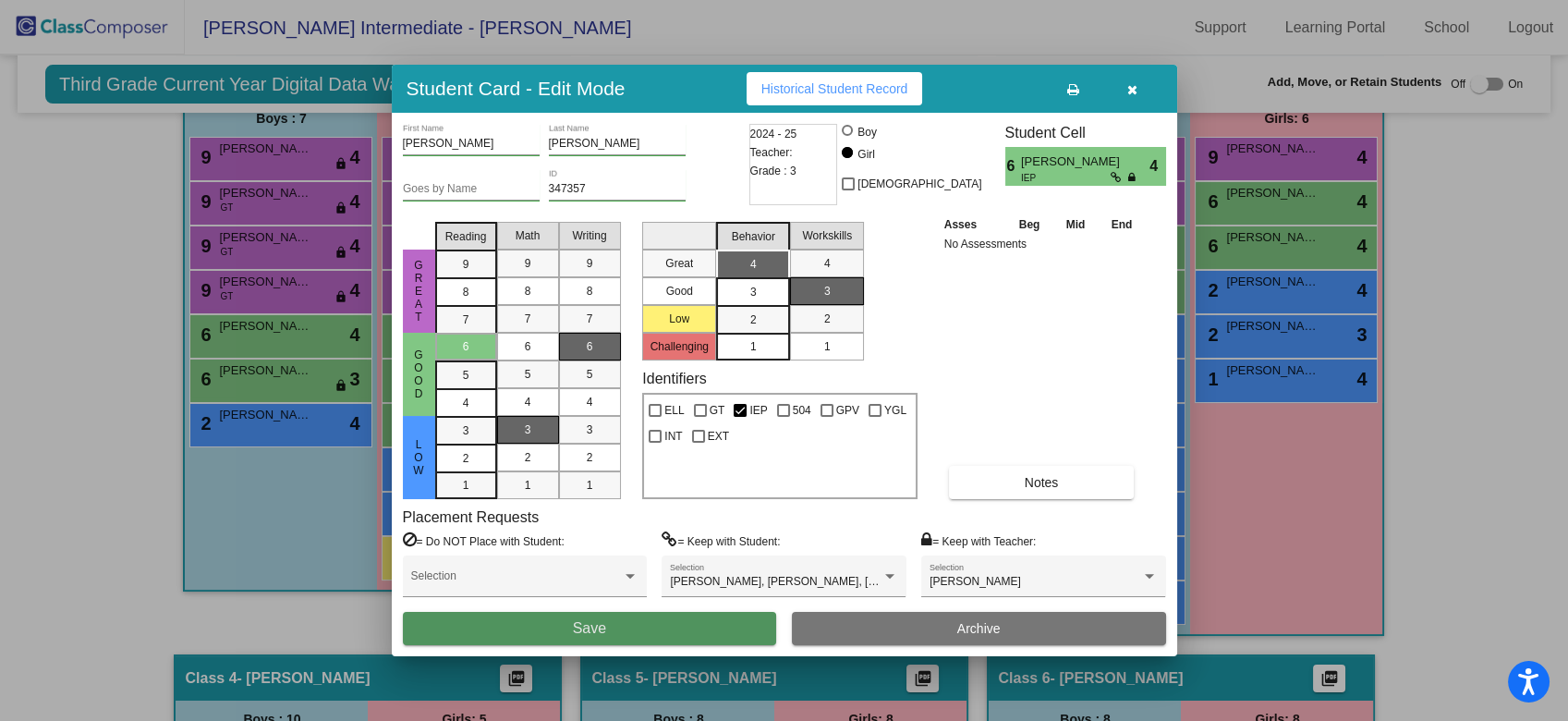 click on "Save" at bounding box center [590, 629] 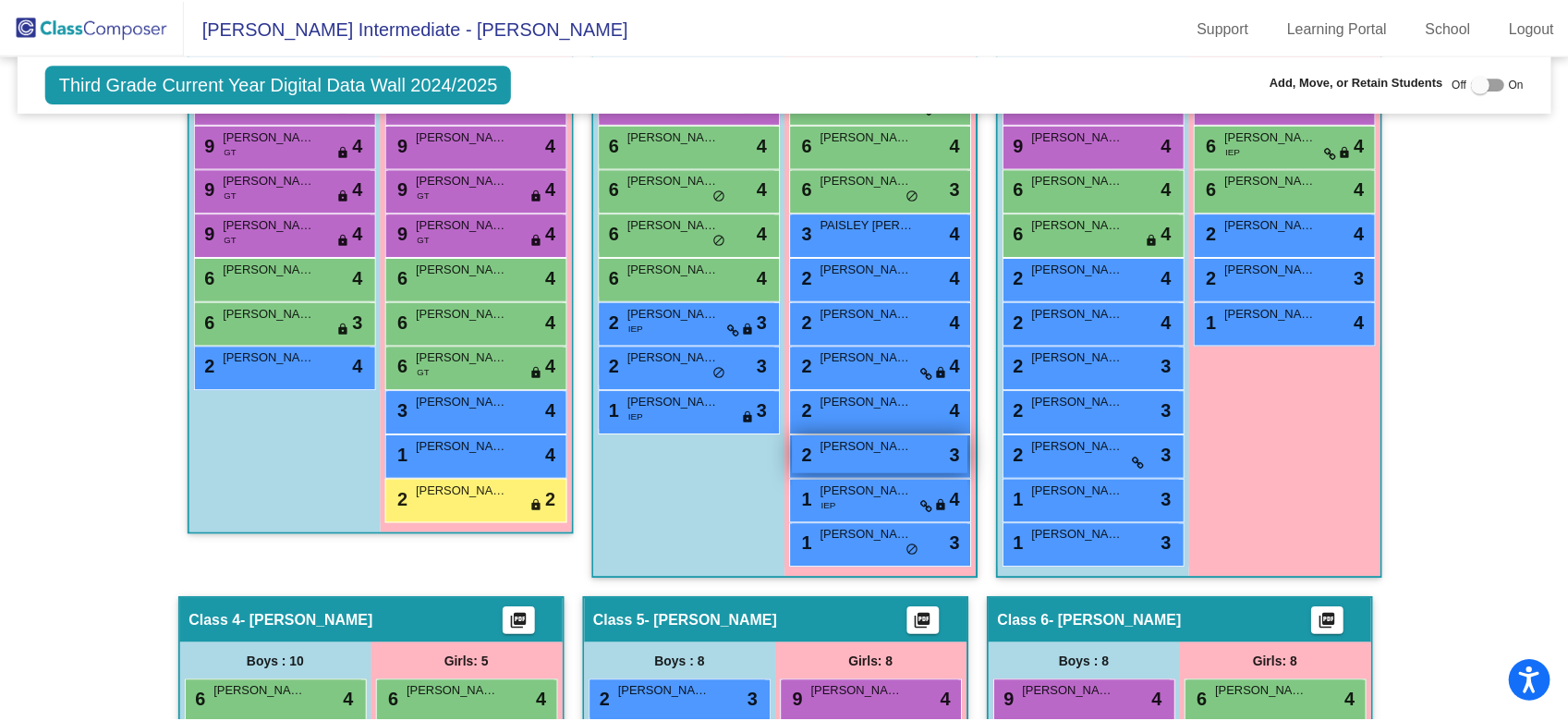 scroll, scrollTop: 621, scrollLeft: 0, axis: vertical 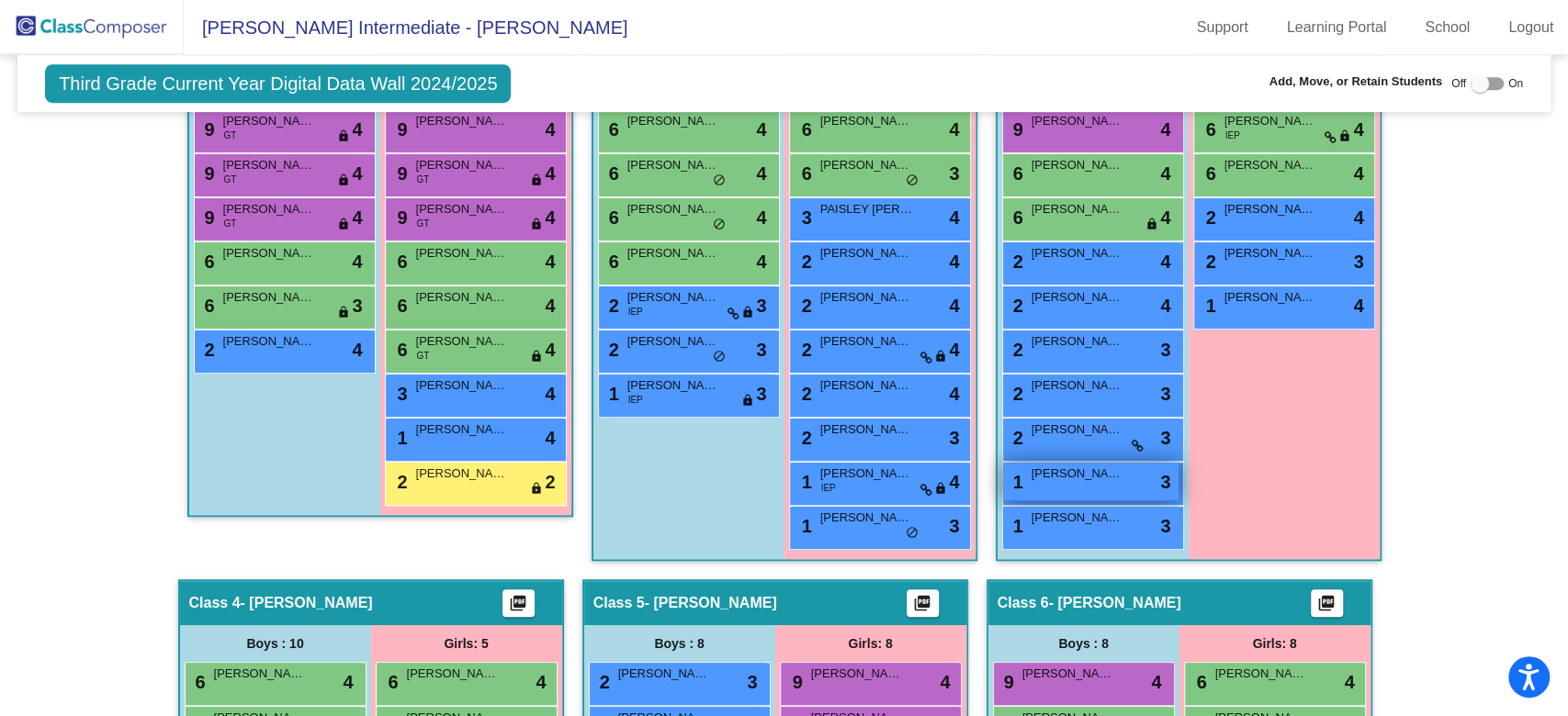 click on "DWAIN ALVAREZ" at bounding box center [1077, 474] 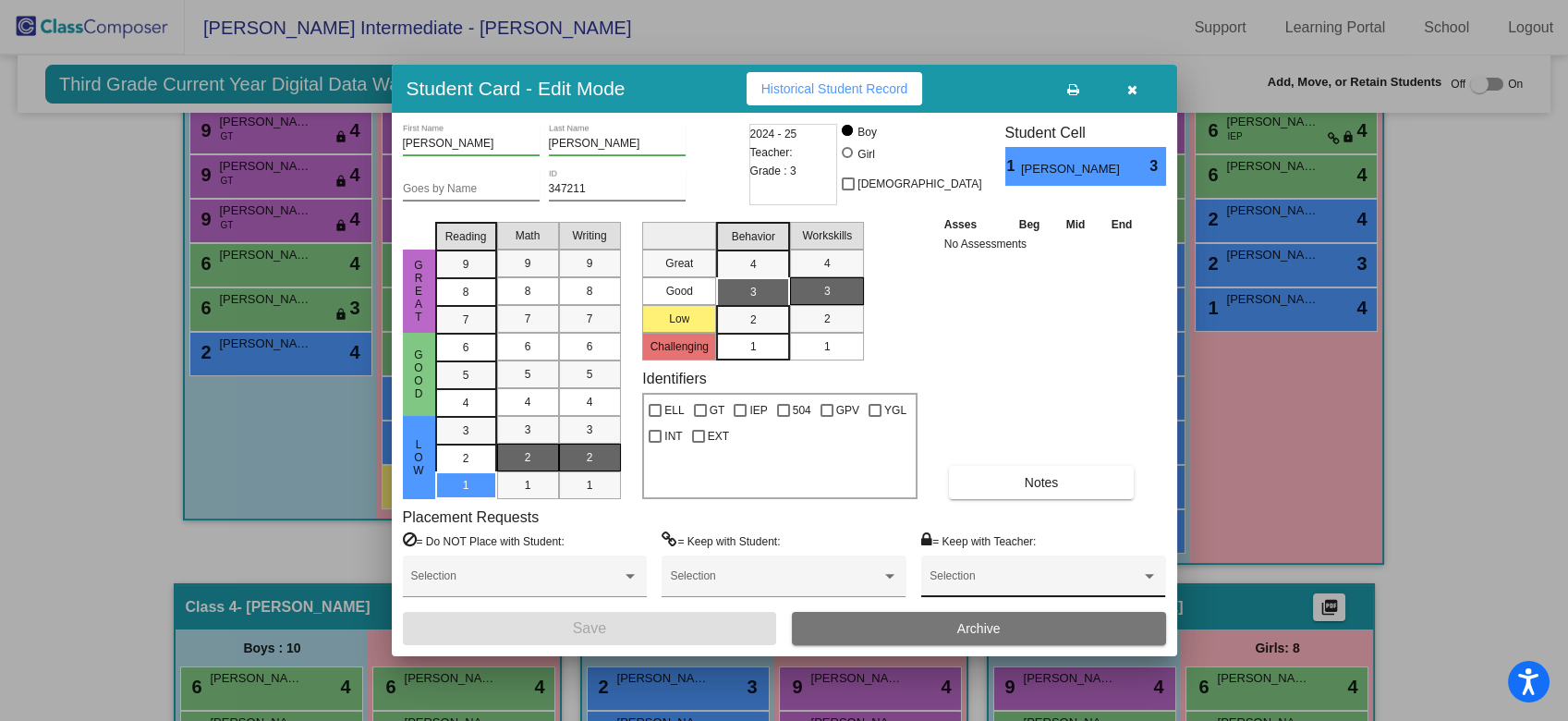 click on "Selection" at bounding box center [1043, 580] 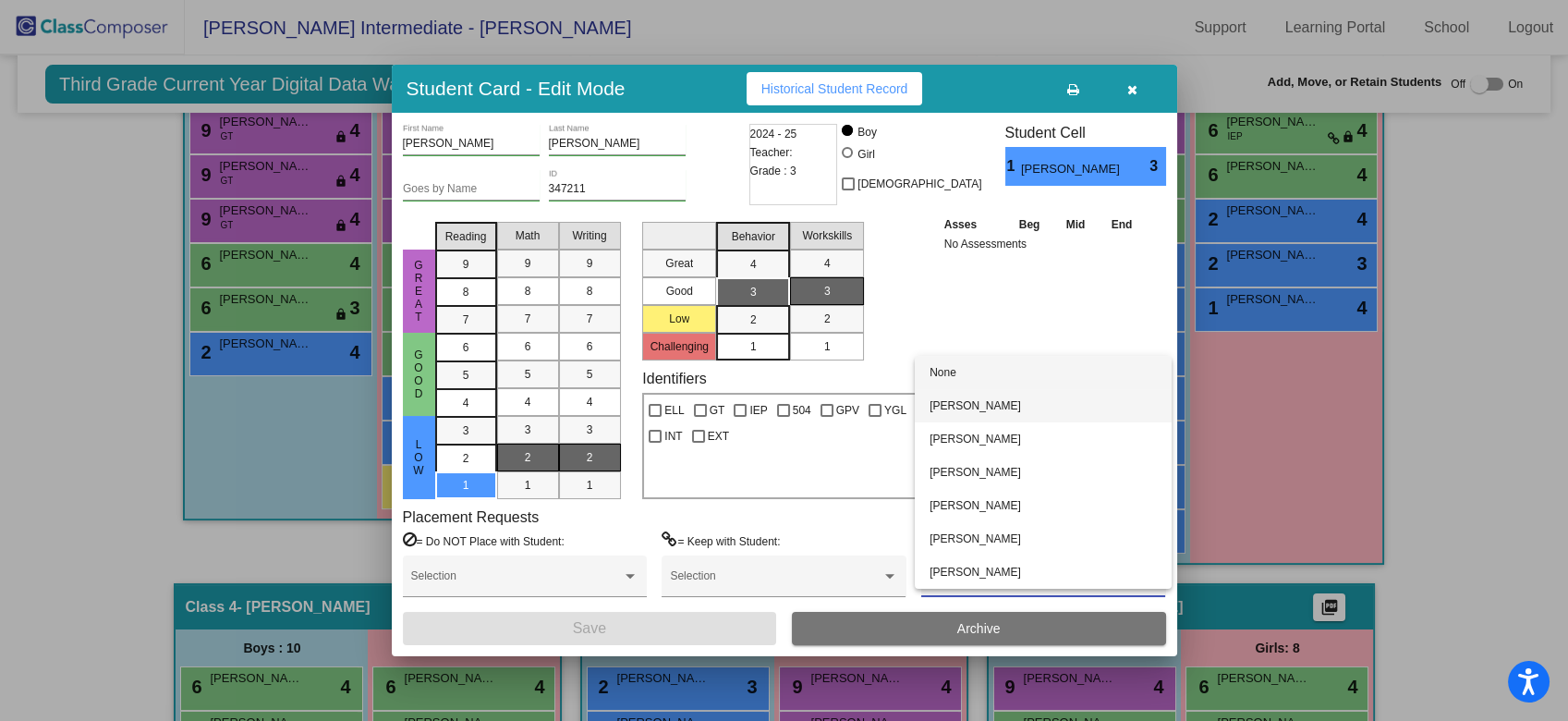 click on "Audra Caldwell" at bounding box center (1043, 406) 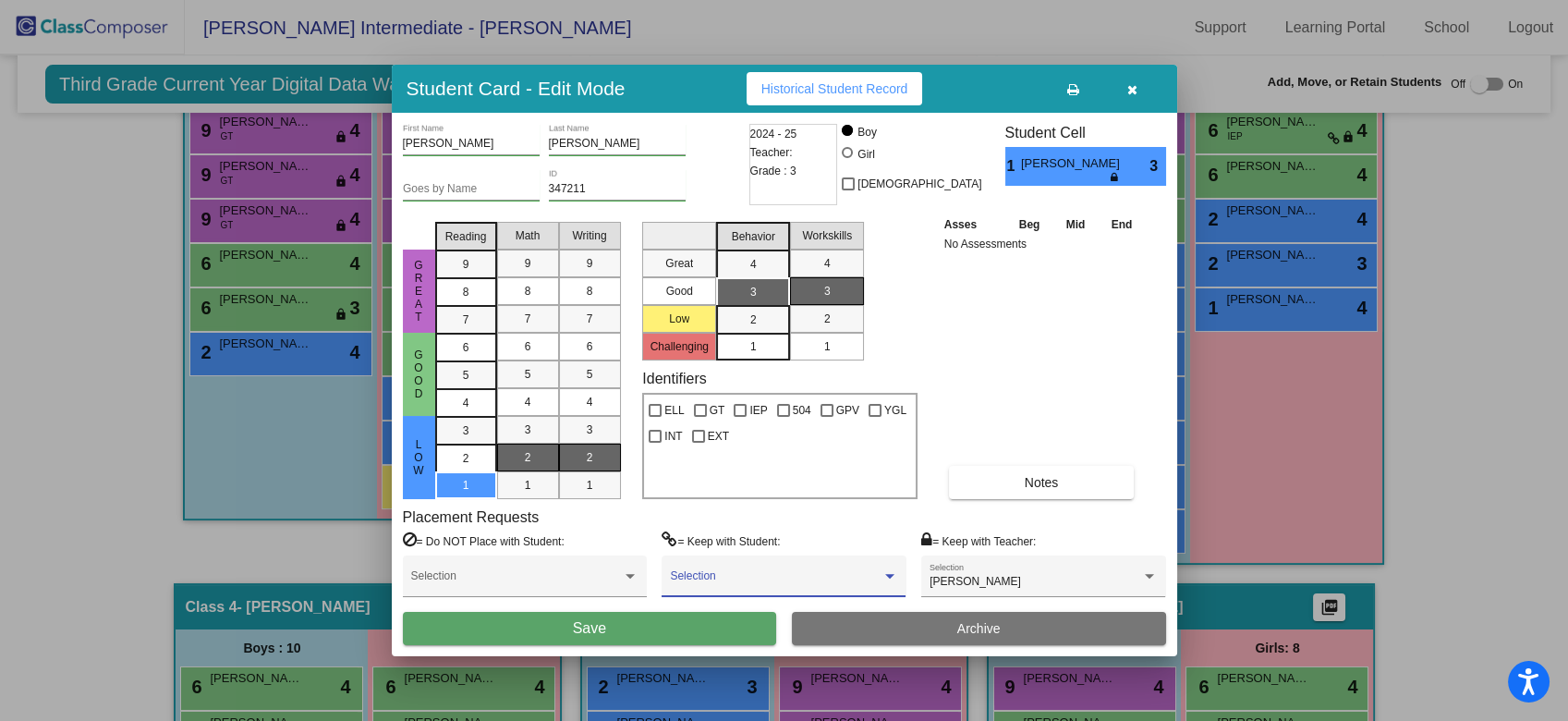 click at bounding box center [775, 582] 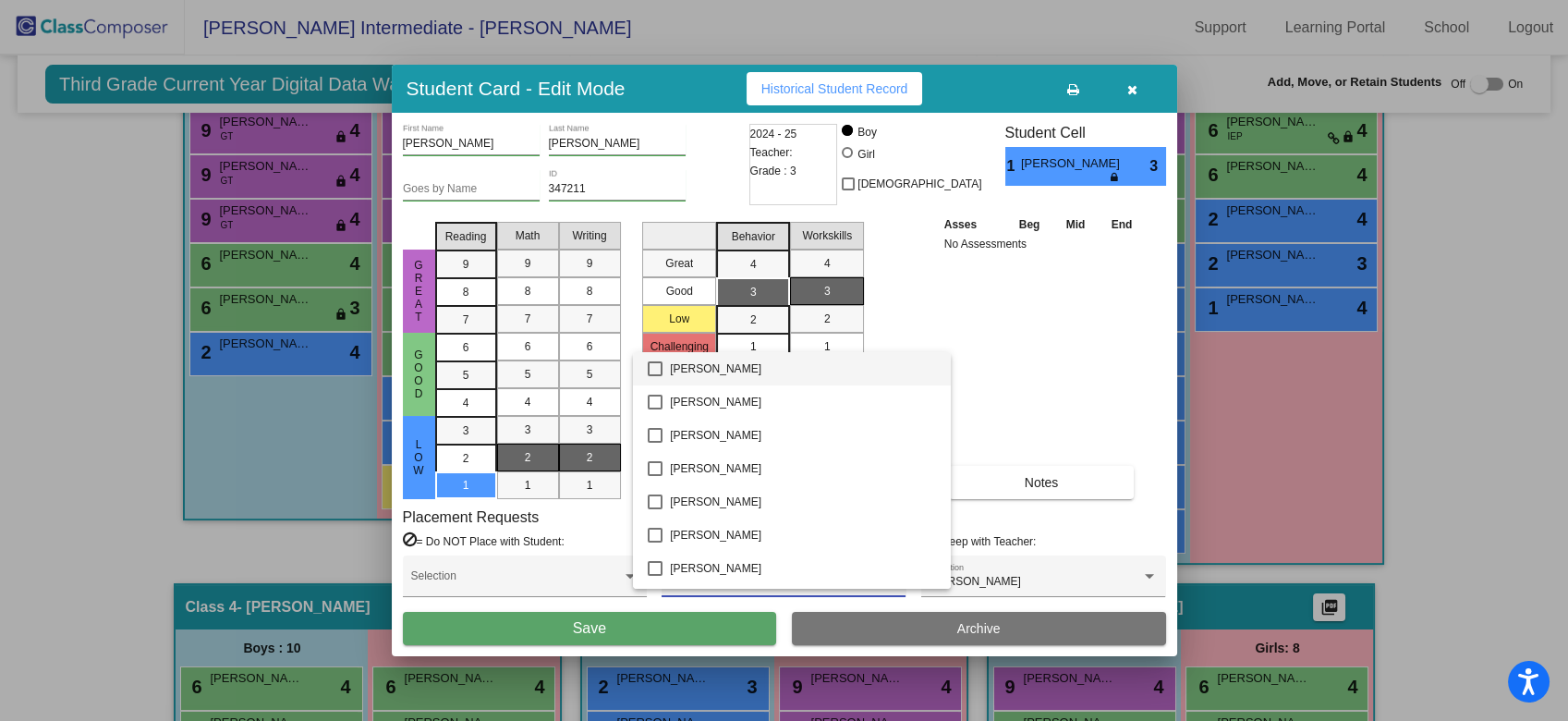 click at bounding box center (784, 360) 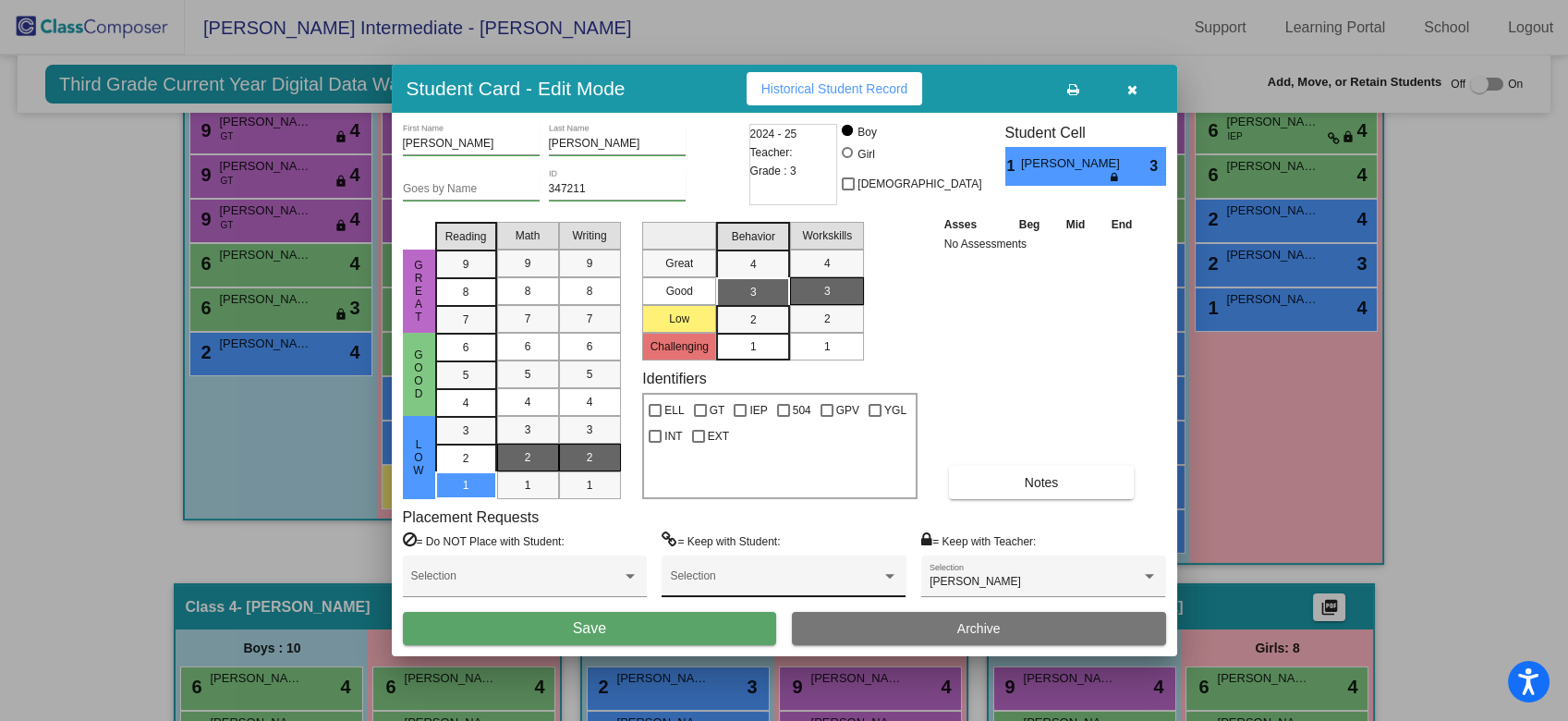 click on "Selection" at bounding box center (784, 580) 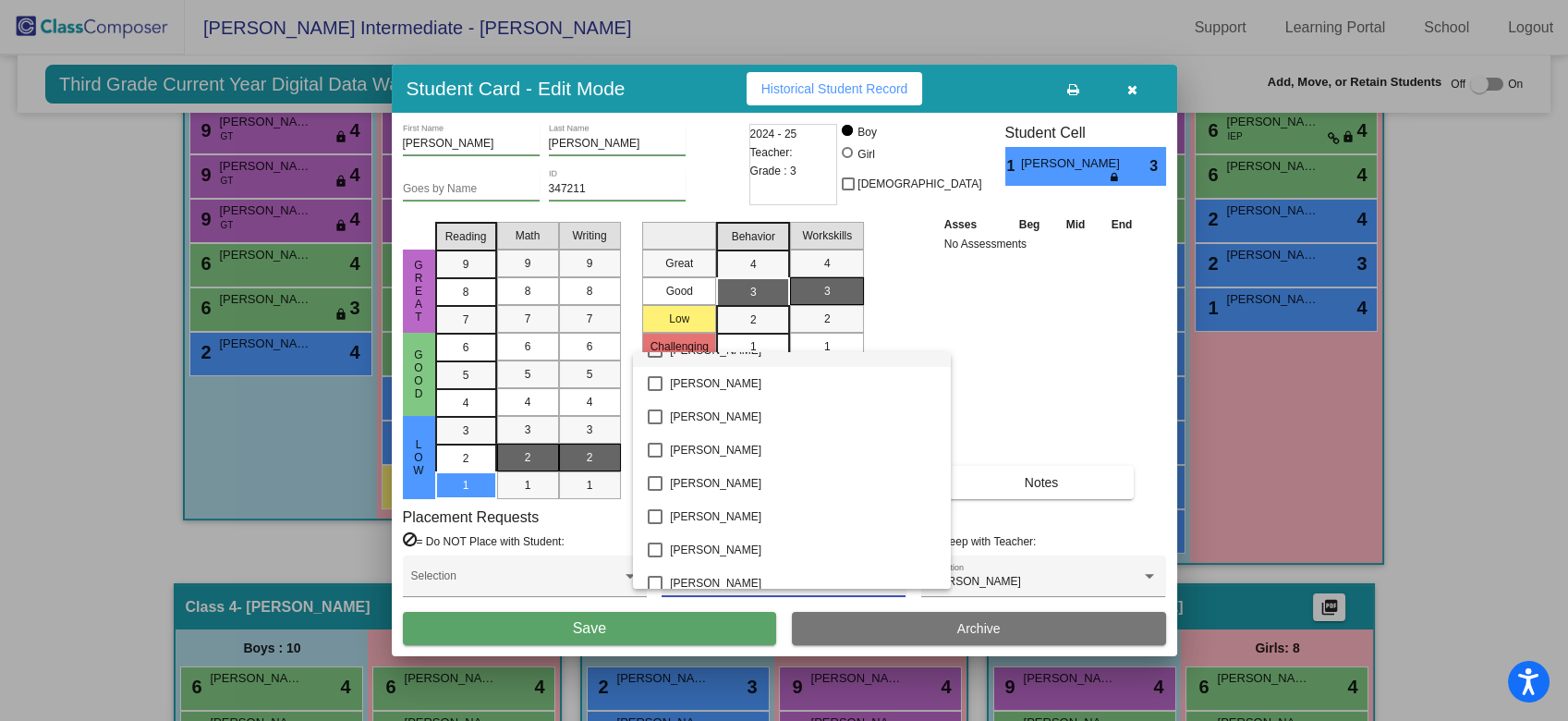 scroll, scrollTop: 153, scrollLeft: 0, axis: vertical 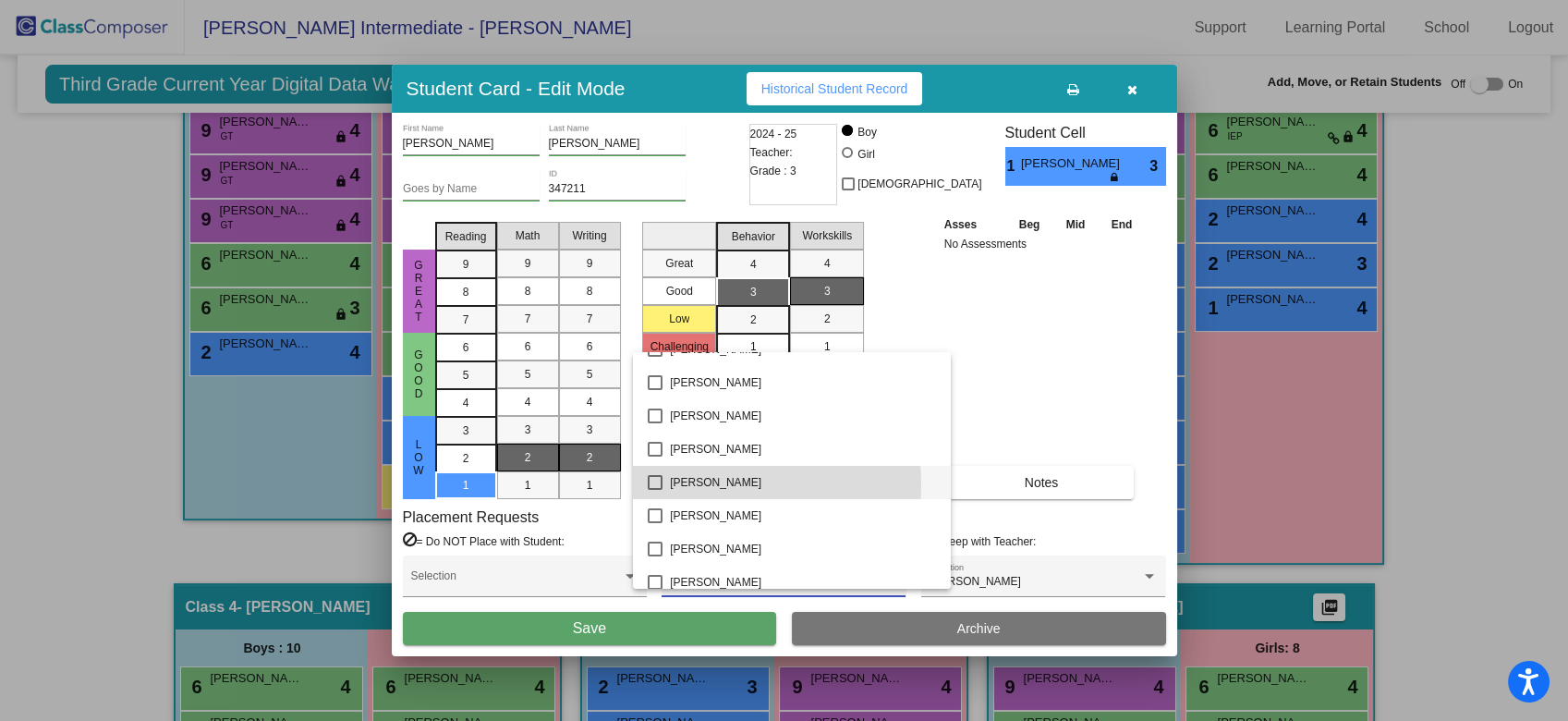 click at bounding box center [655, 483] 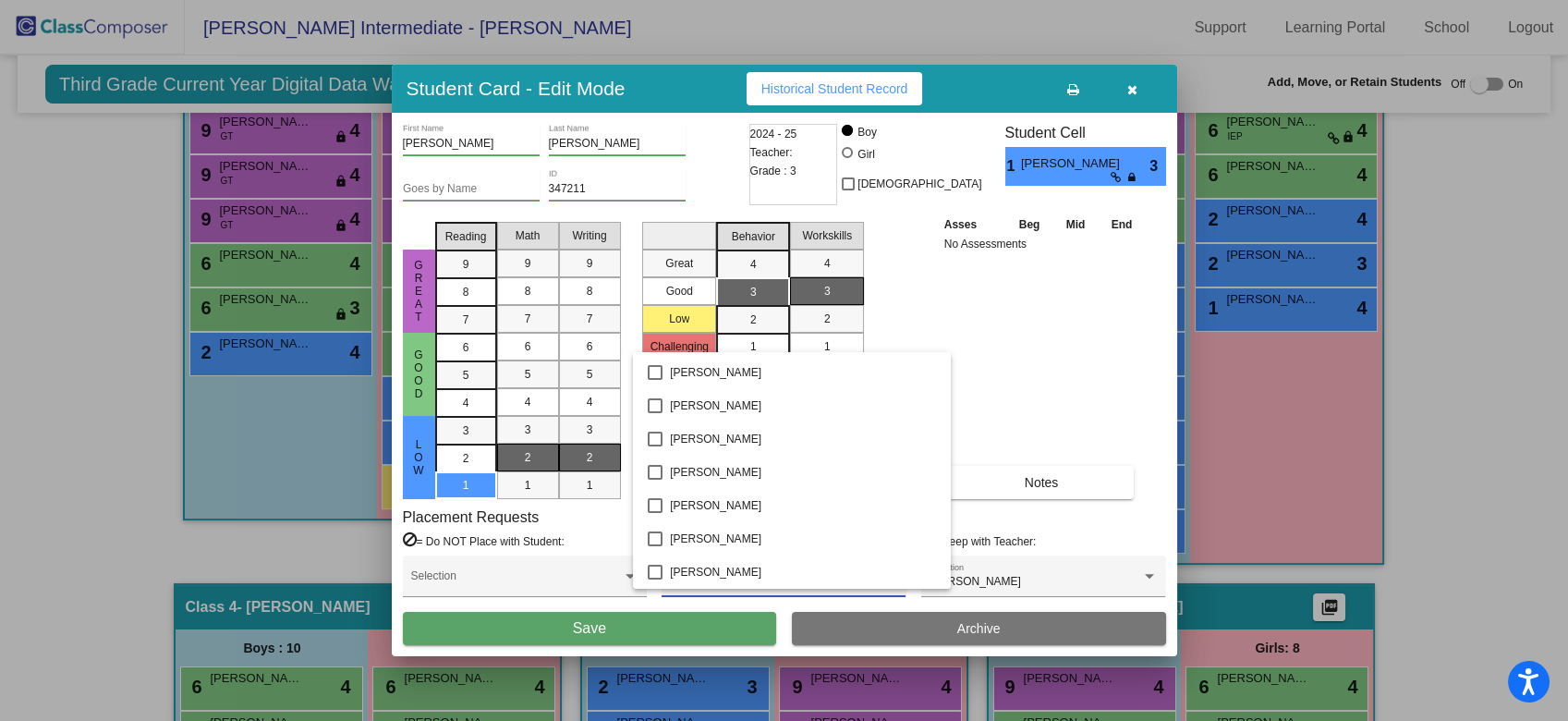 scroll, scrollTop: 1259, scrollLeft: 0, axis: vertical 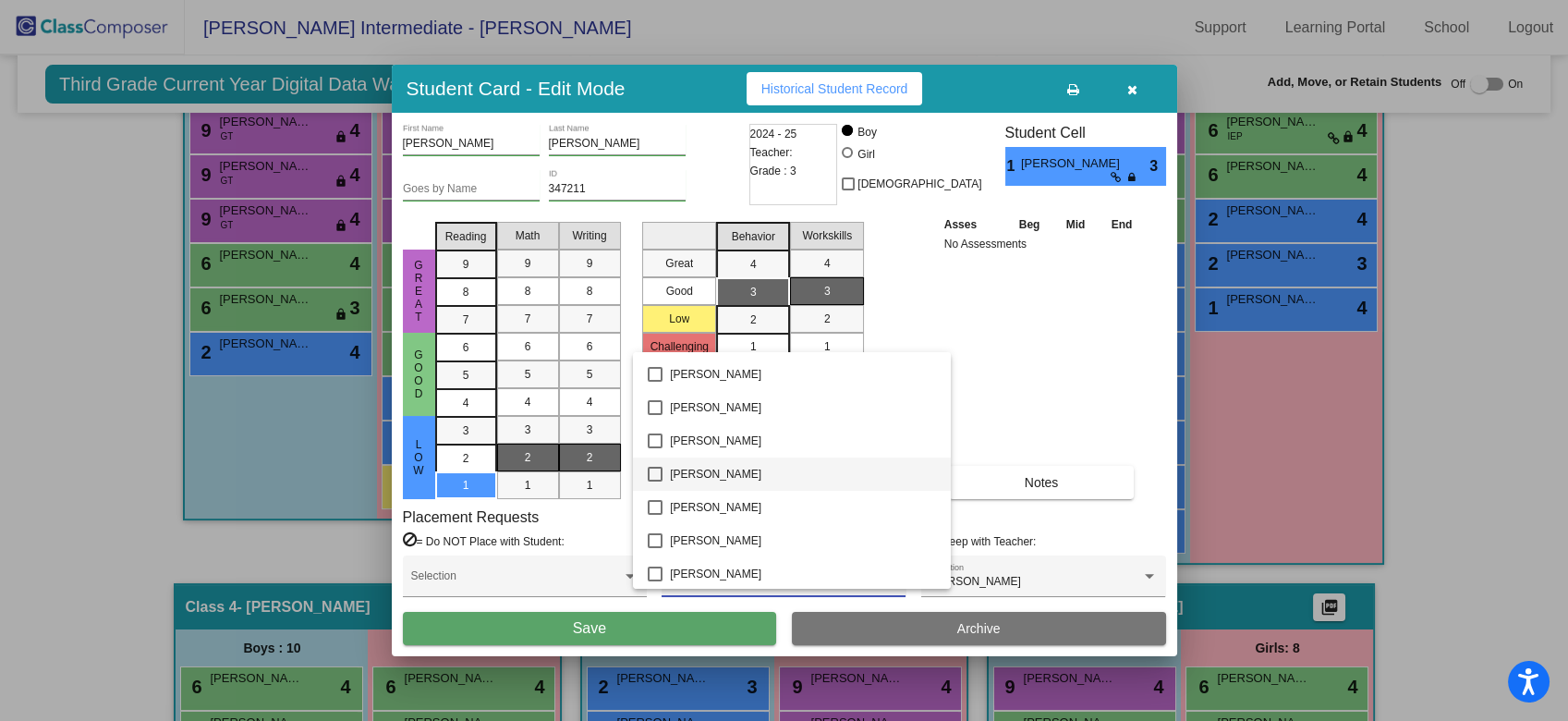 click at bounding box center (655, 474) 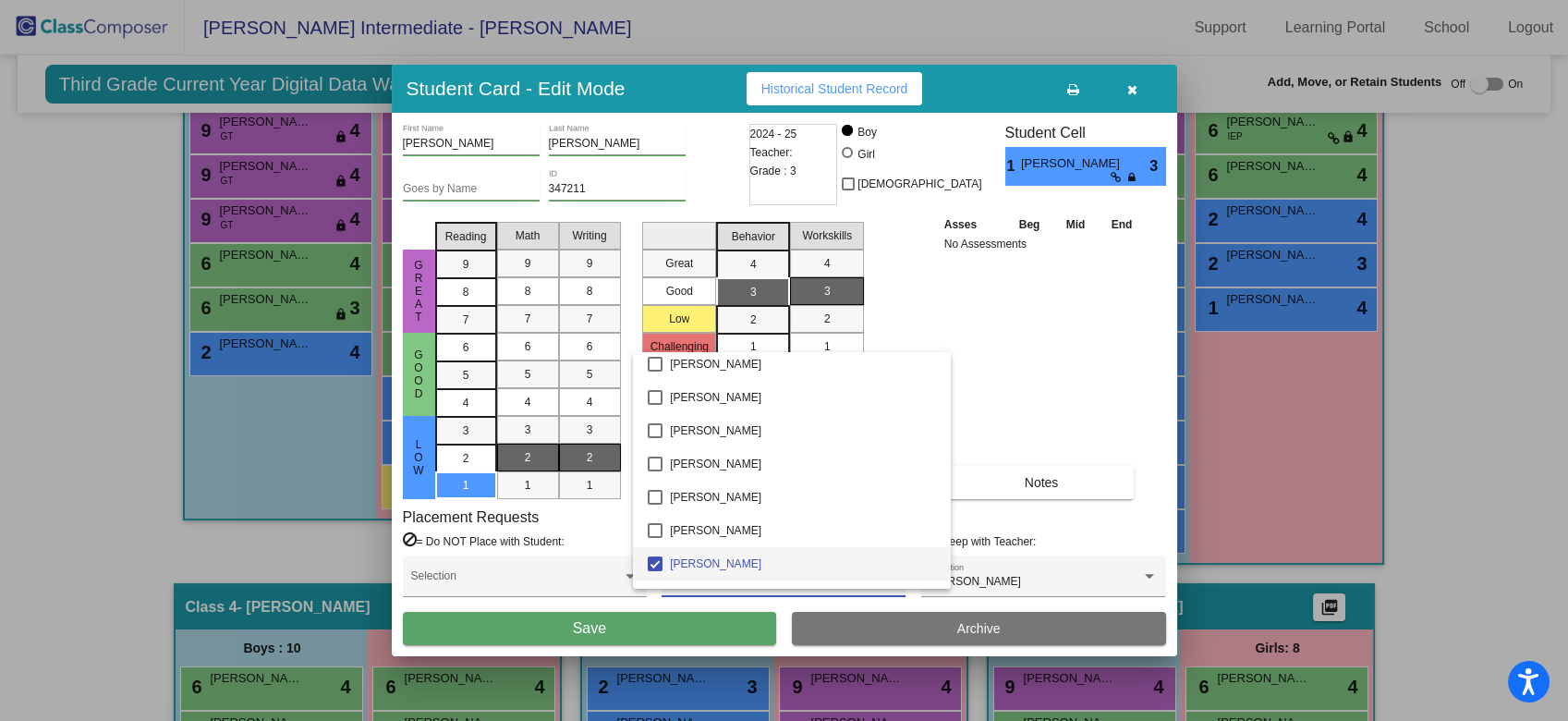 scroll, scrollTop: 1177, scrollLeft: 0, axis: vertical 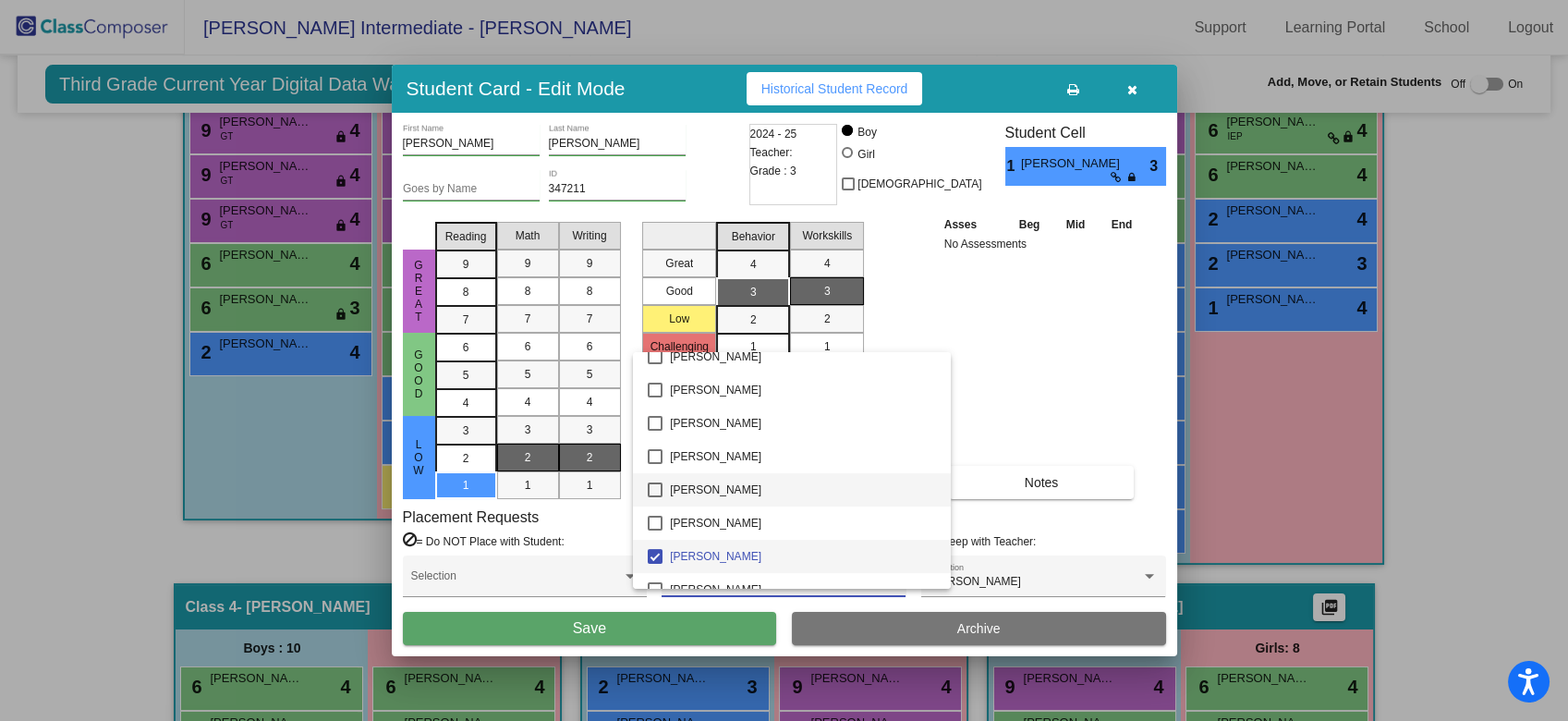 click at bounding box center (655, 490) 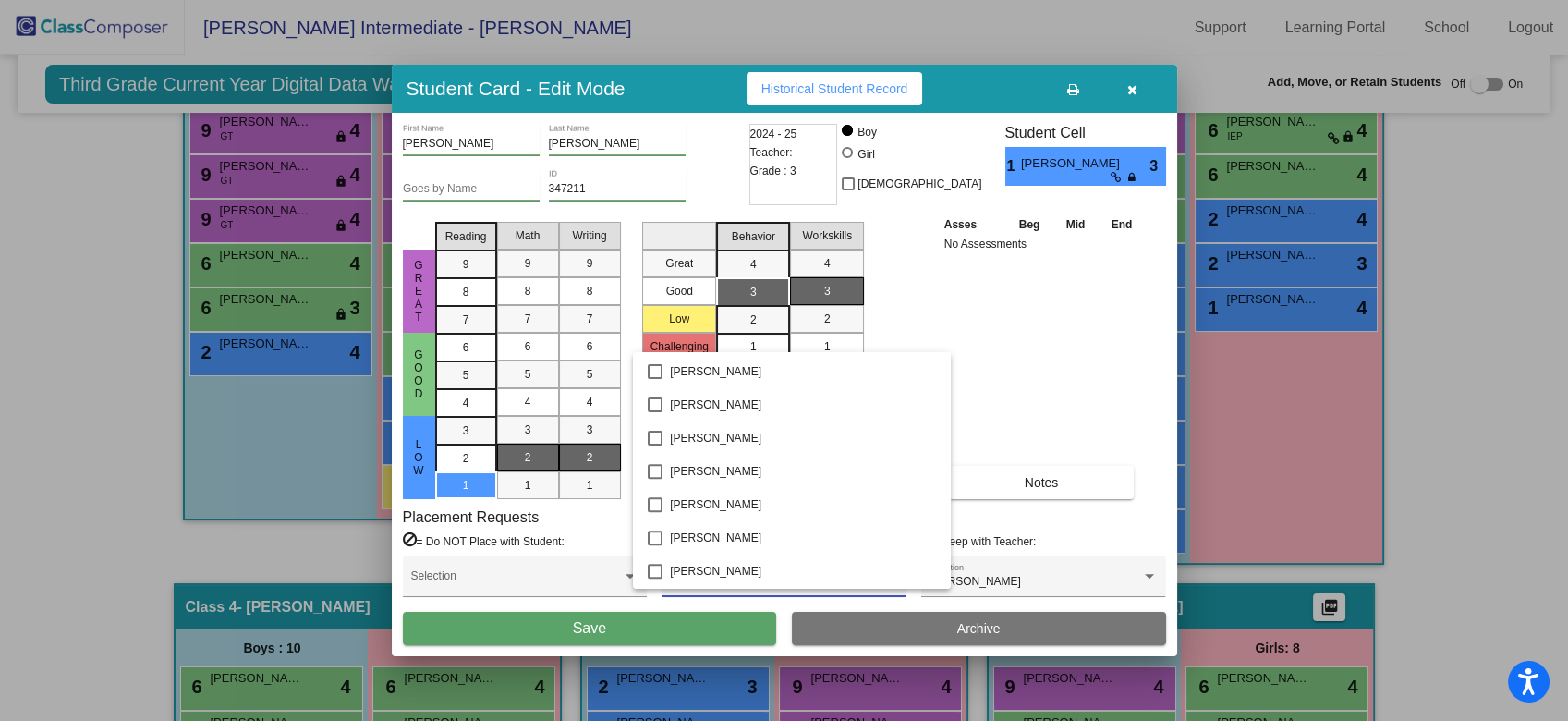 scroll, scrollTop: 1664, scrollLeft: 0, axis: vertical 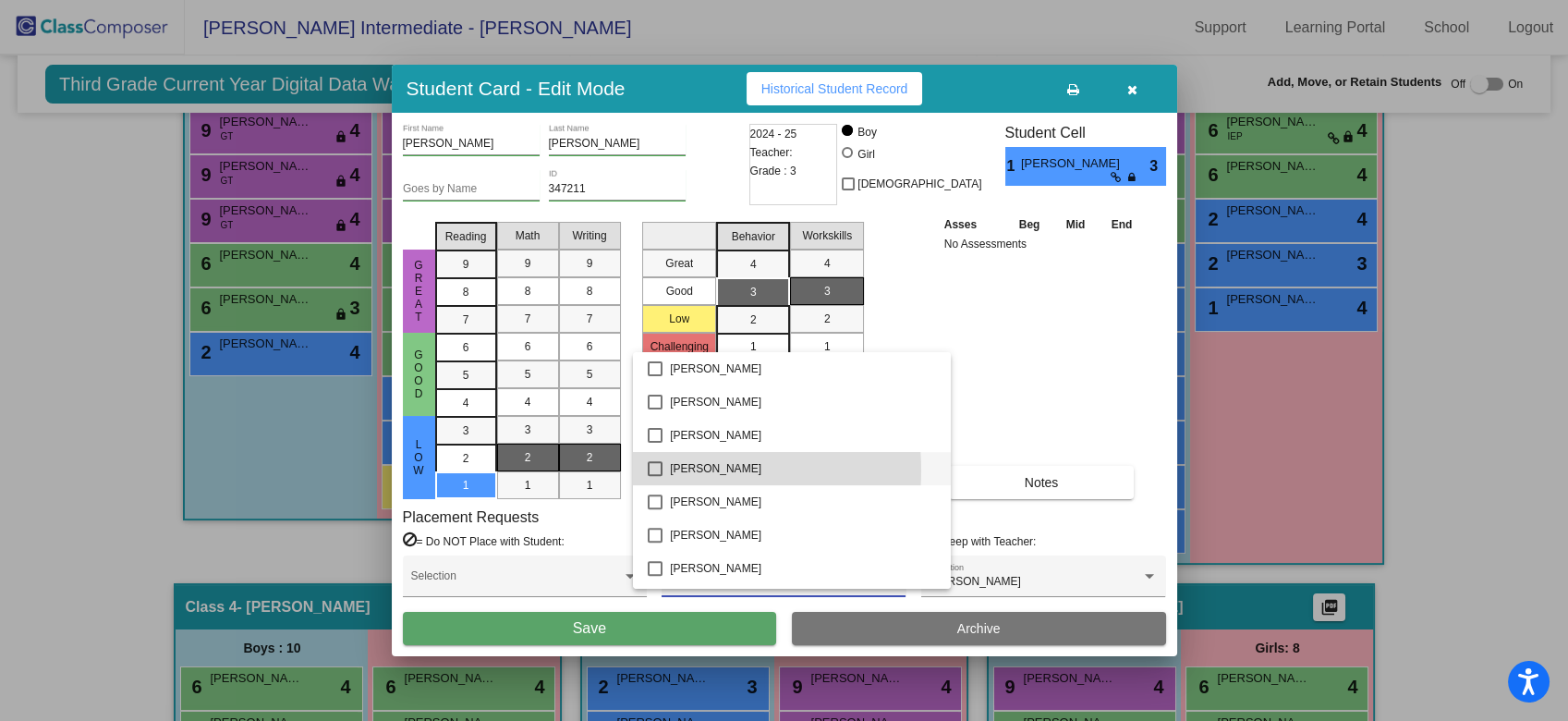 click at bounding box center [655, 469] 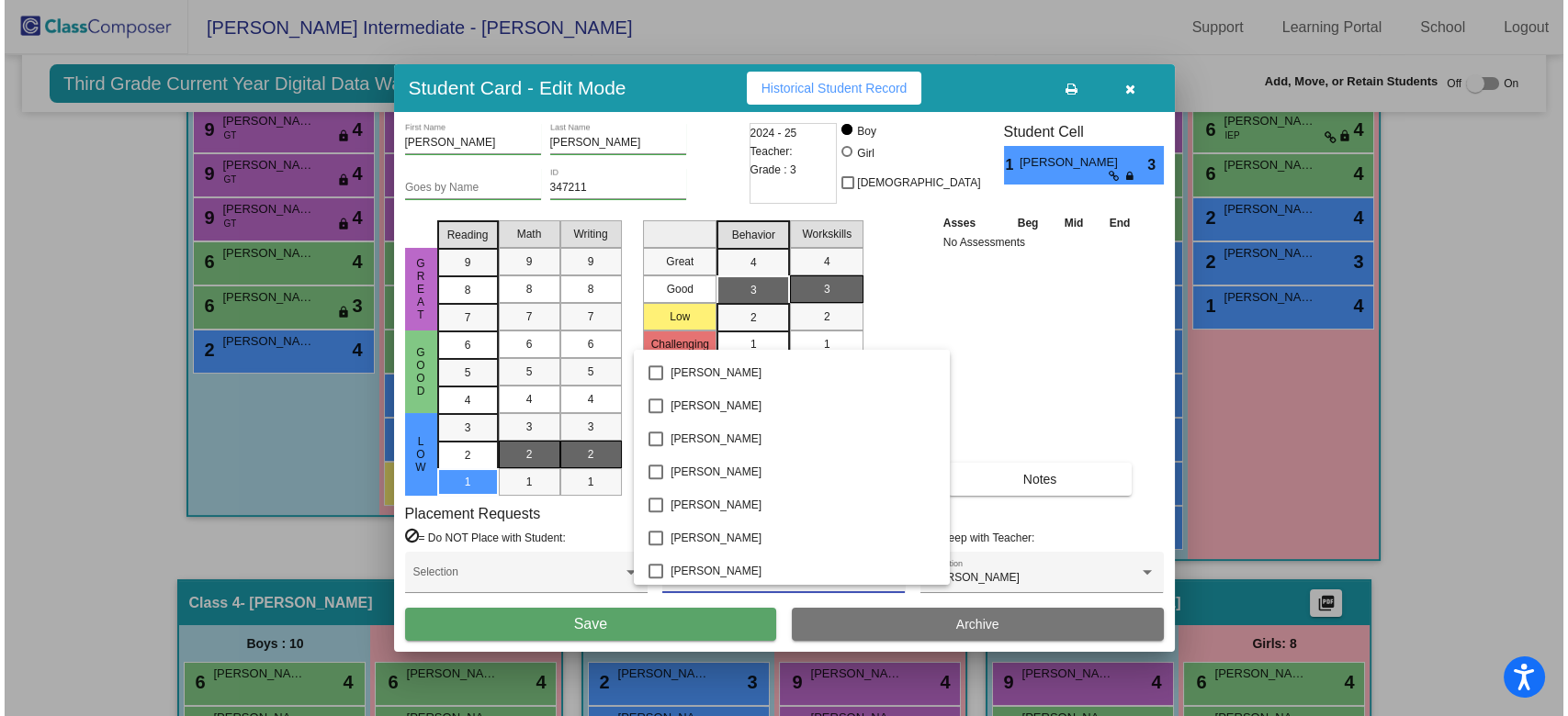 scroll, scrollTop: 3409, scrollLeft: 0, axis: vertical 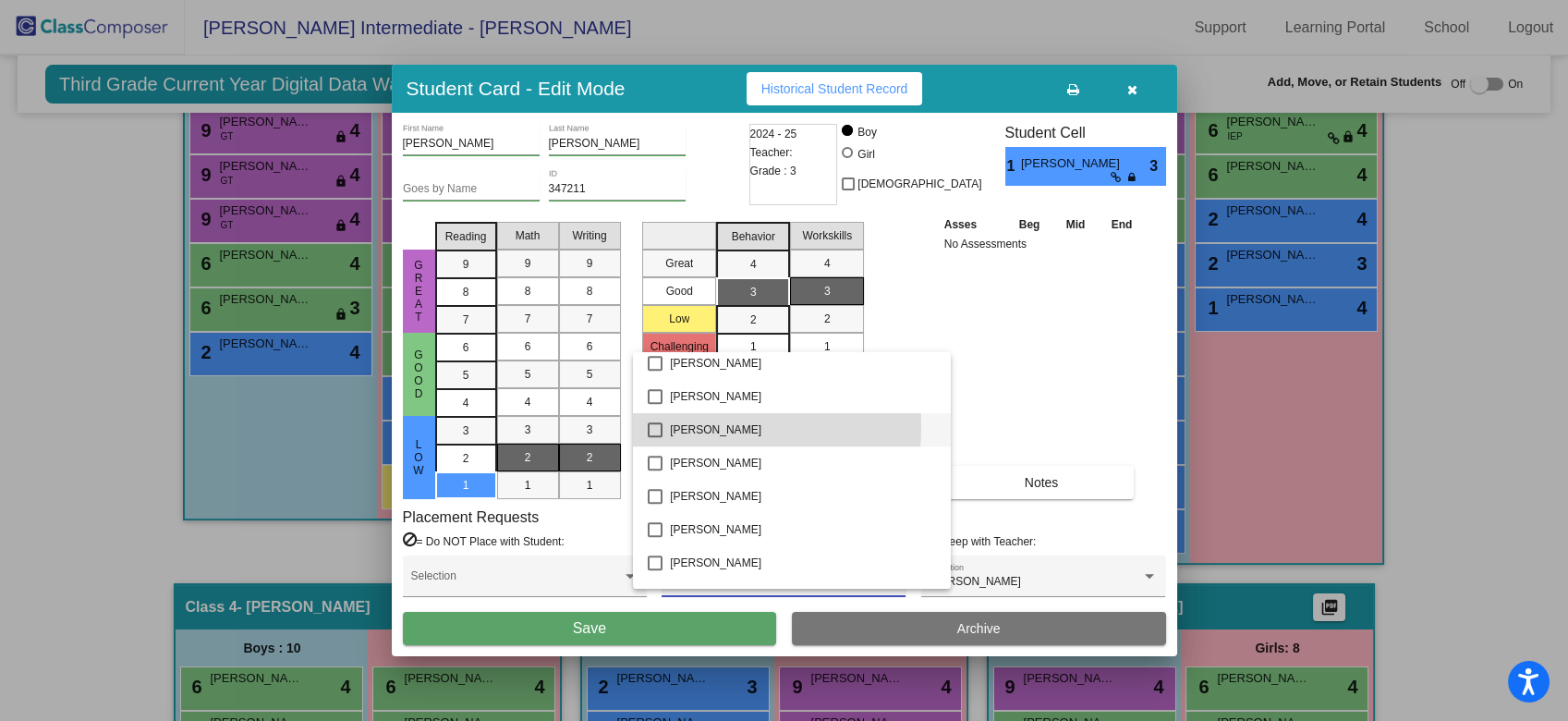 click at bounding box center (655, 430) 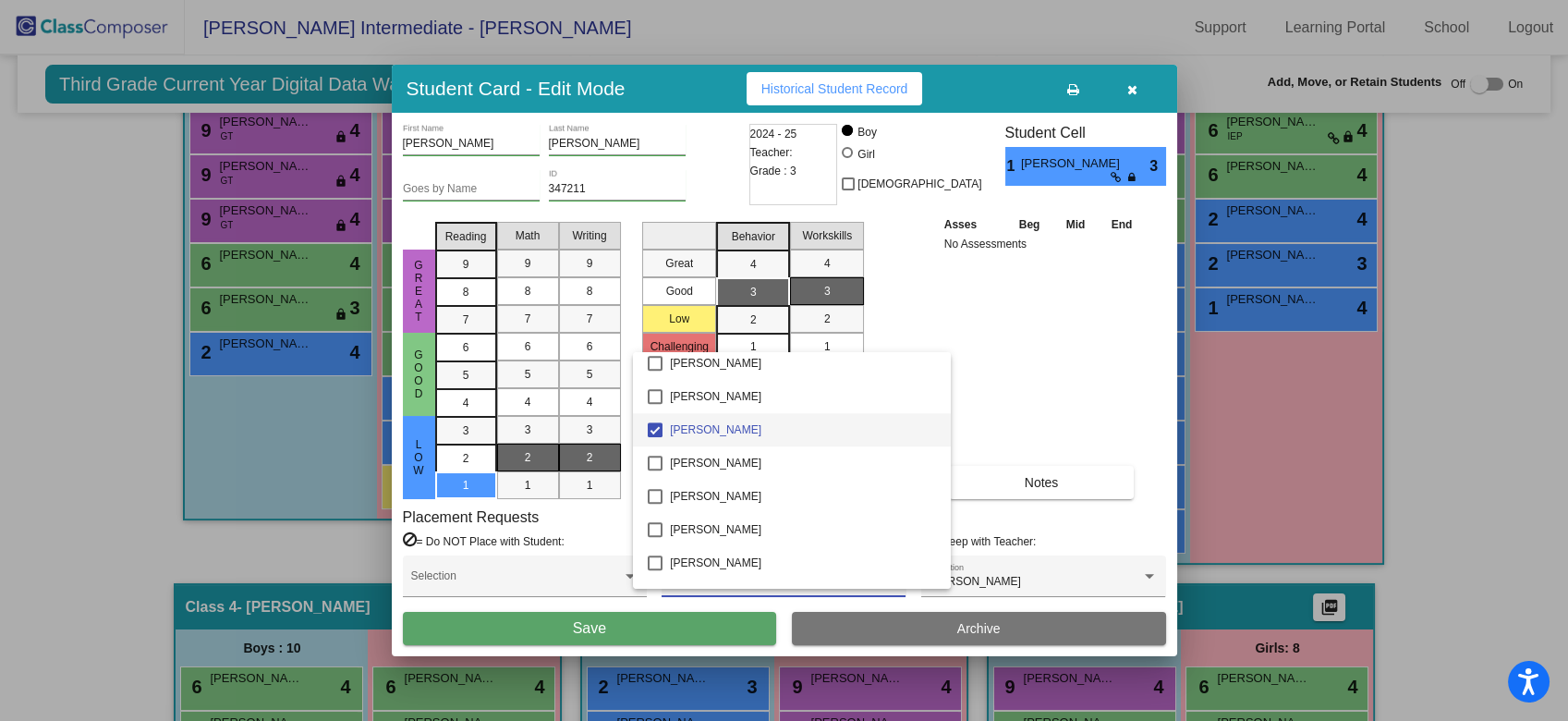 click at bounding box center (784, 360) 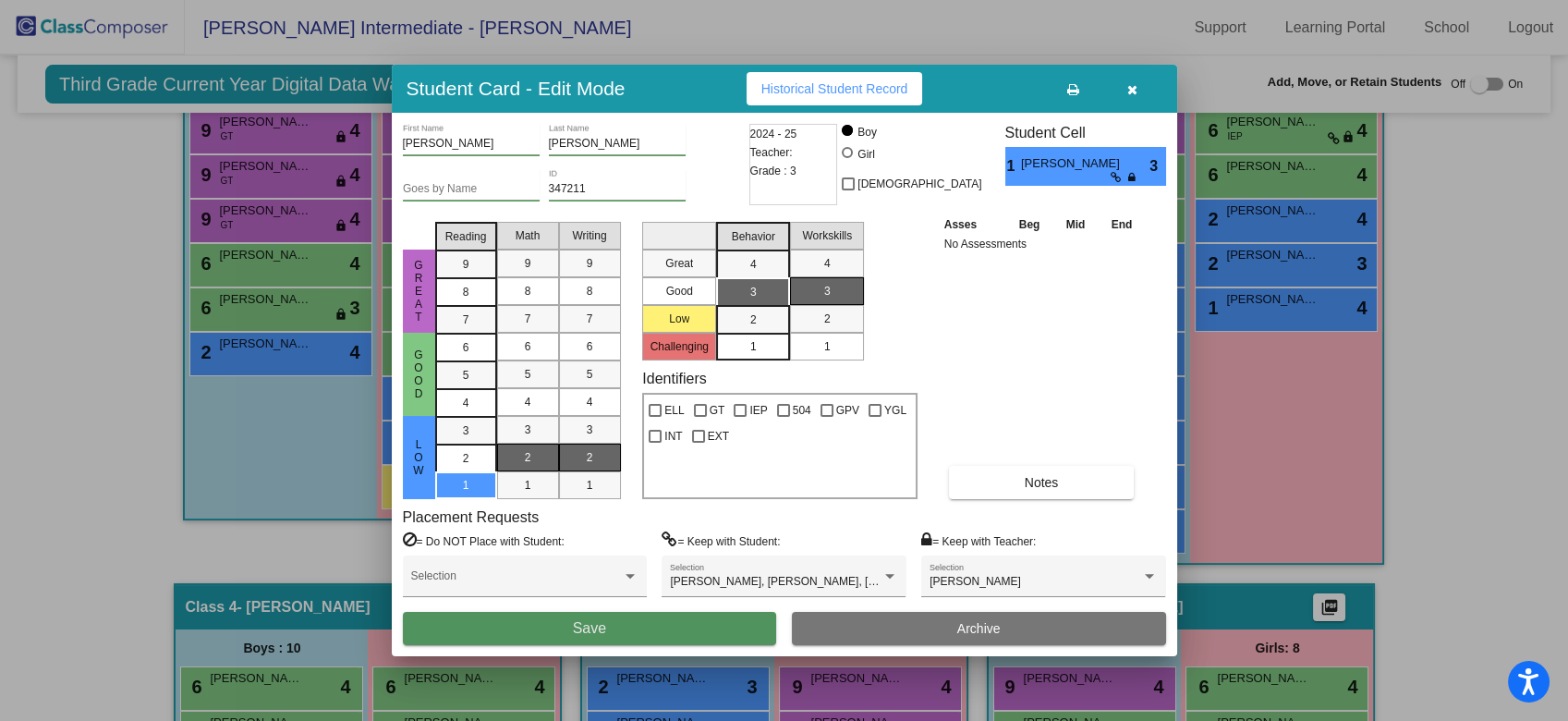 click on "Save" at bounding box center [590, 629] 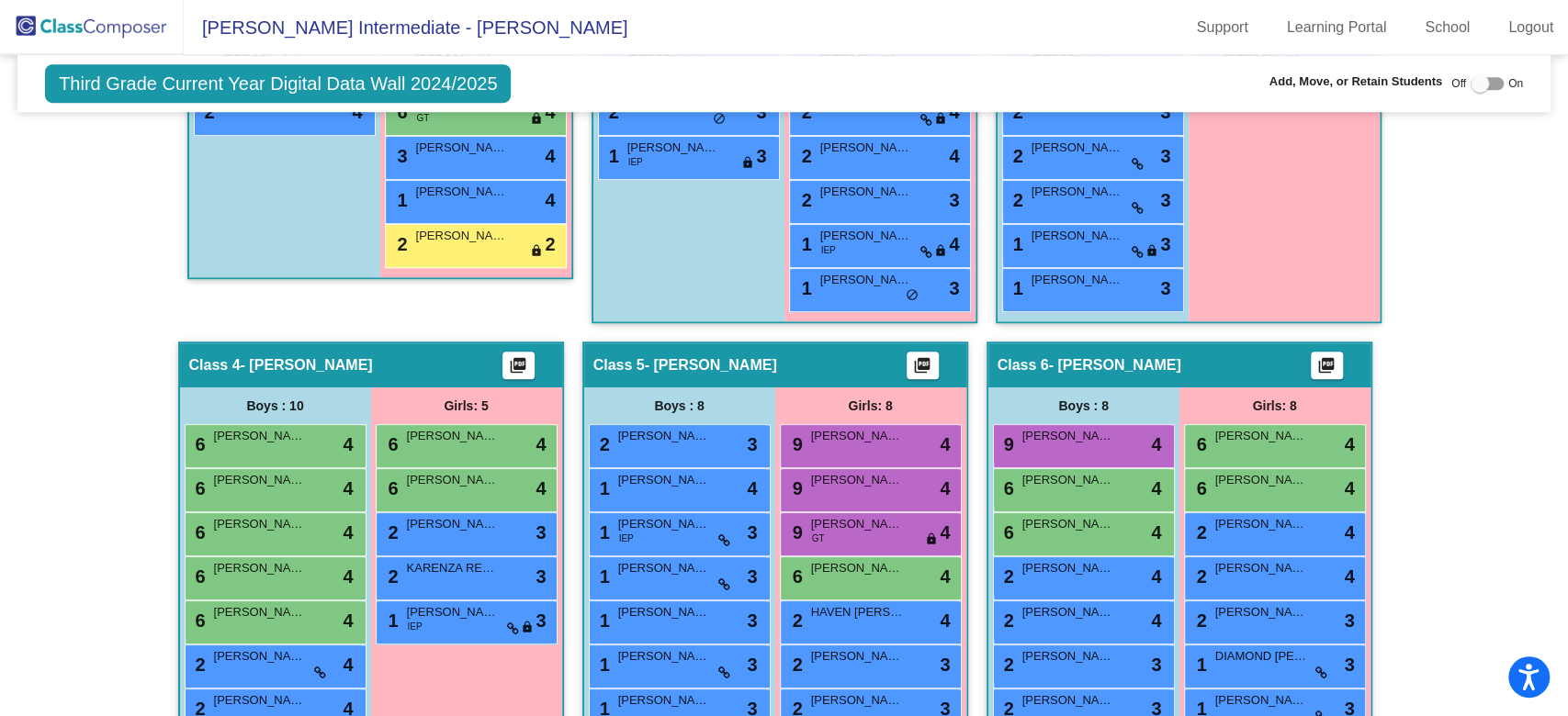 scroll, scrollTop: 0, scrollLeft: 0, axis: both 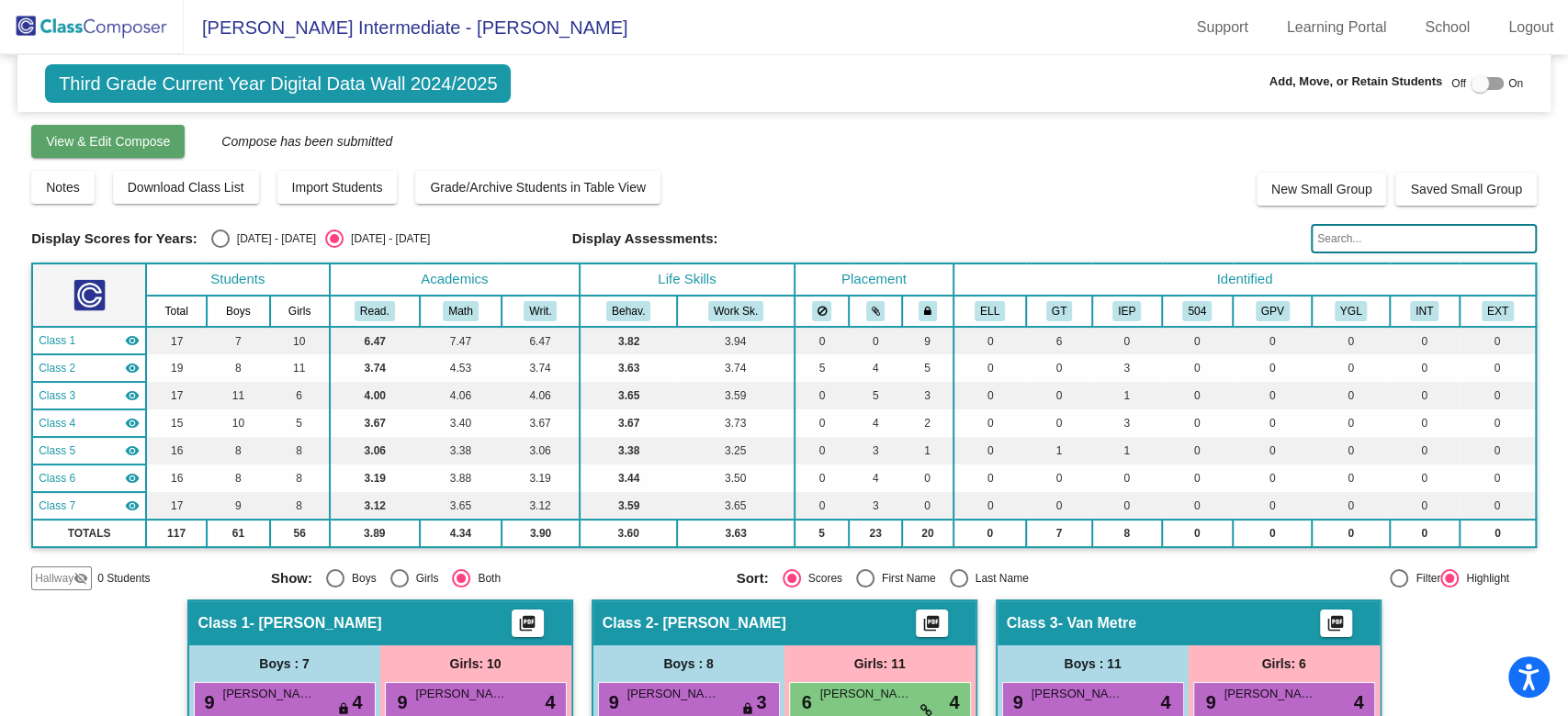 click on "View & Edit Compose" 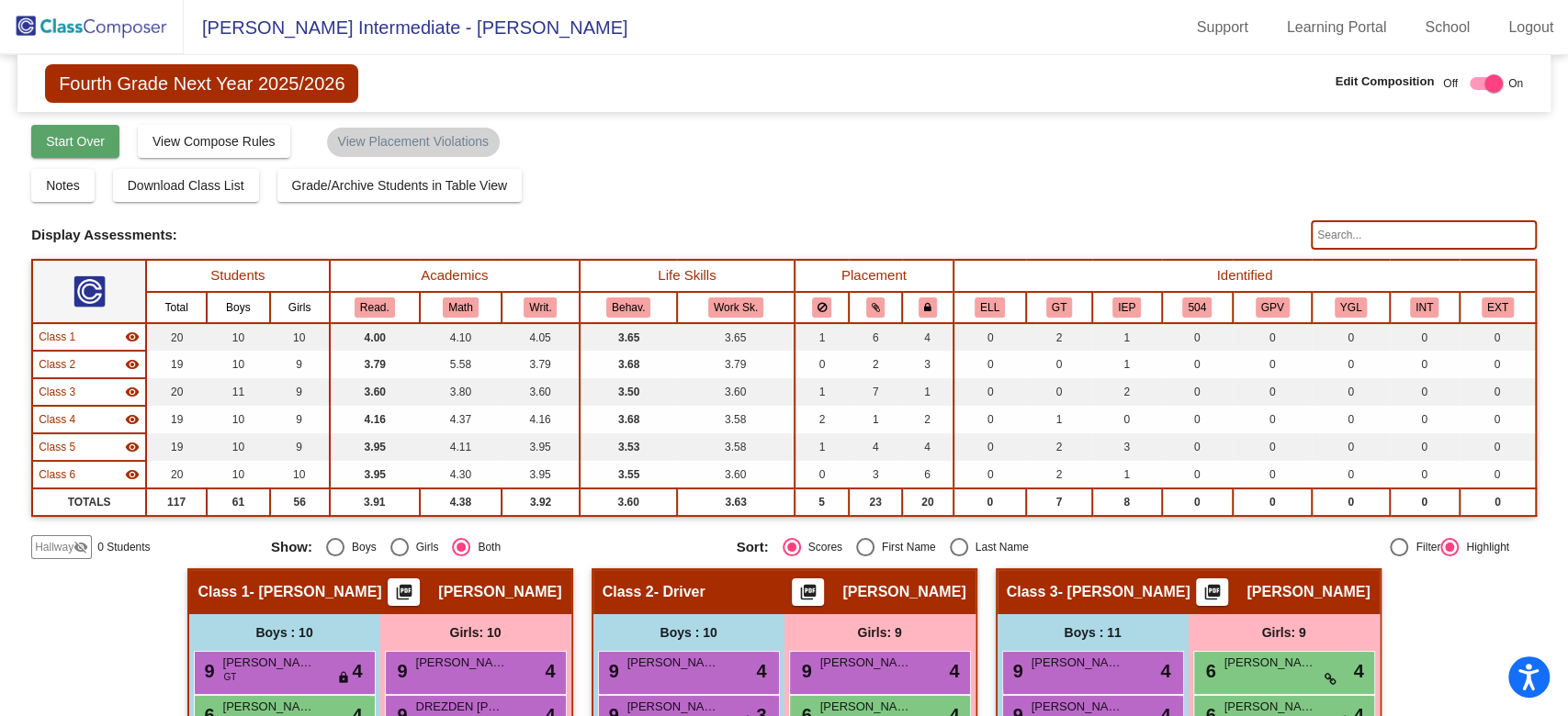 click on "Start Over" 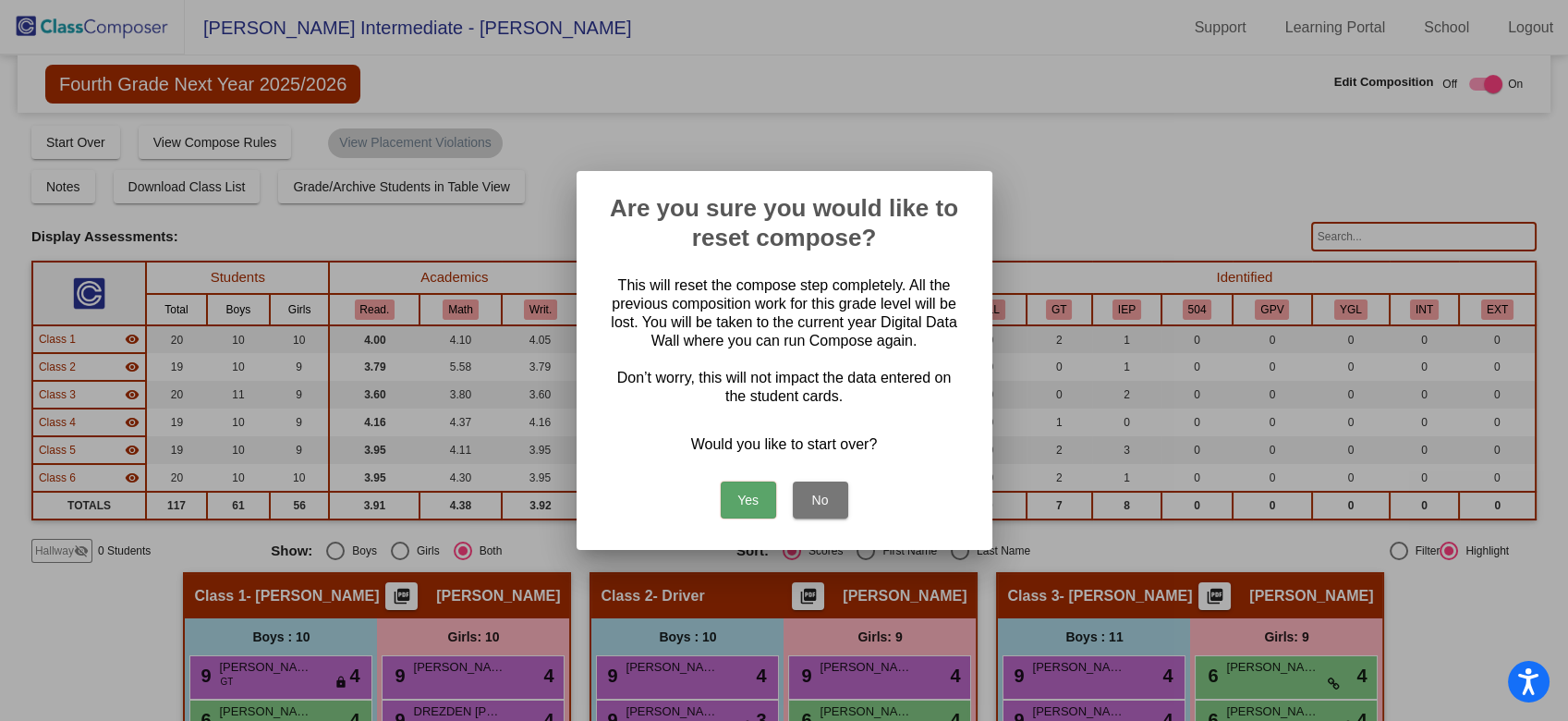 click on "Yes" at bounding box center (748, 500) 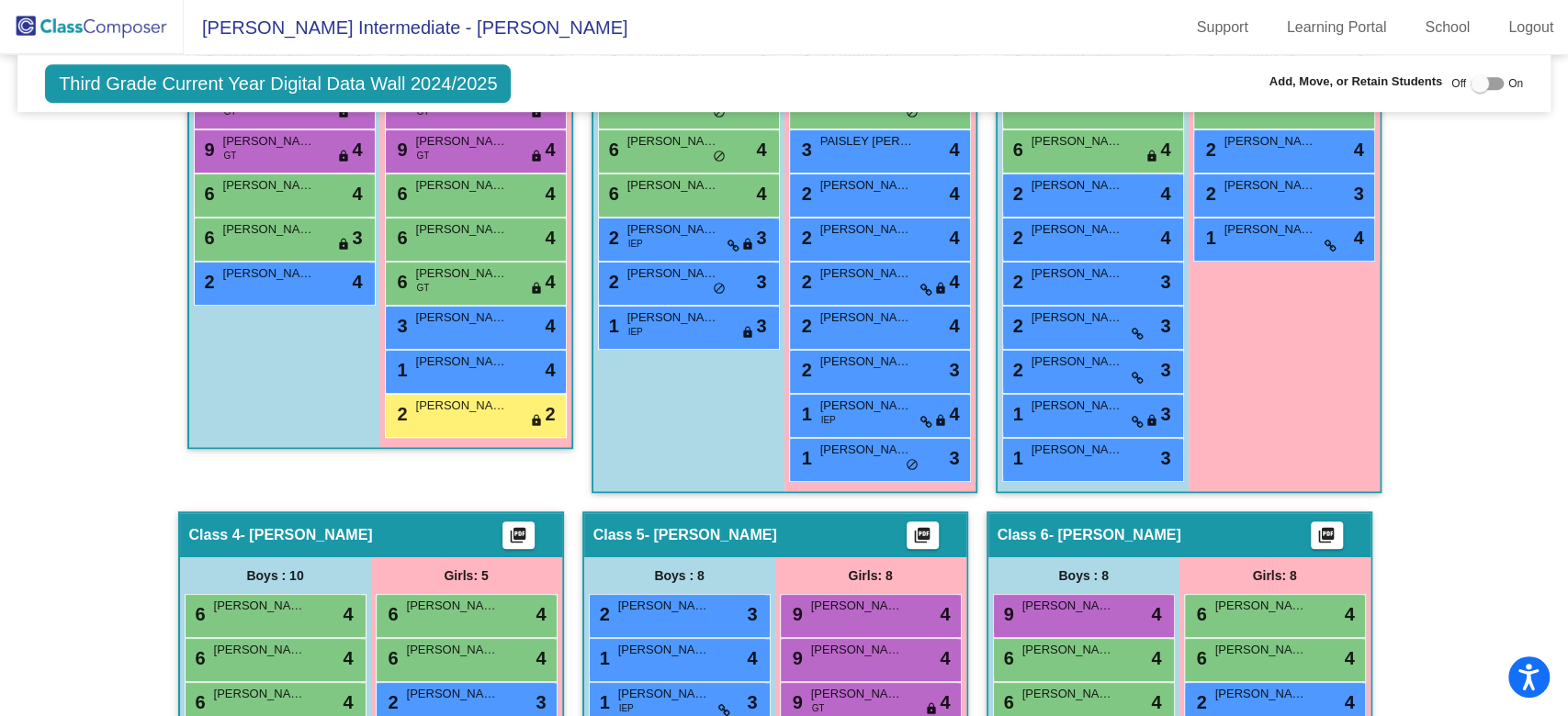 scroll, scrollTop: 0, scrollLeft: 0, axis: both 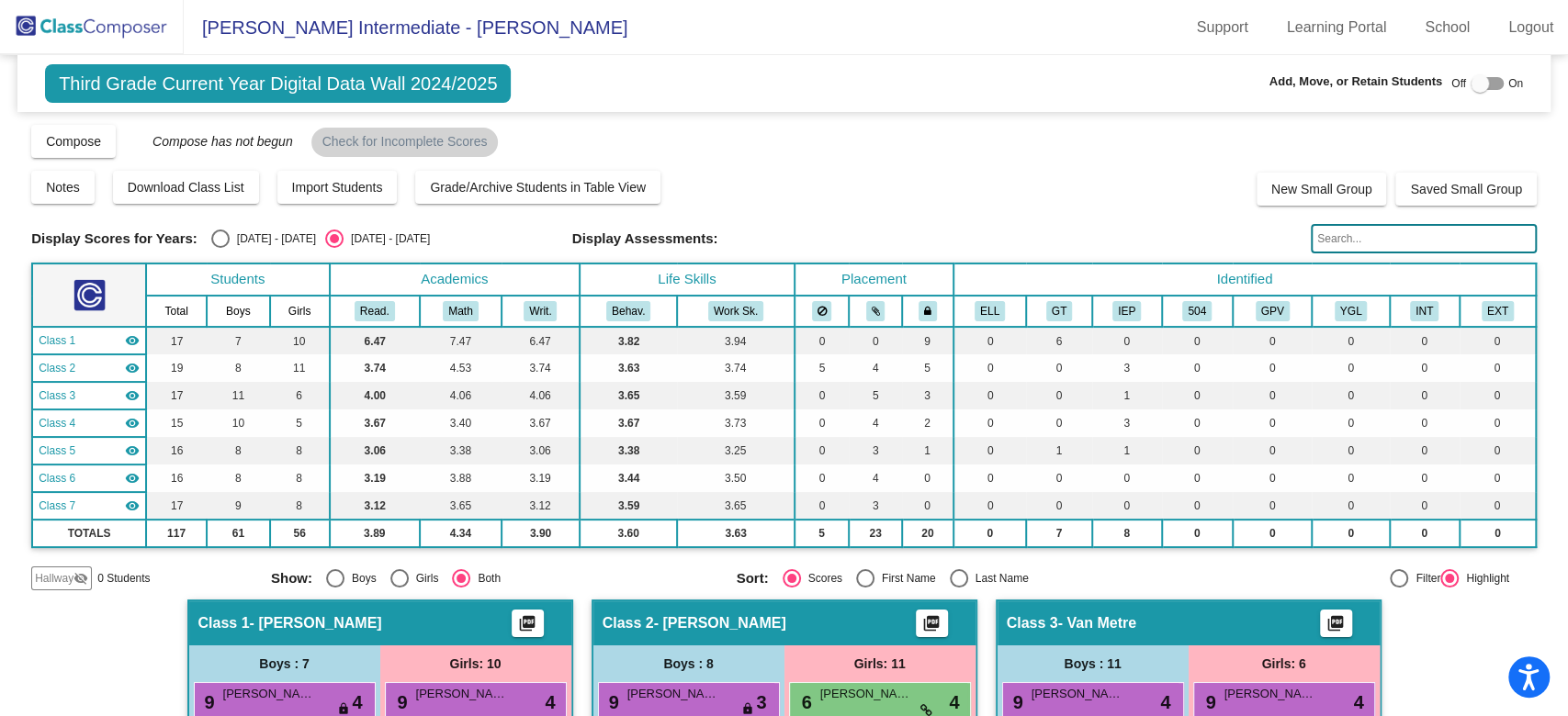 click 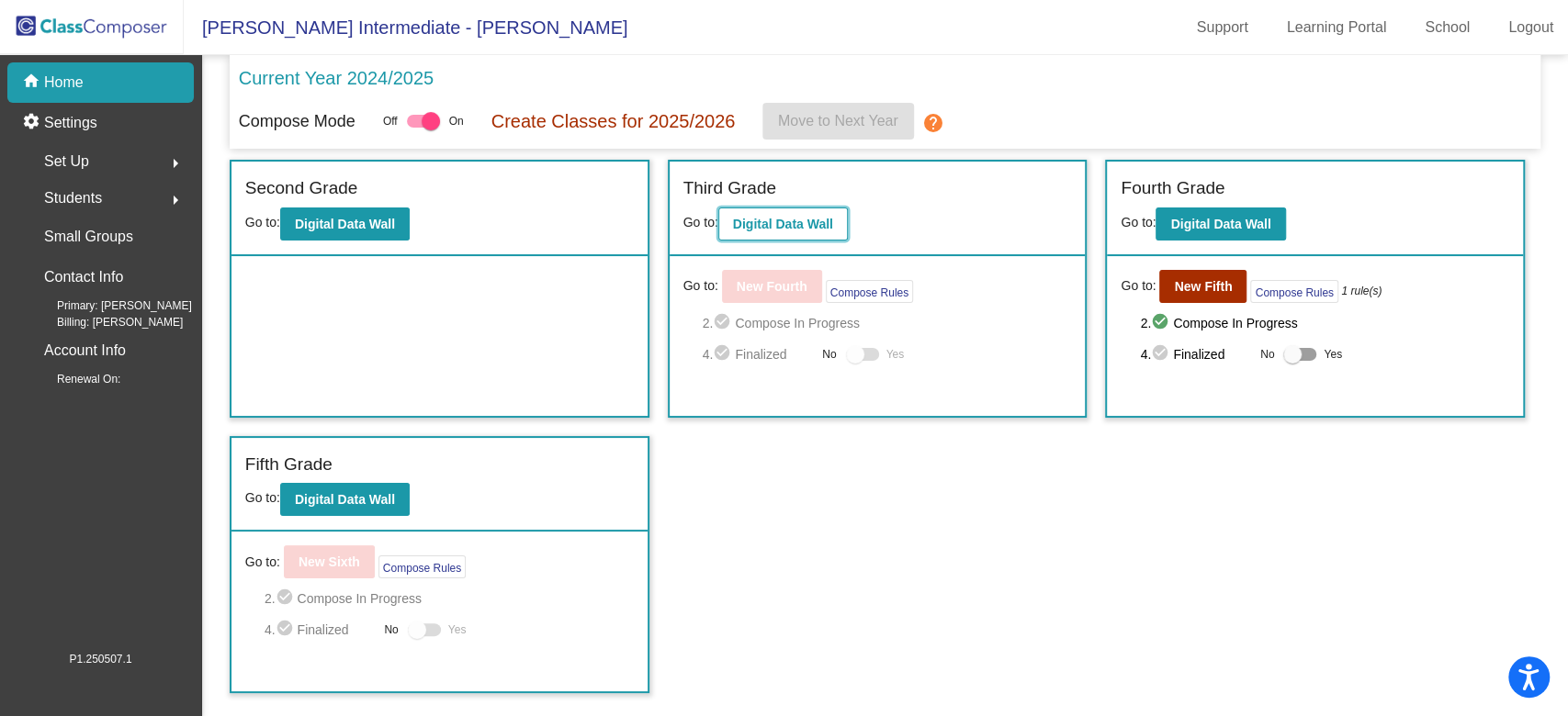 click on "Digital Data Wall" 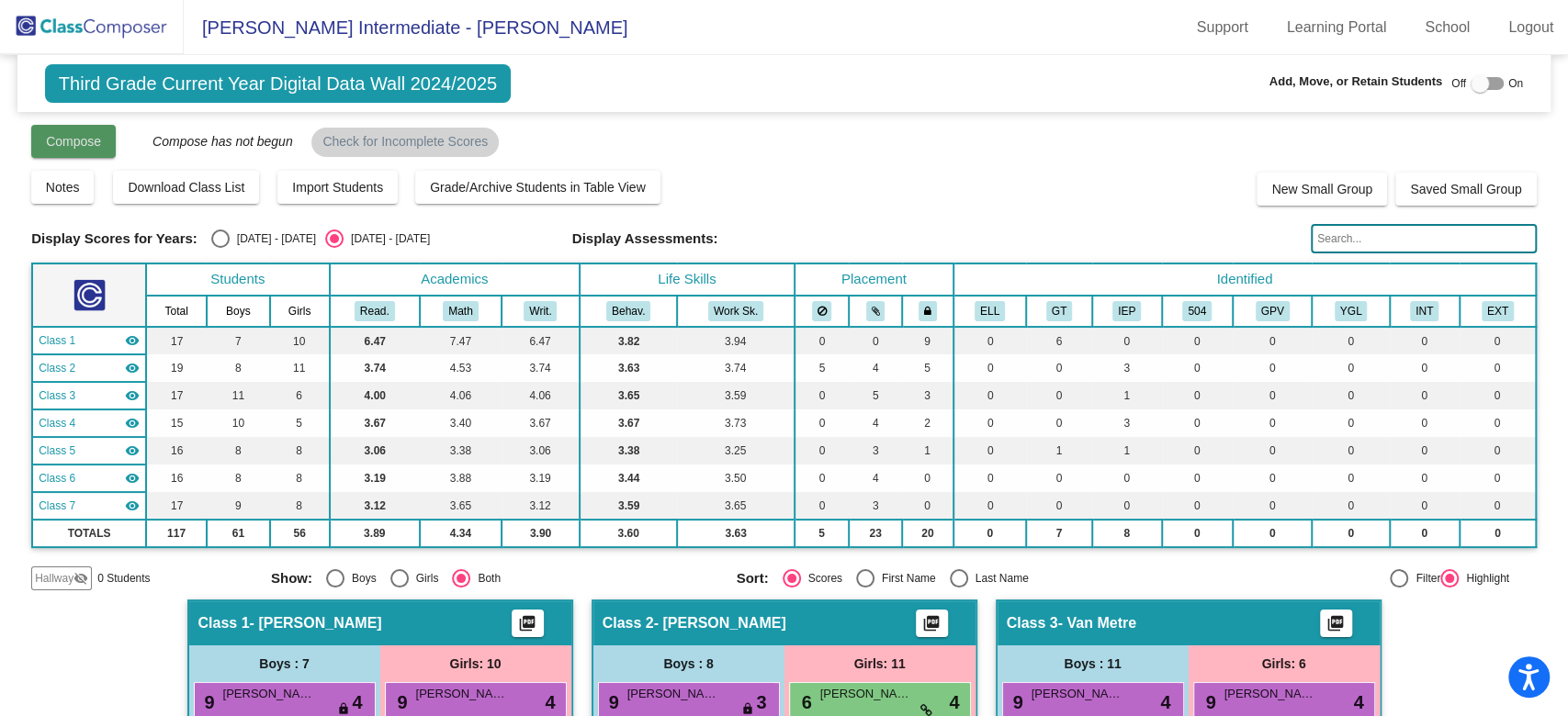 click on "Compose" 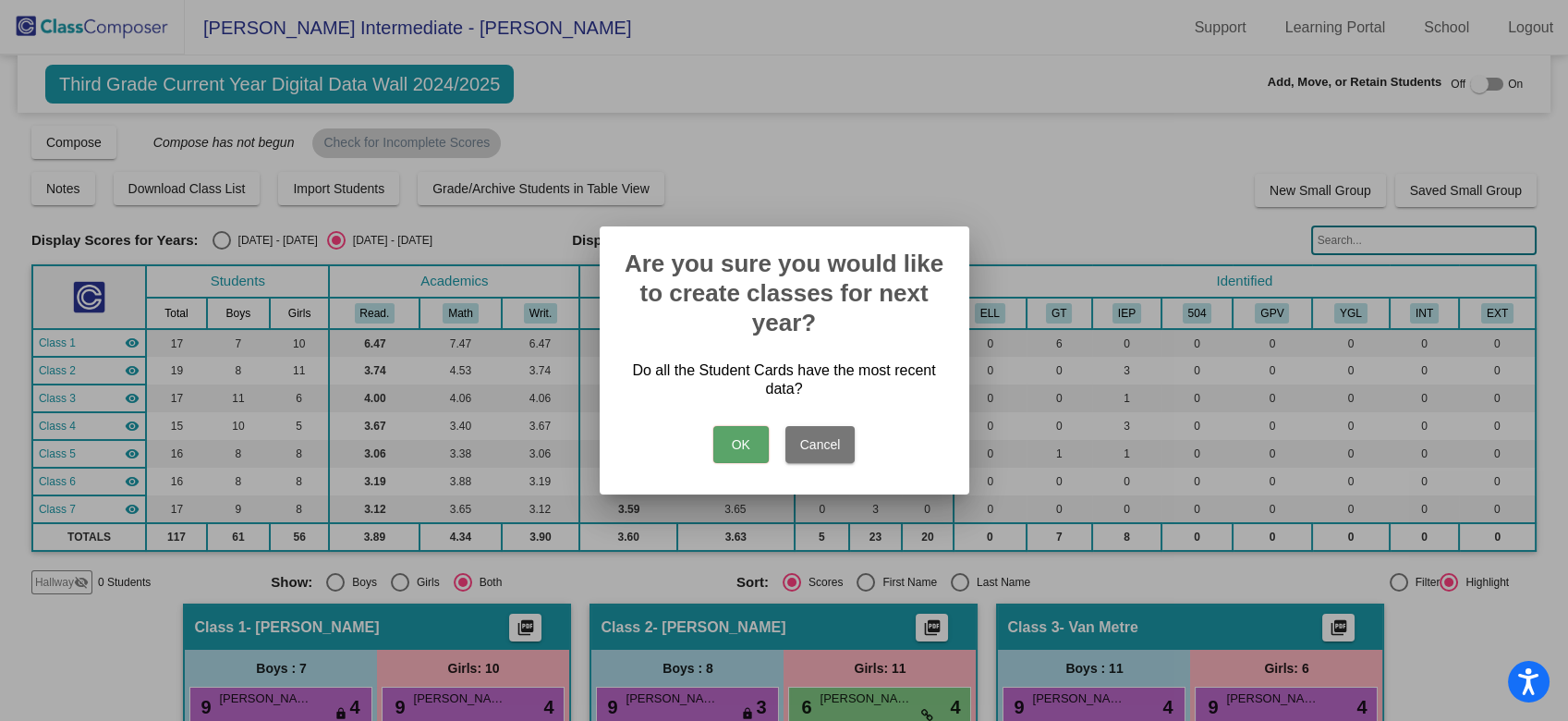click on "OK" at bounding box center [741, 445] 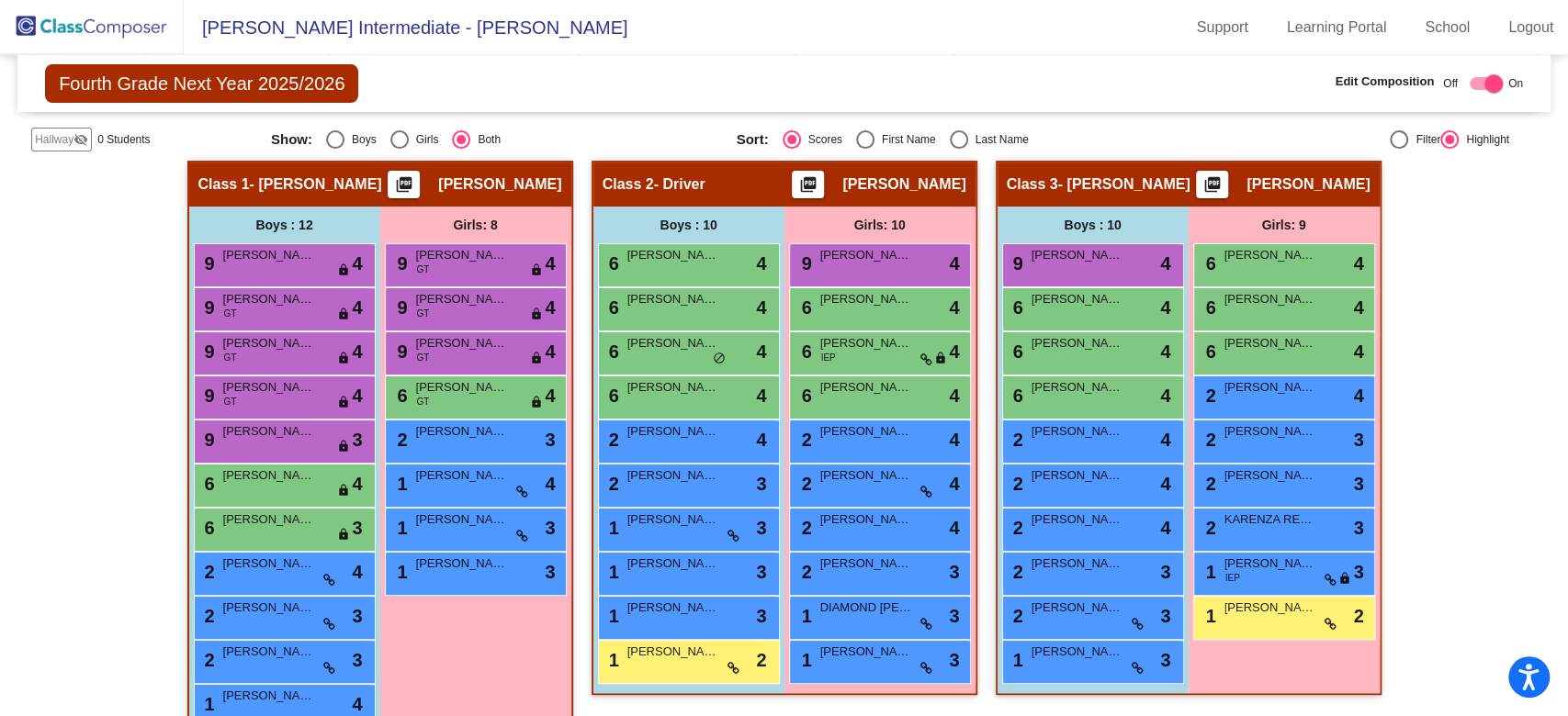 scroll, scrollTop: 0, scrollLeft: 0, axis: both 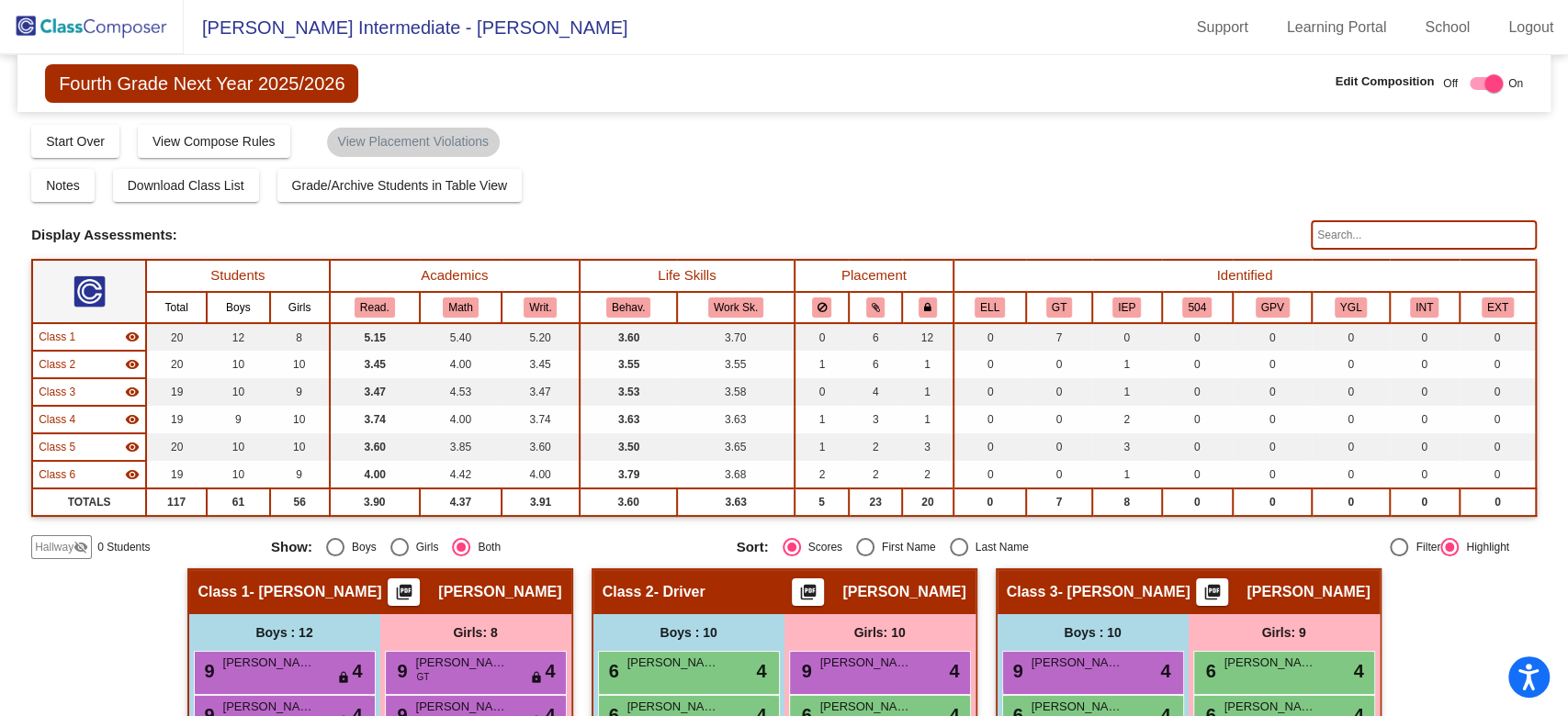 click 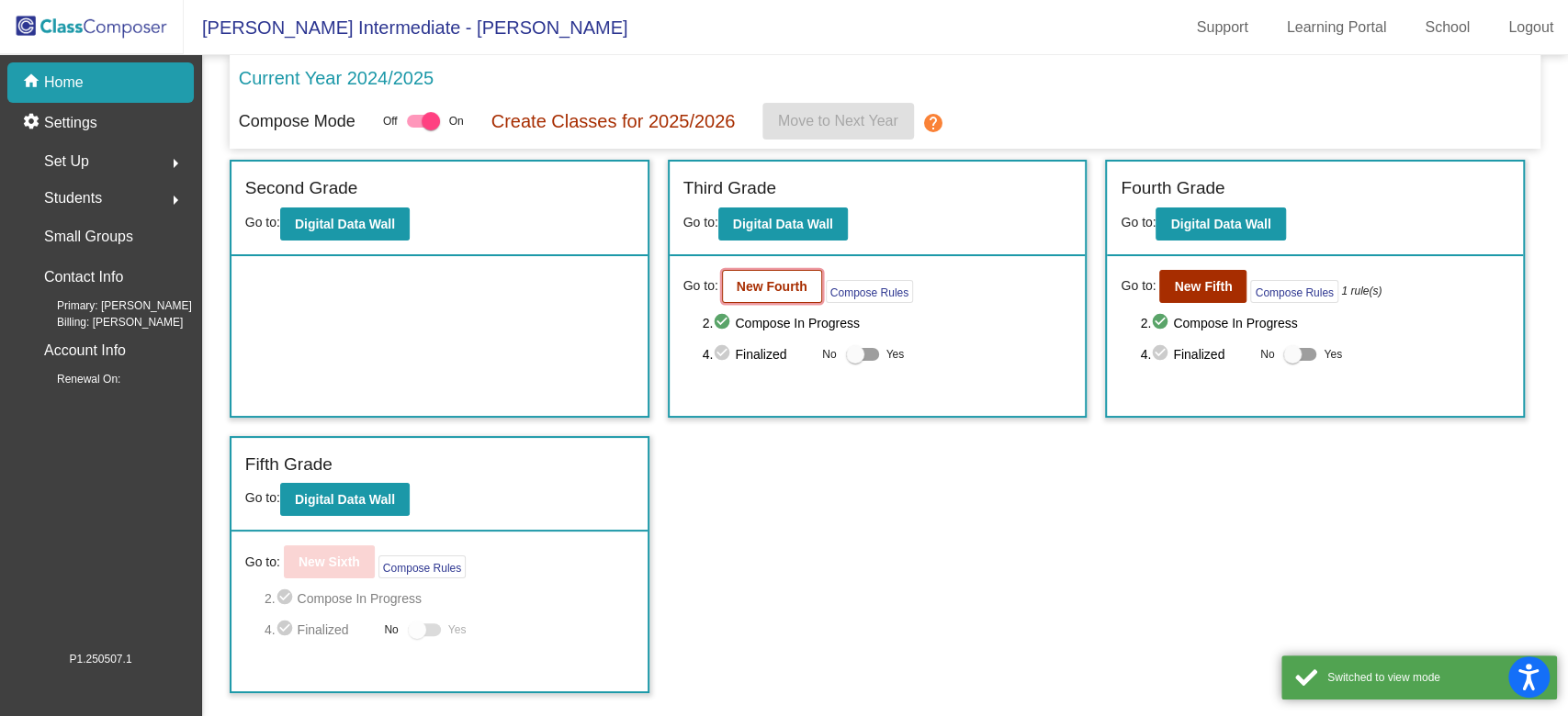 click on "New Fourth" 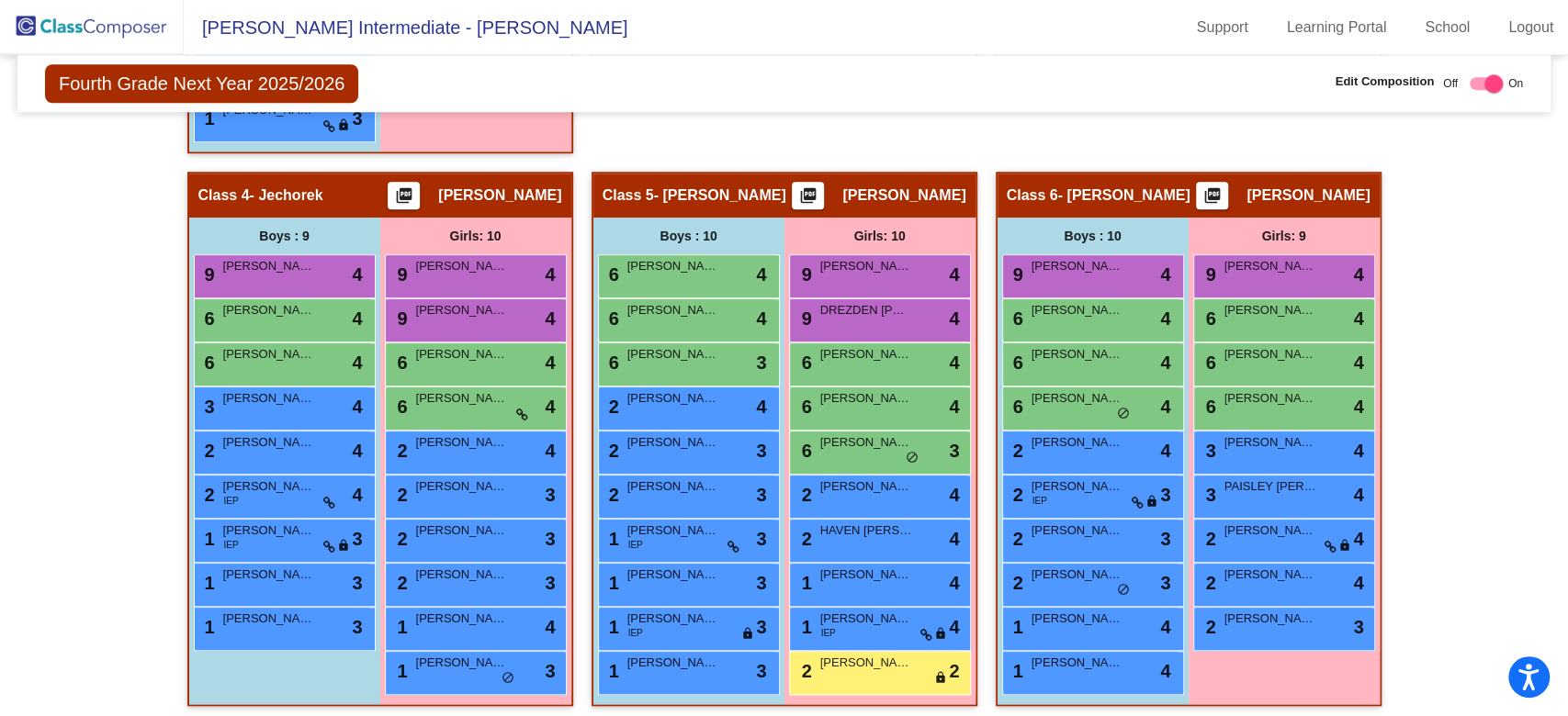 scroll, scrollTop: 1043, scrollLeft: 0, axis: vertical 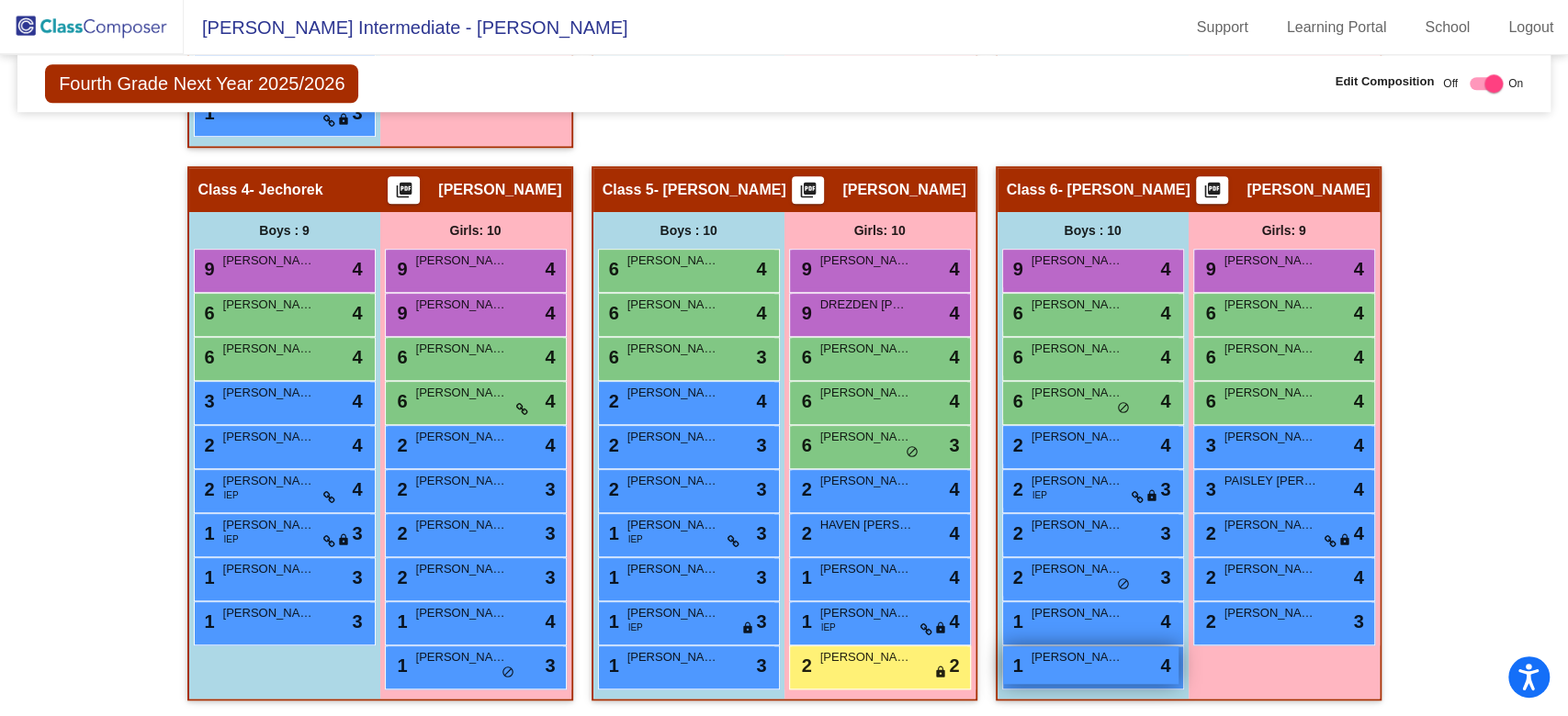 click on "Zachary Espinoza" at bounding box center (1077, 657) 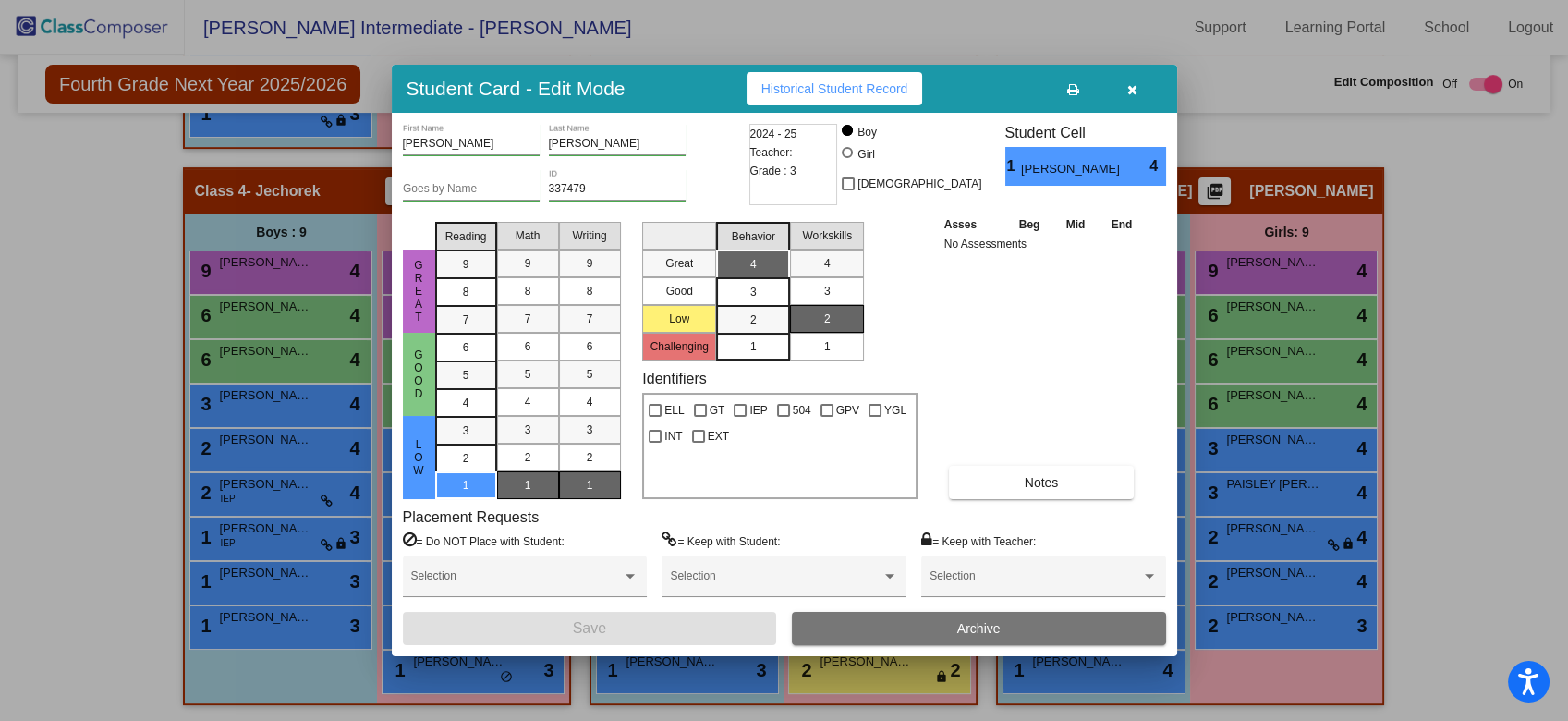 click at bounding box center [1132, 90] 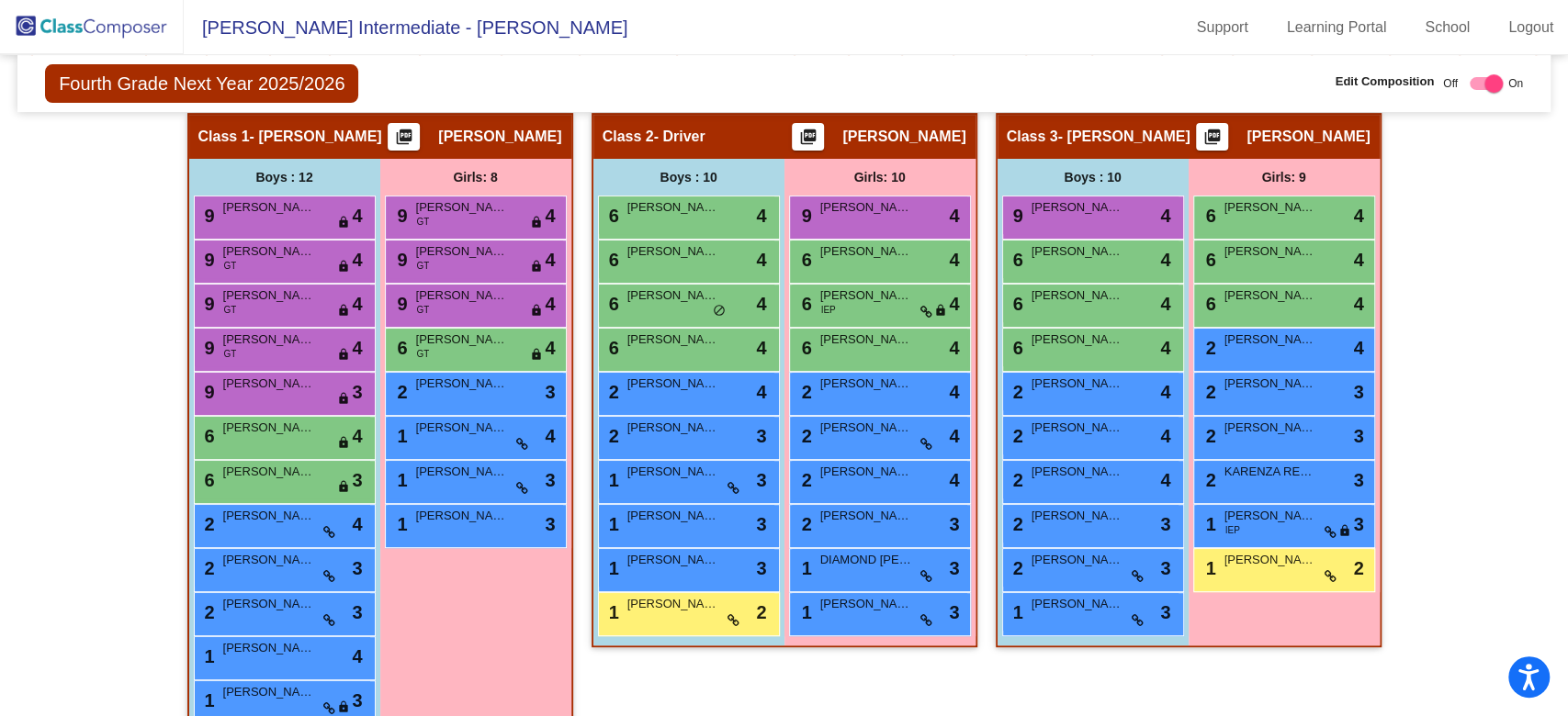 scroll, scrollTop: 445, scrollLeft: 0, axis: vertical 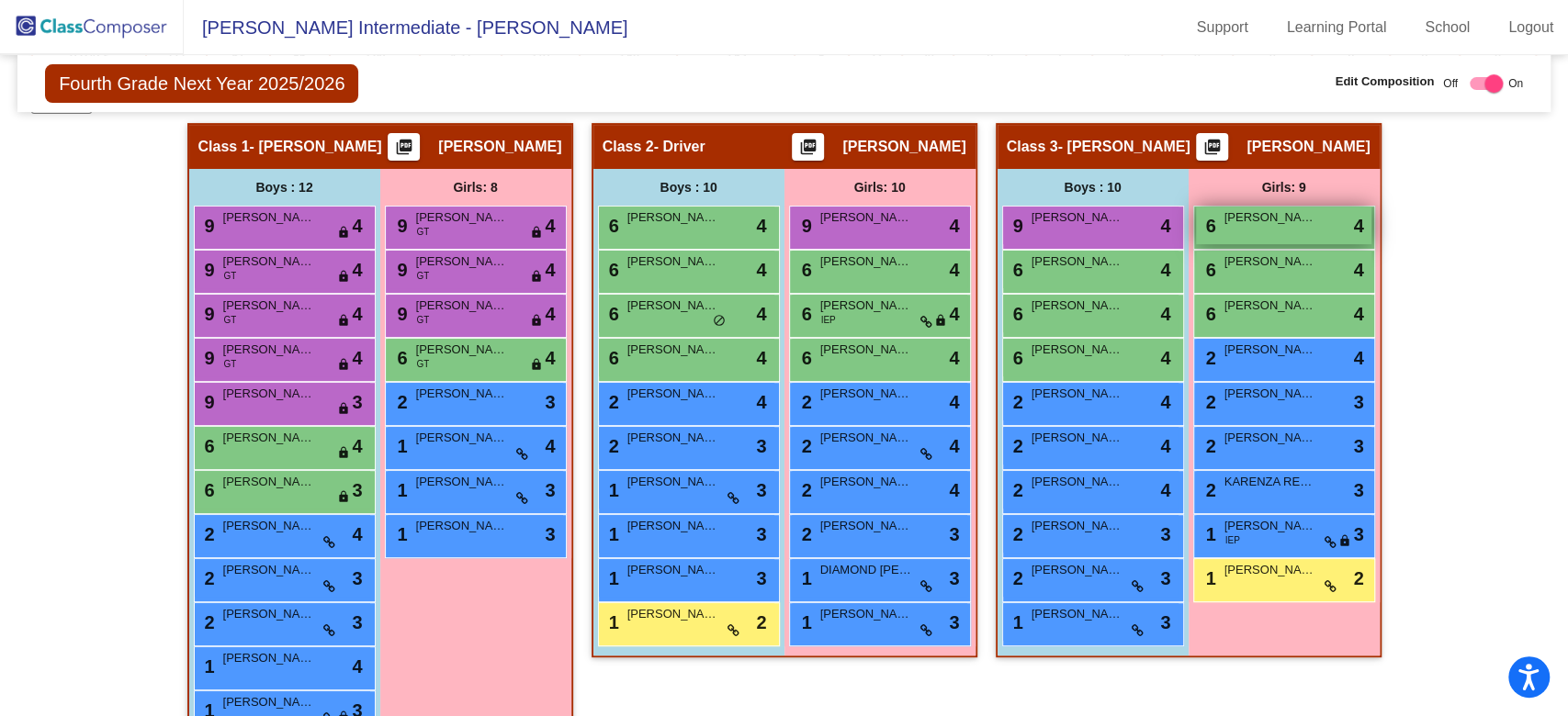 click on "6 MADALEY ARELLANO lock do_not_disturb_alt 4" at bounding box center [1283, 225] 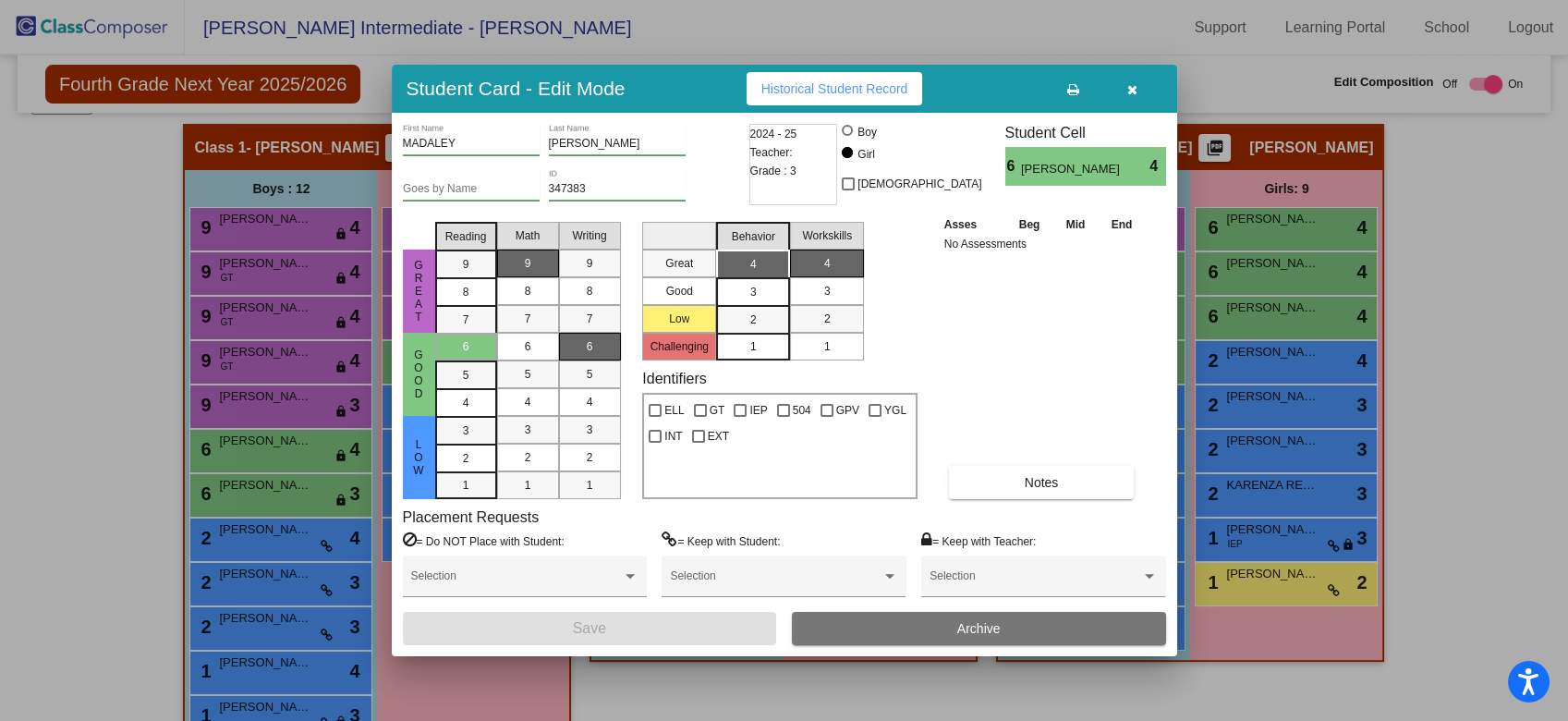click at bounding box center (784, 360) 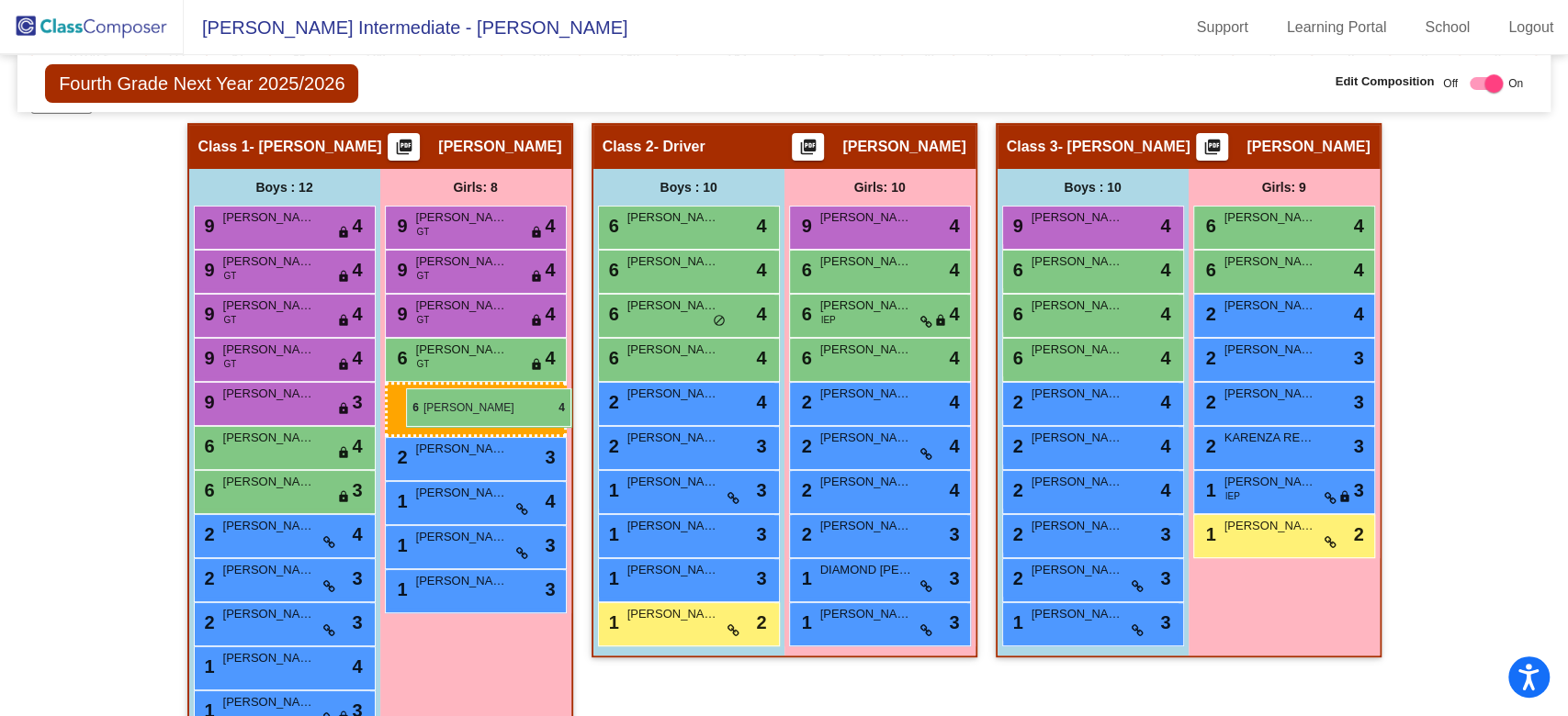 drag, startPoint x: 1268, startPoint y: 217, endPoint x: 397, endPoint y: 386, distance: 887.24405 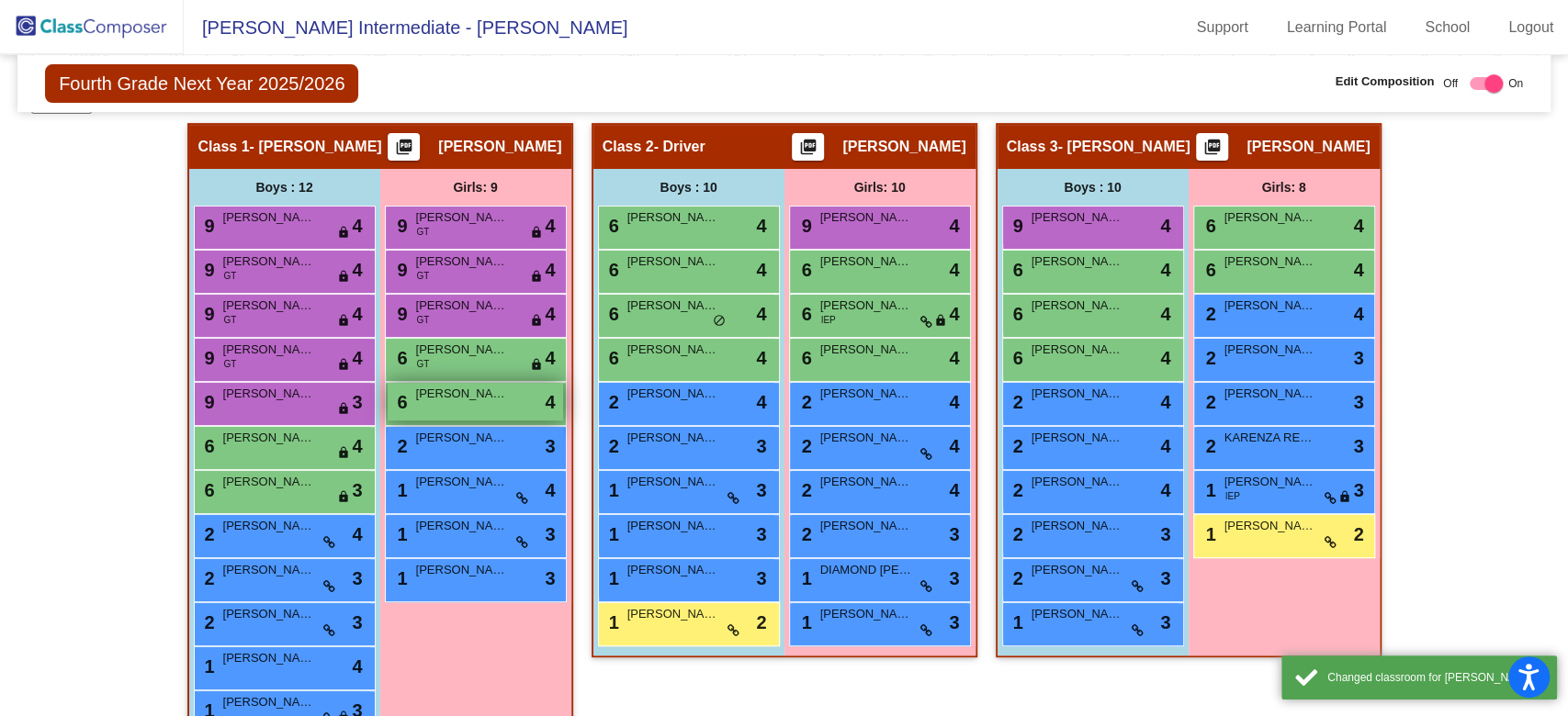 click on "6 MADALEY ARELLANO lock do_not_disturb_alt 4" at bounding box center (475, 401) 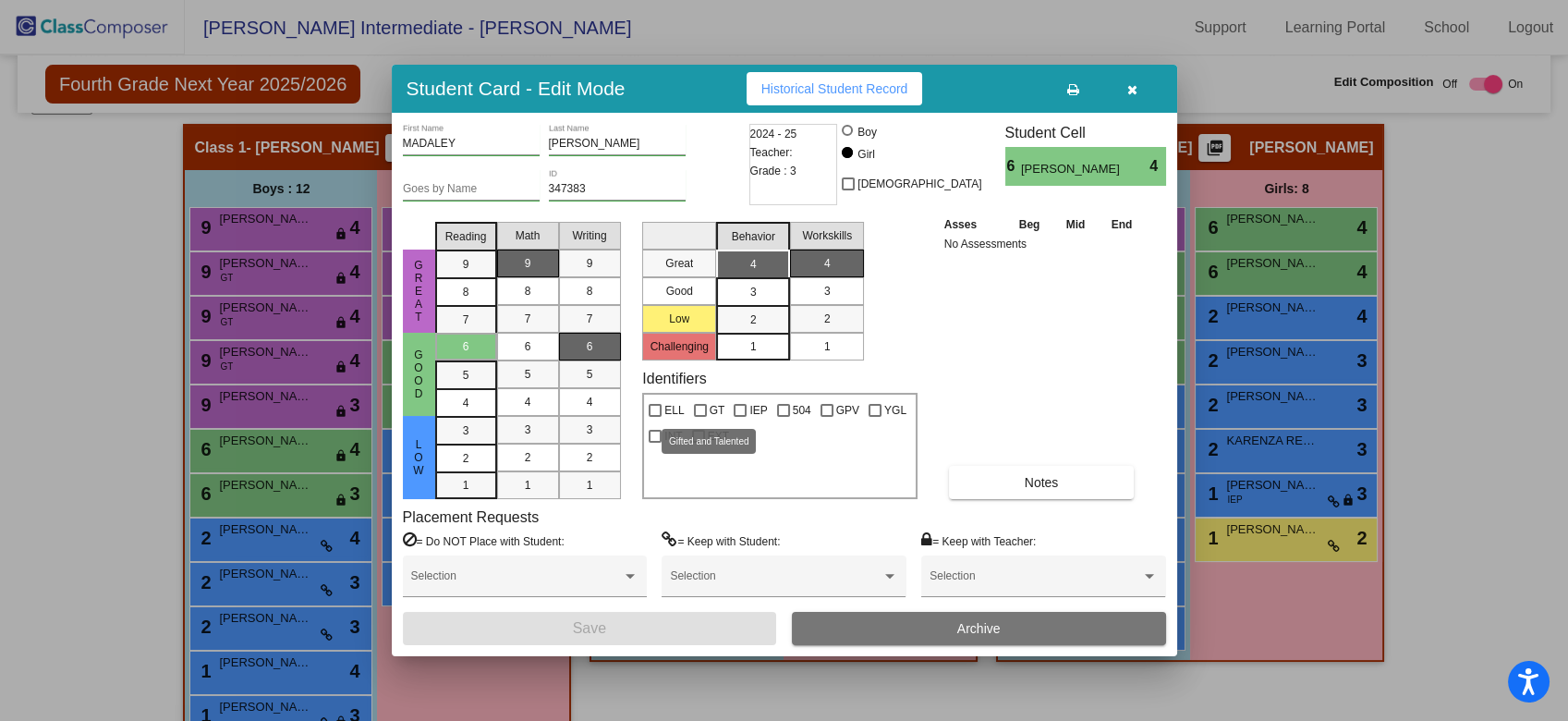 click at bounding box center (700, 410) 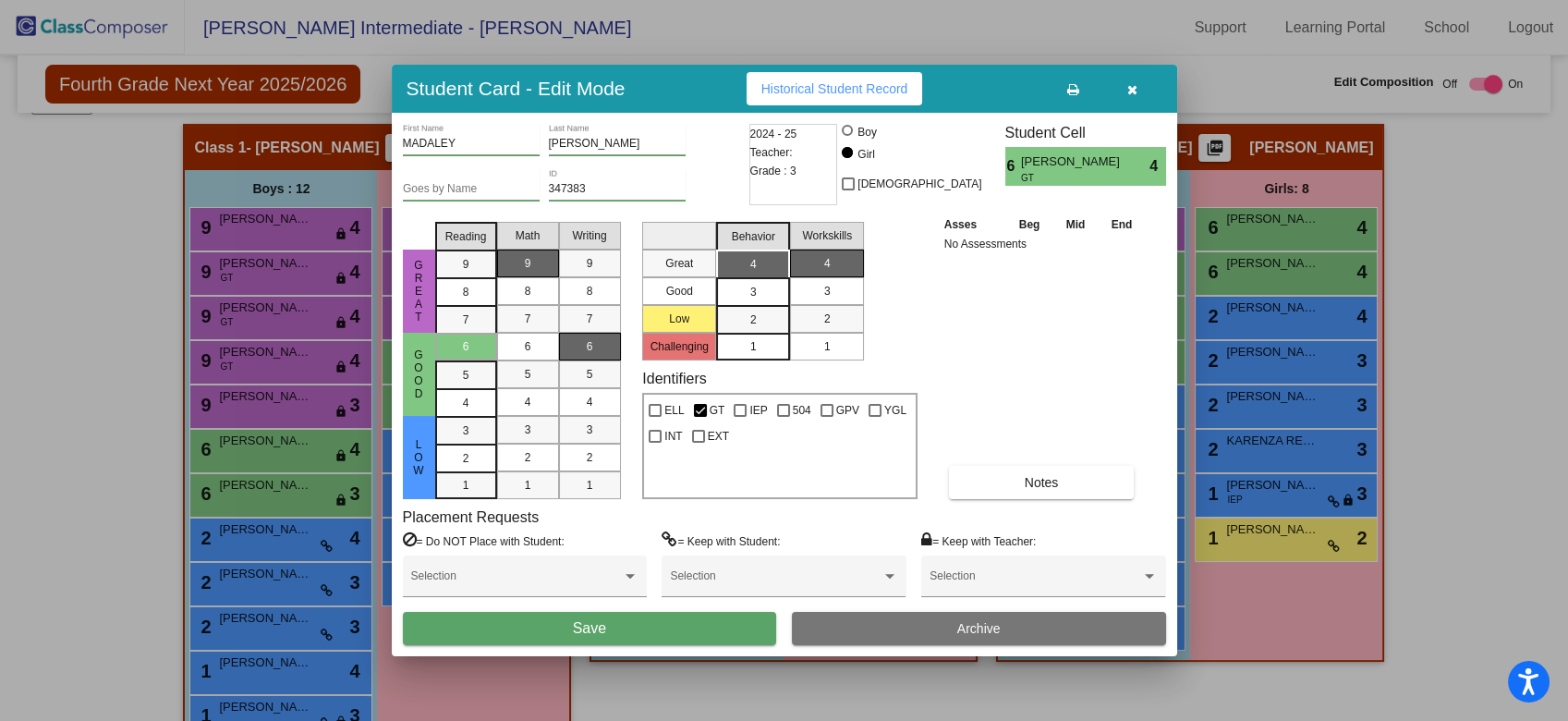 click on "Save" at bounding box center [590, 629] 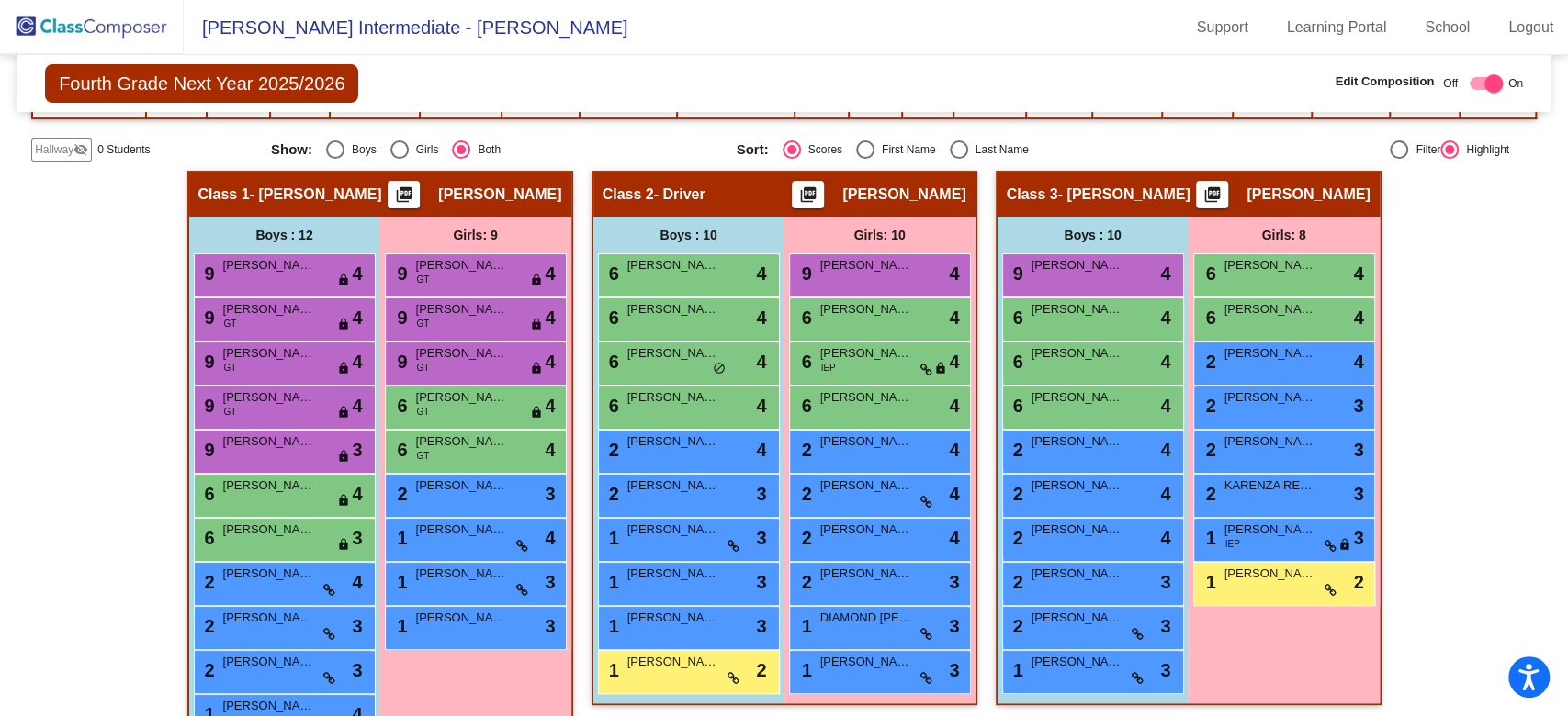 scroll, scrollTop: 384, scrollLeft: 0, axis: vertical 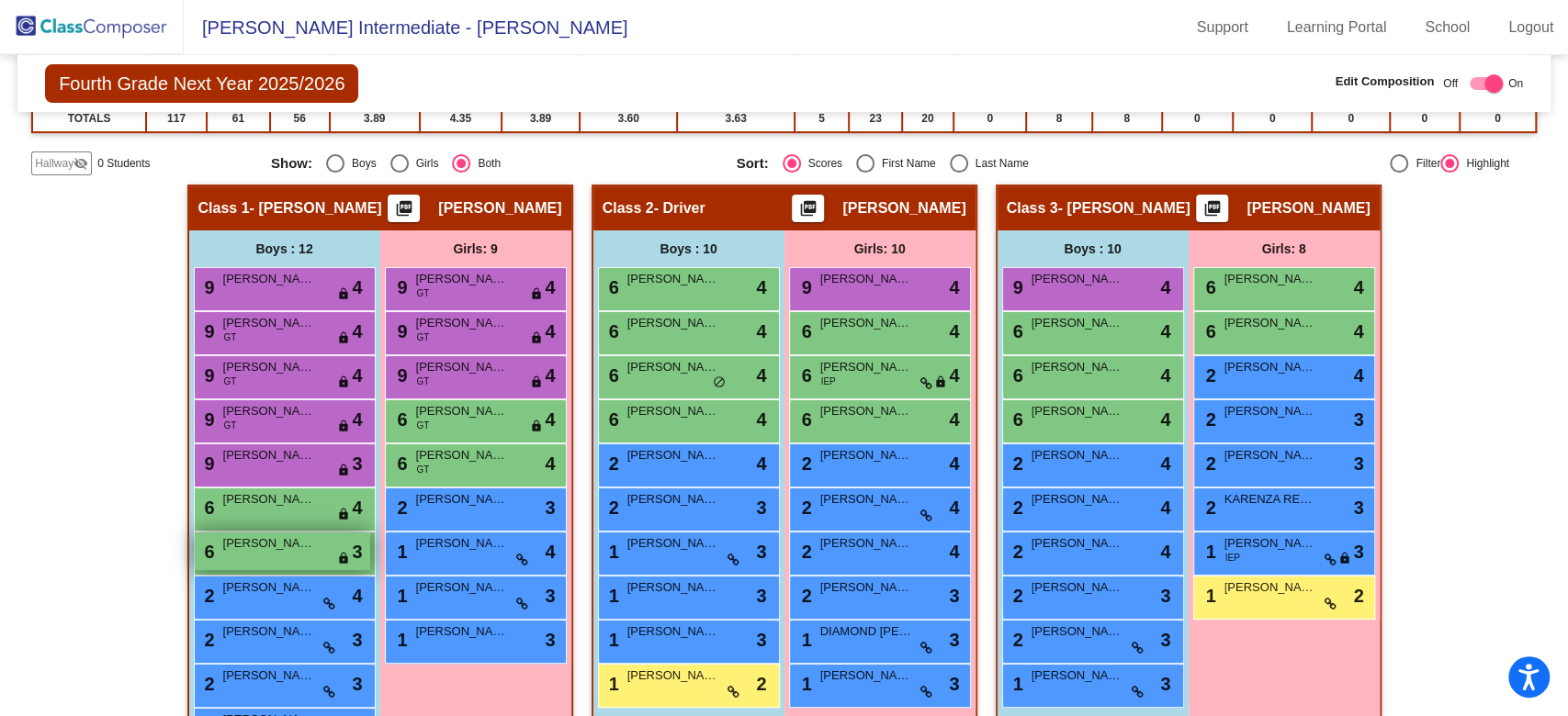 click on "6 Jonah Lys lock do_not_disturb_alt 3" at bounding box center (282, 551) 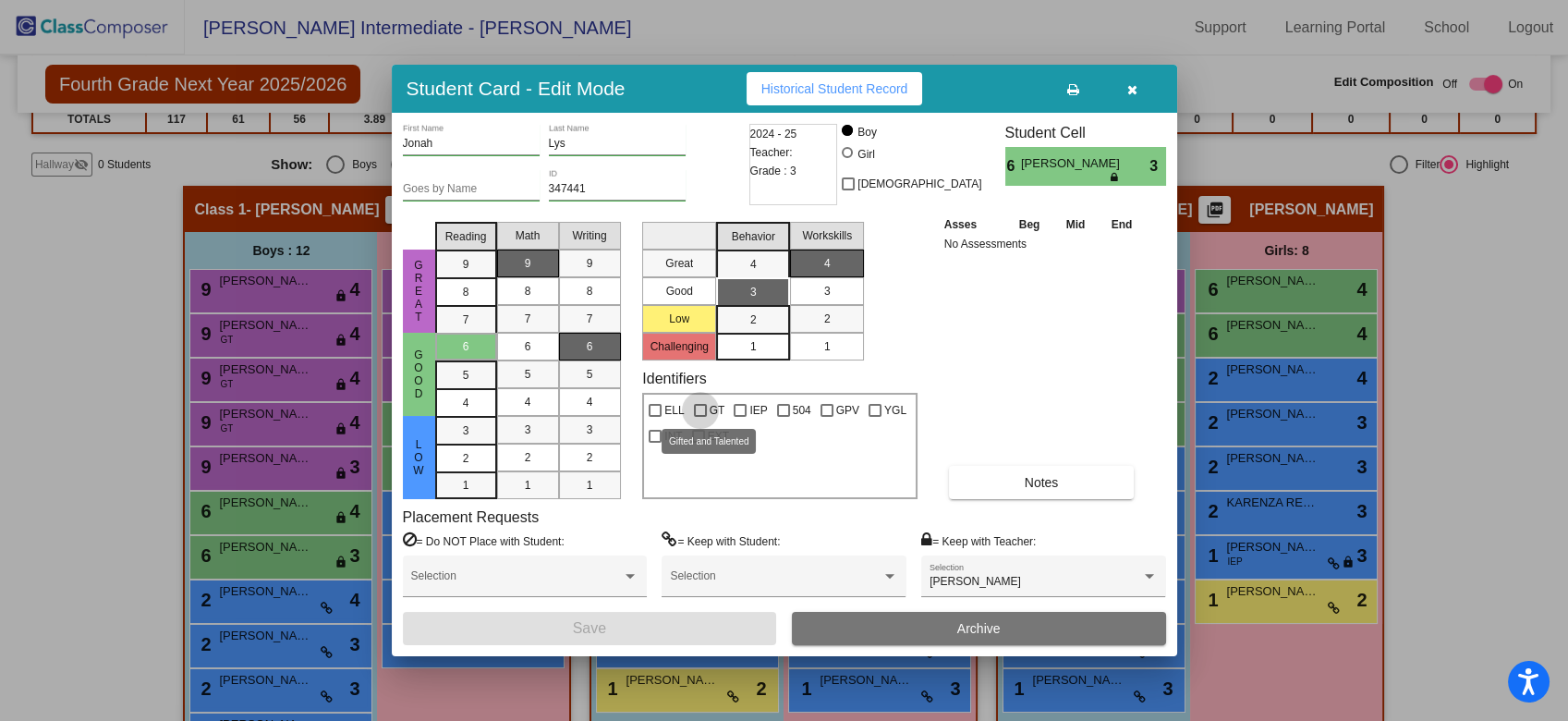click on "GT" at bounding box center (710, 410) 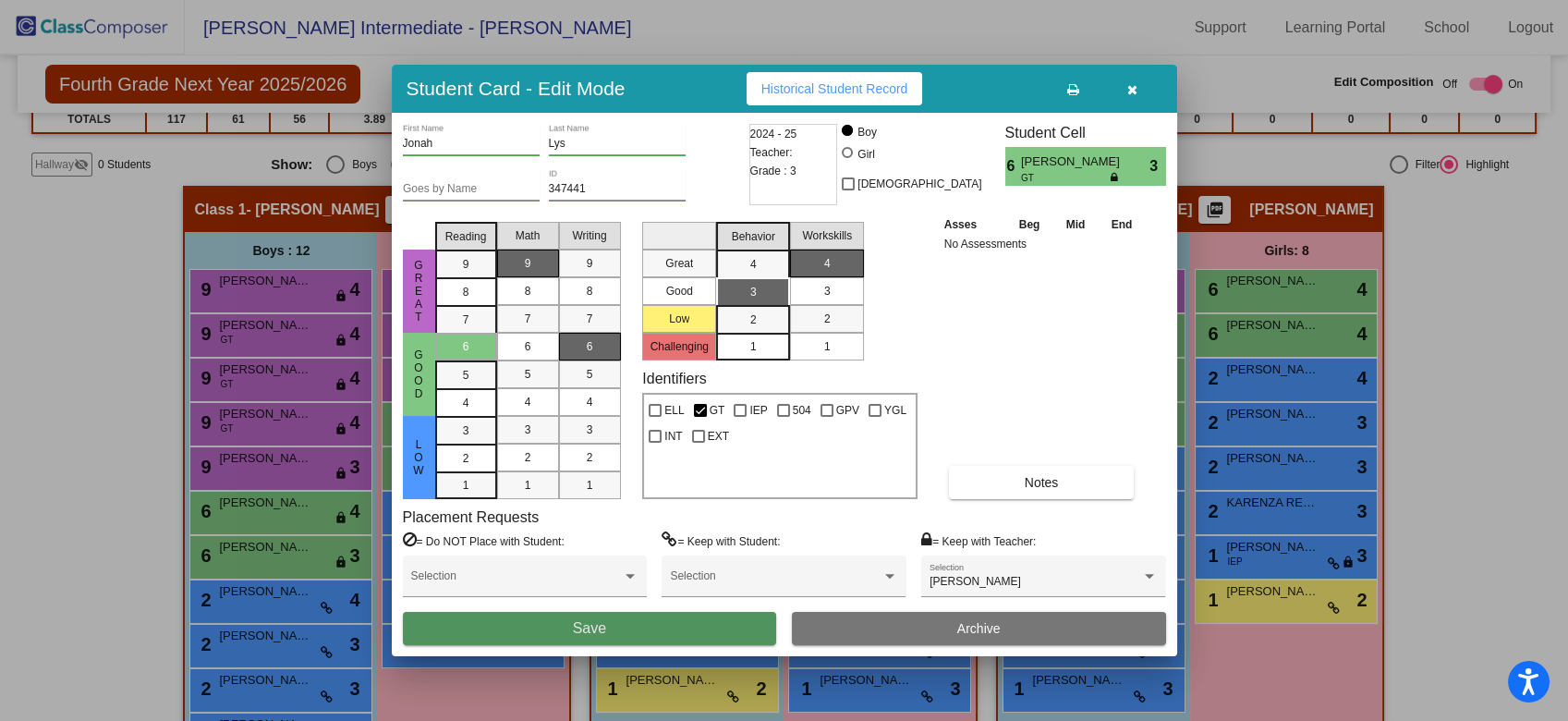 click on "Save" at bounding box center (590, 629) 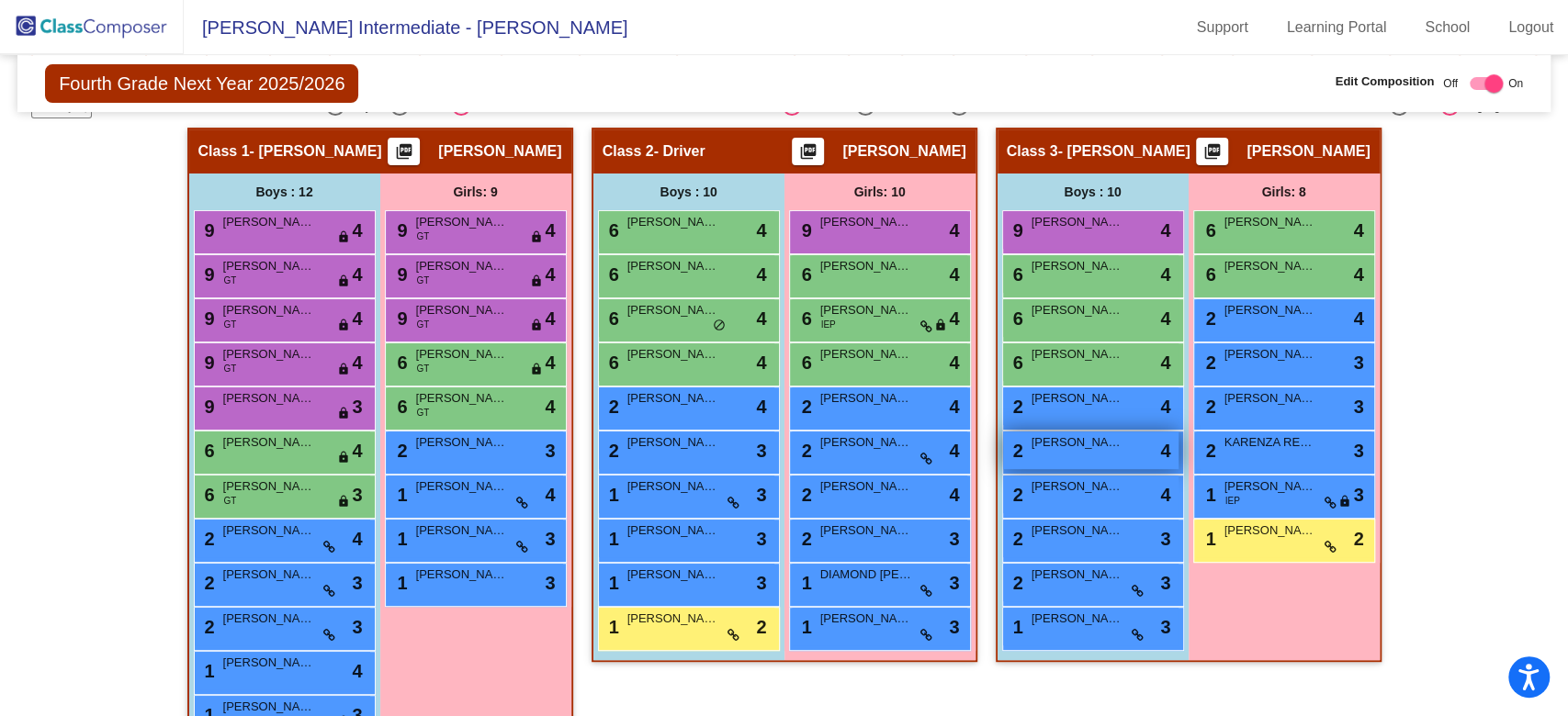 scroll, scrollTop: 472, scrollLeft: 0, axis: vertical 